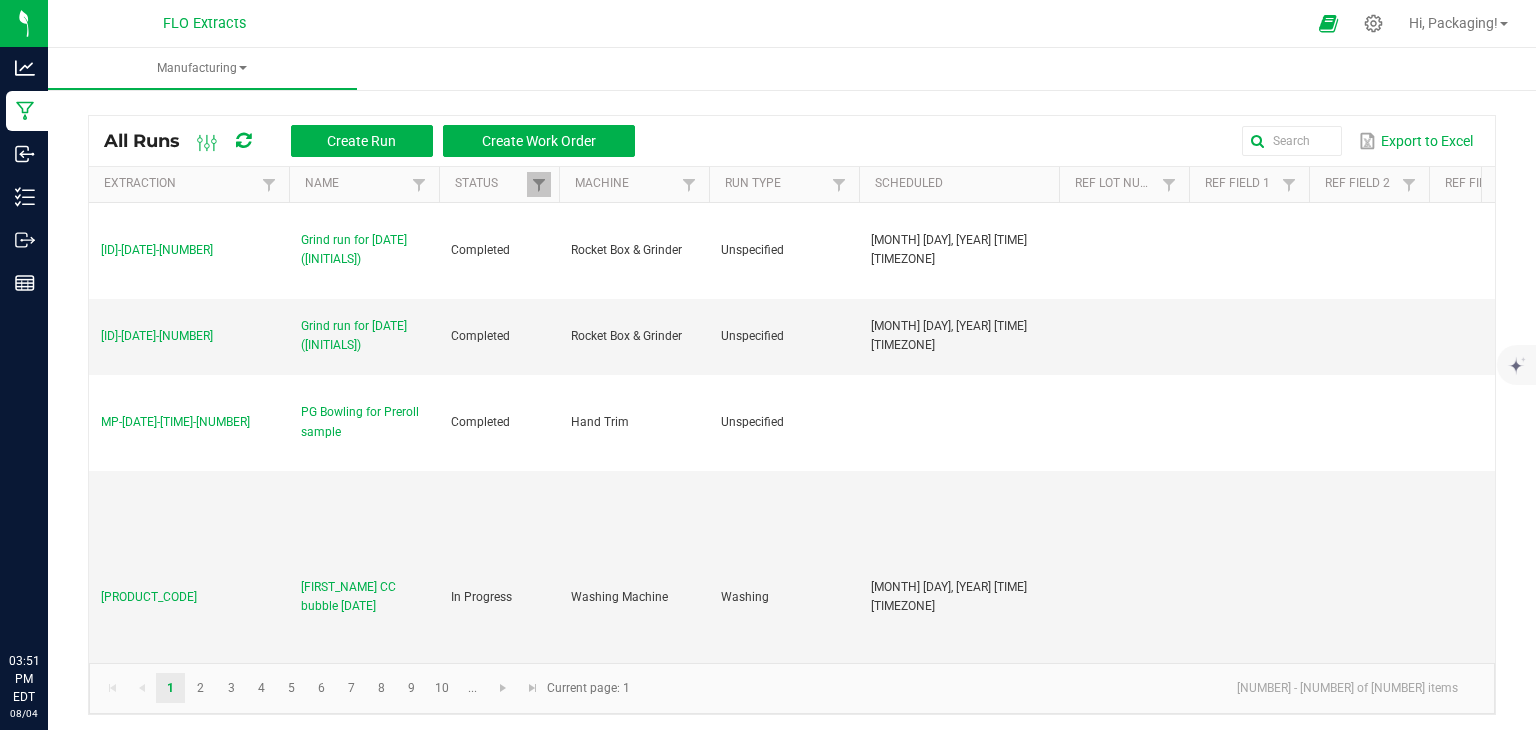 scroll, scrollTop: 0, scrollLeft: 0, axis: both 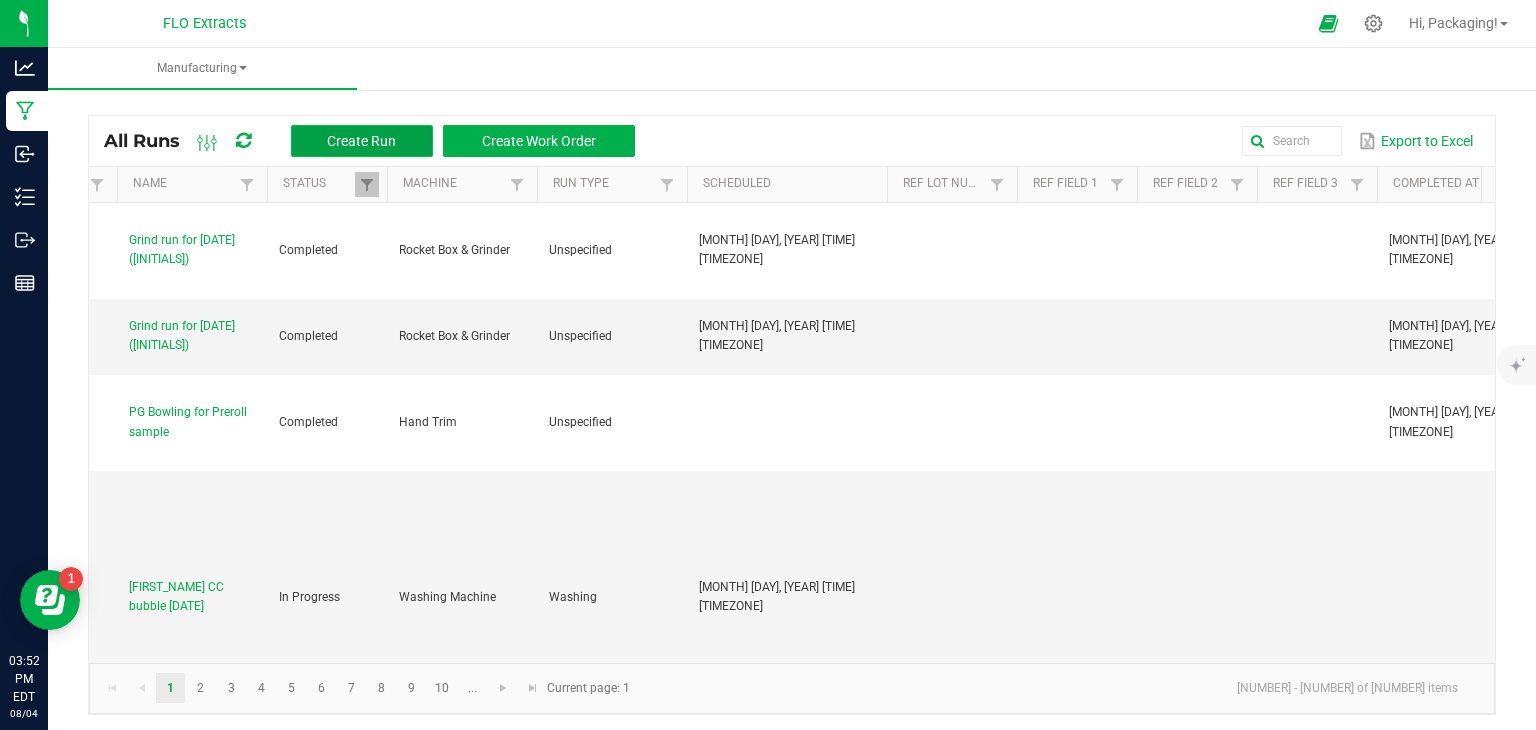 click on "Create Run" at bounding box center (362, 141) 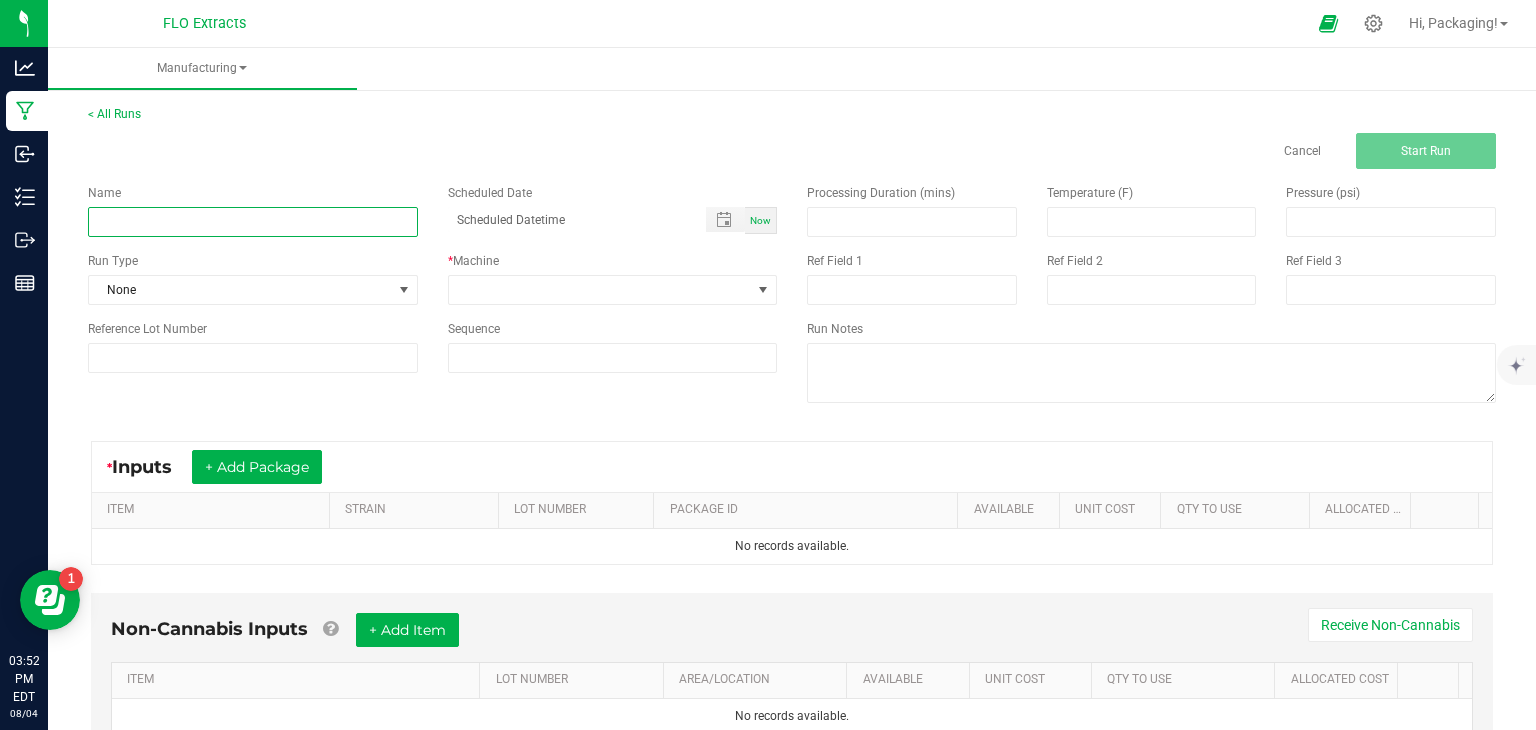 click at bounding box center (253, 222) 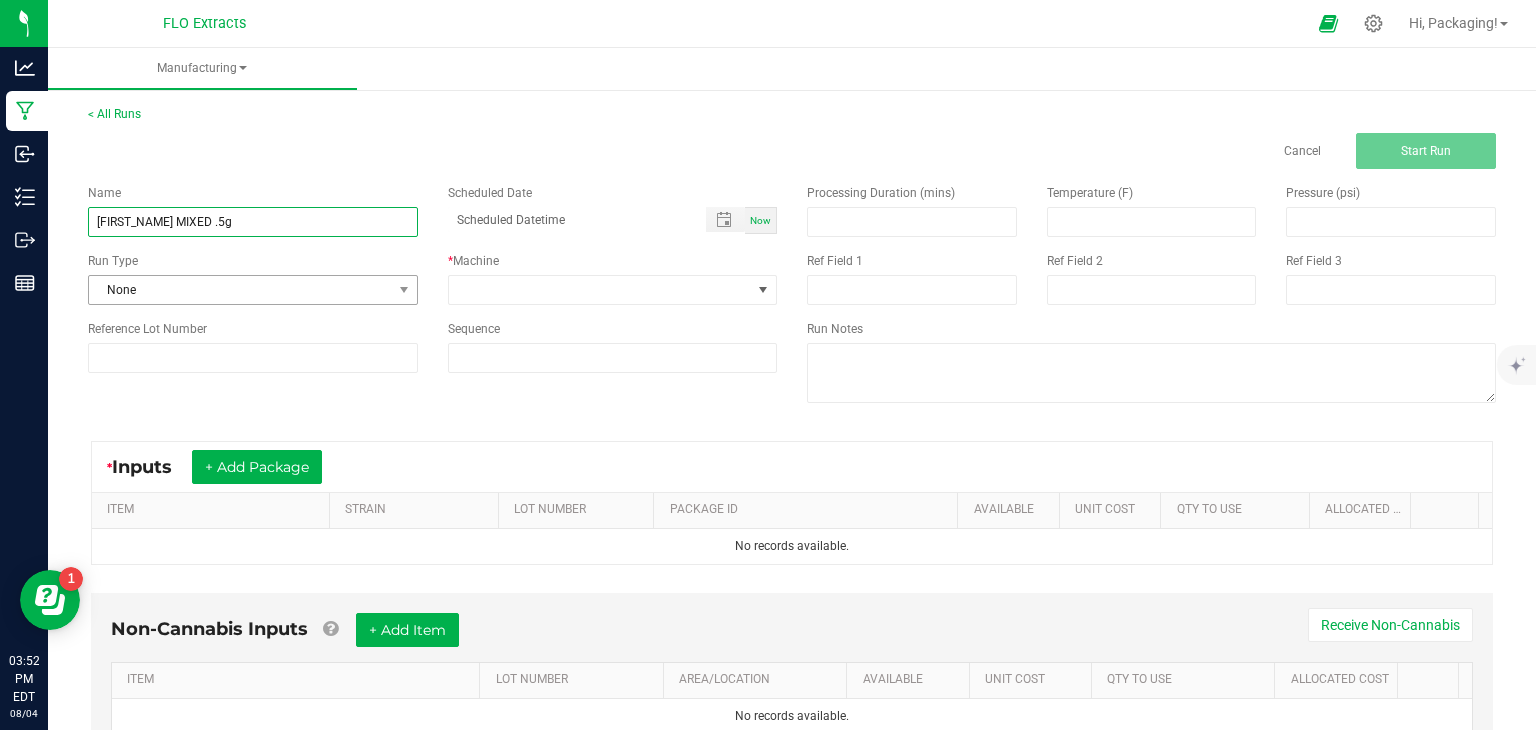 type on "[FIRST_NAME] MIXED .5g" 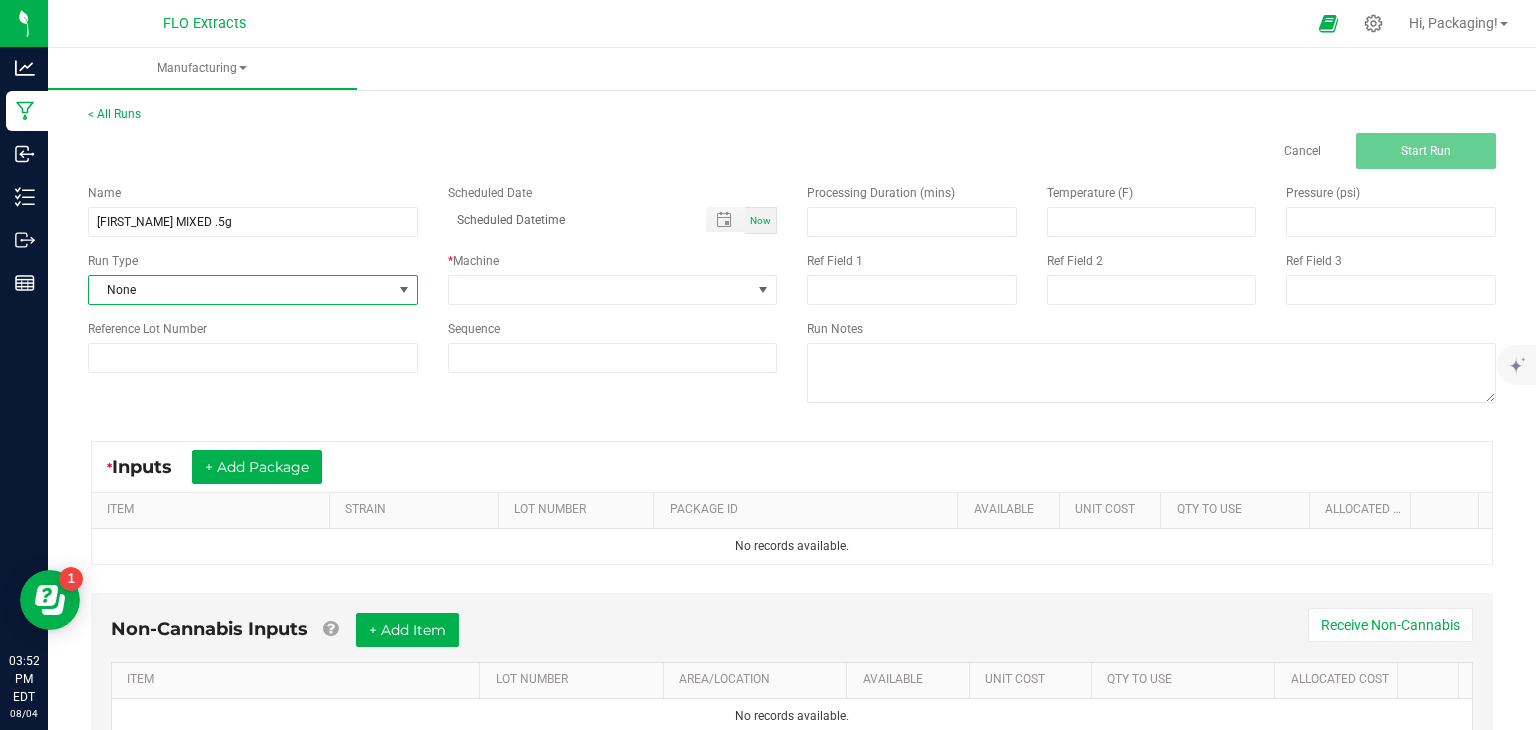 click at bounding box center [403, 290] 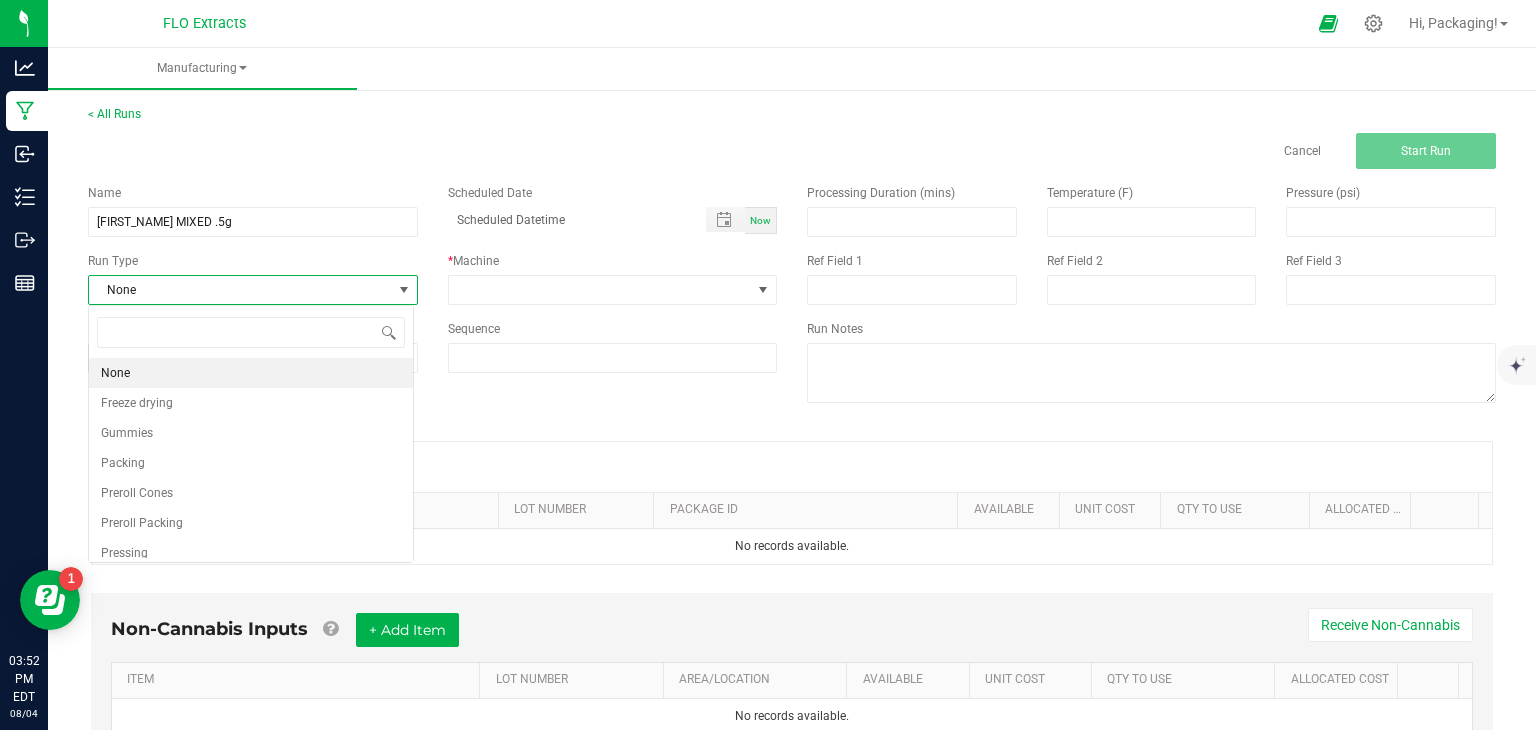 scroll, scrollTop: 99970, scrollLeft: 99674, axis: both 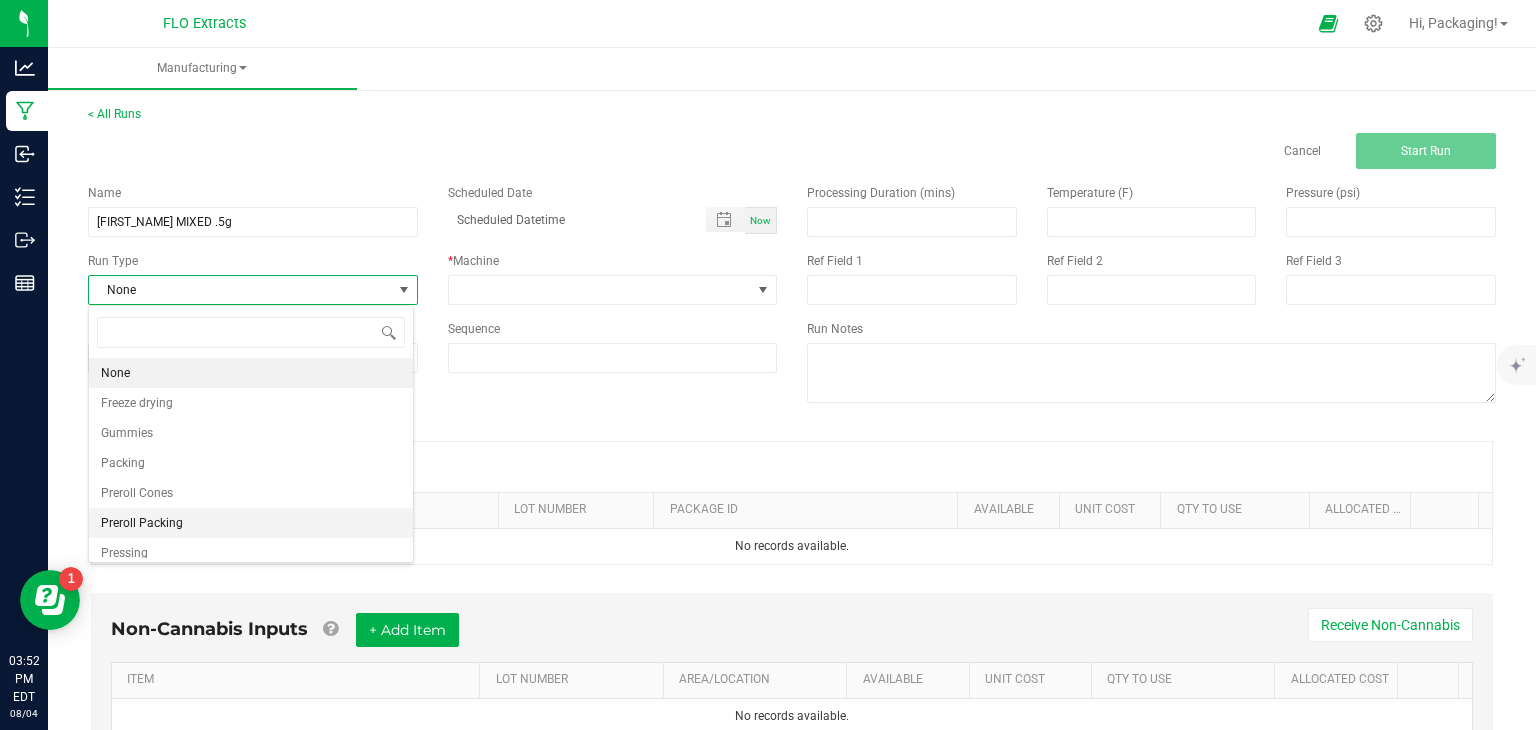 click on "Preroll Packing" at bounding box center [142, 523] 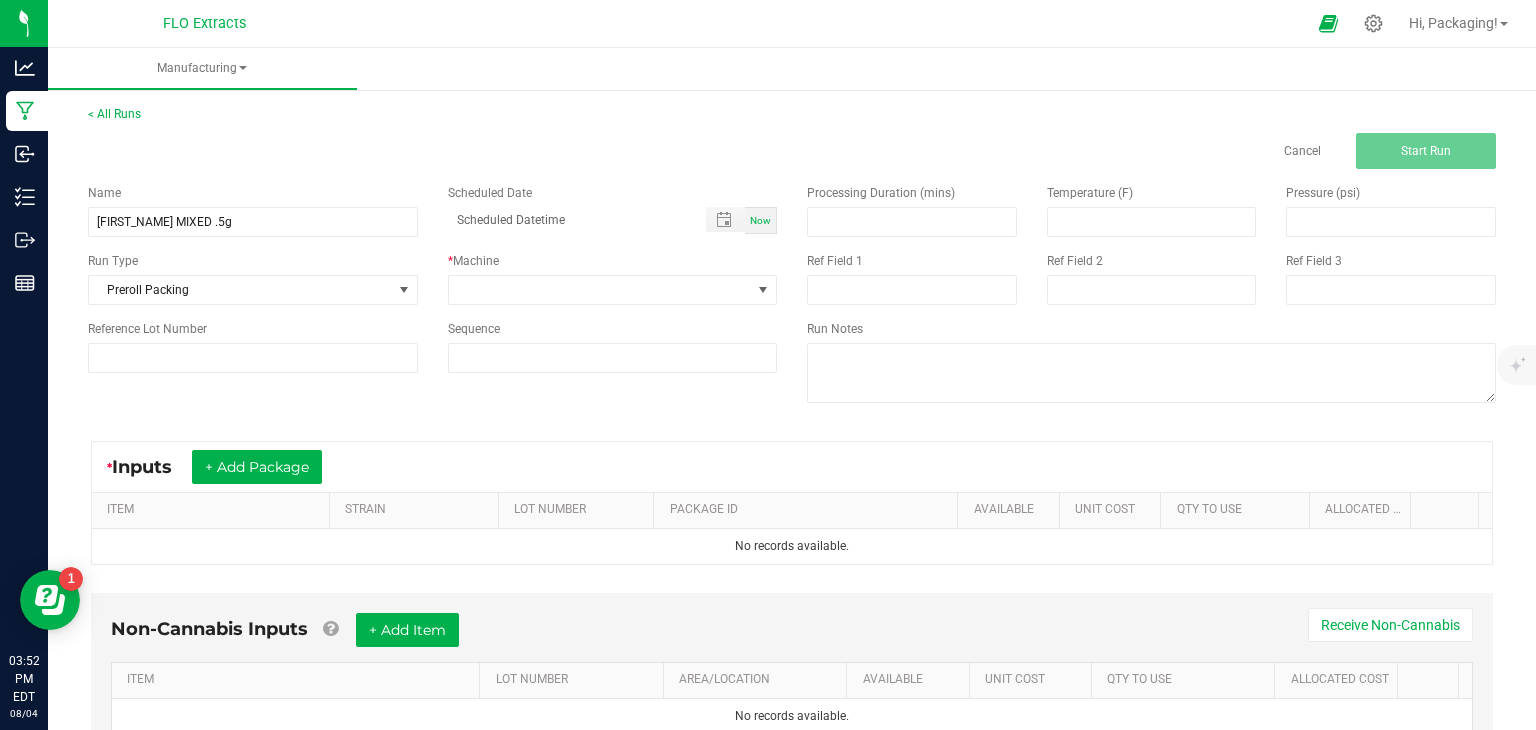 click on "Now" at bounding box center [760, 220] 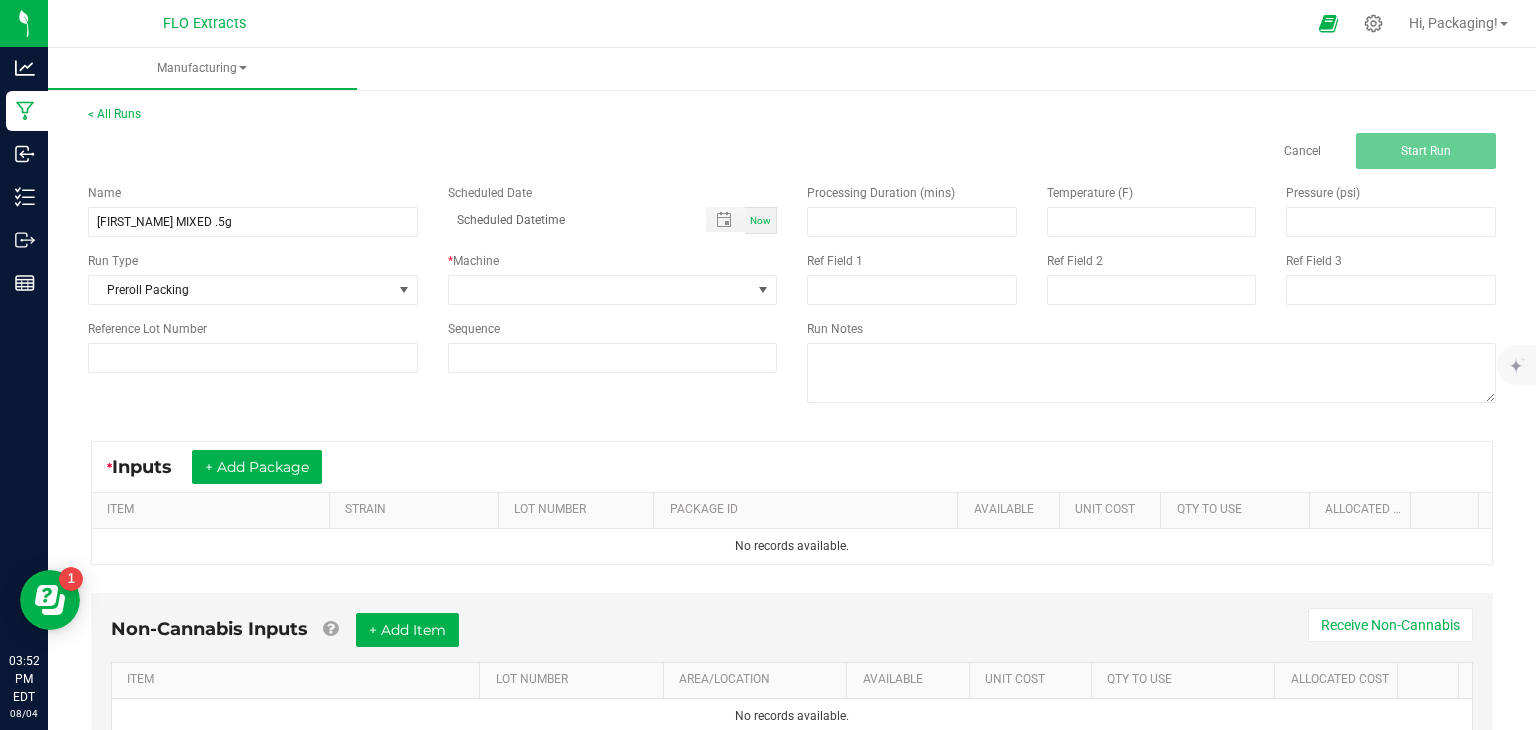 type on "[MONTH]/[DAY]/[YEAR] [TIME]" 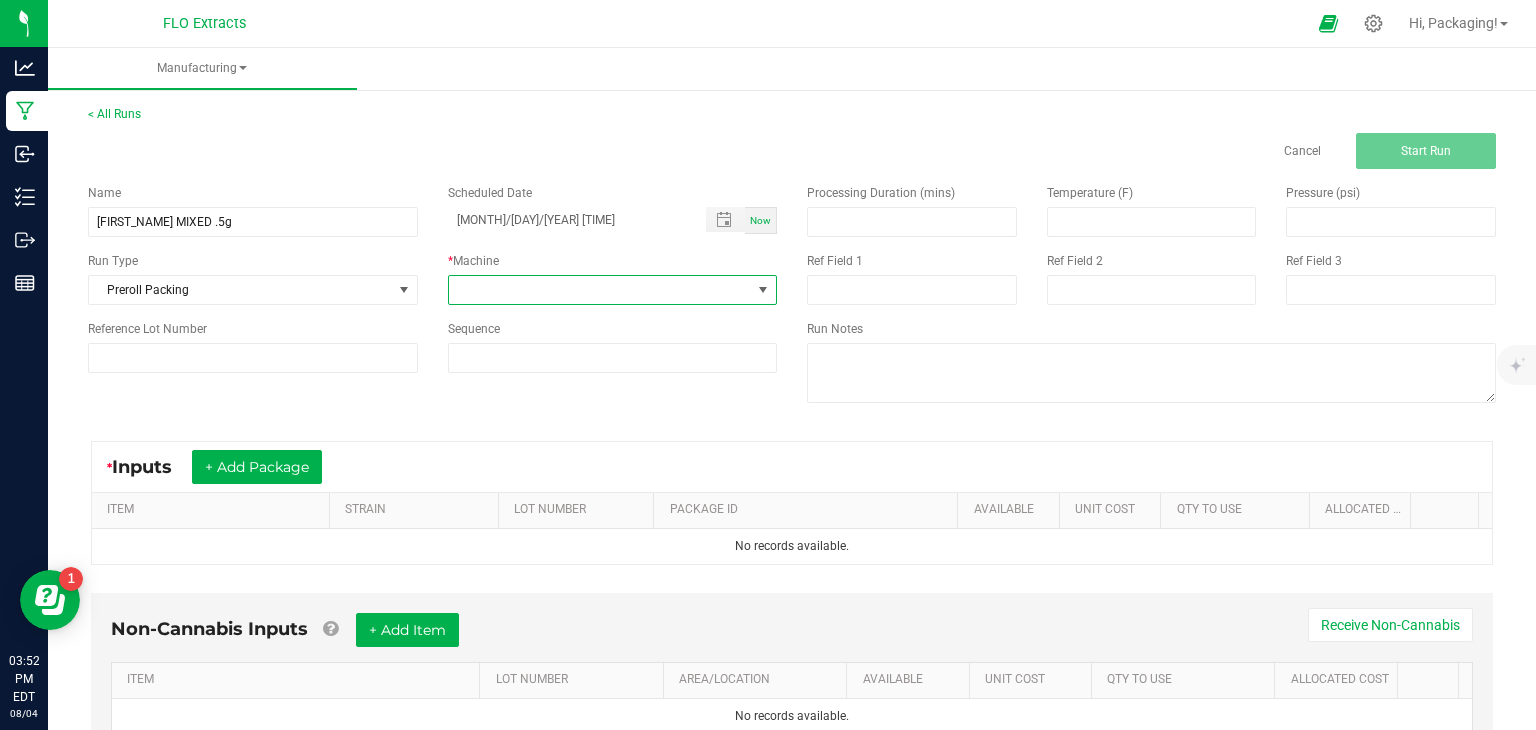 click at bounding box center (763, 290) 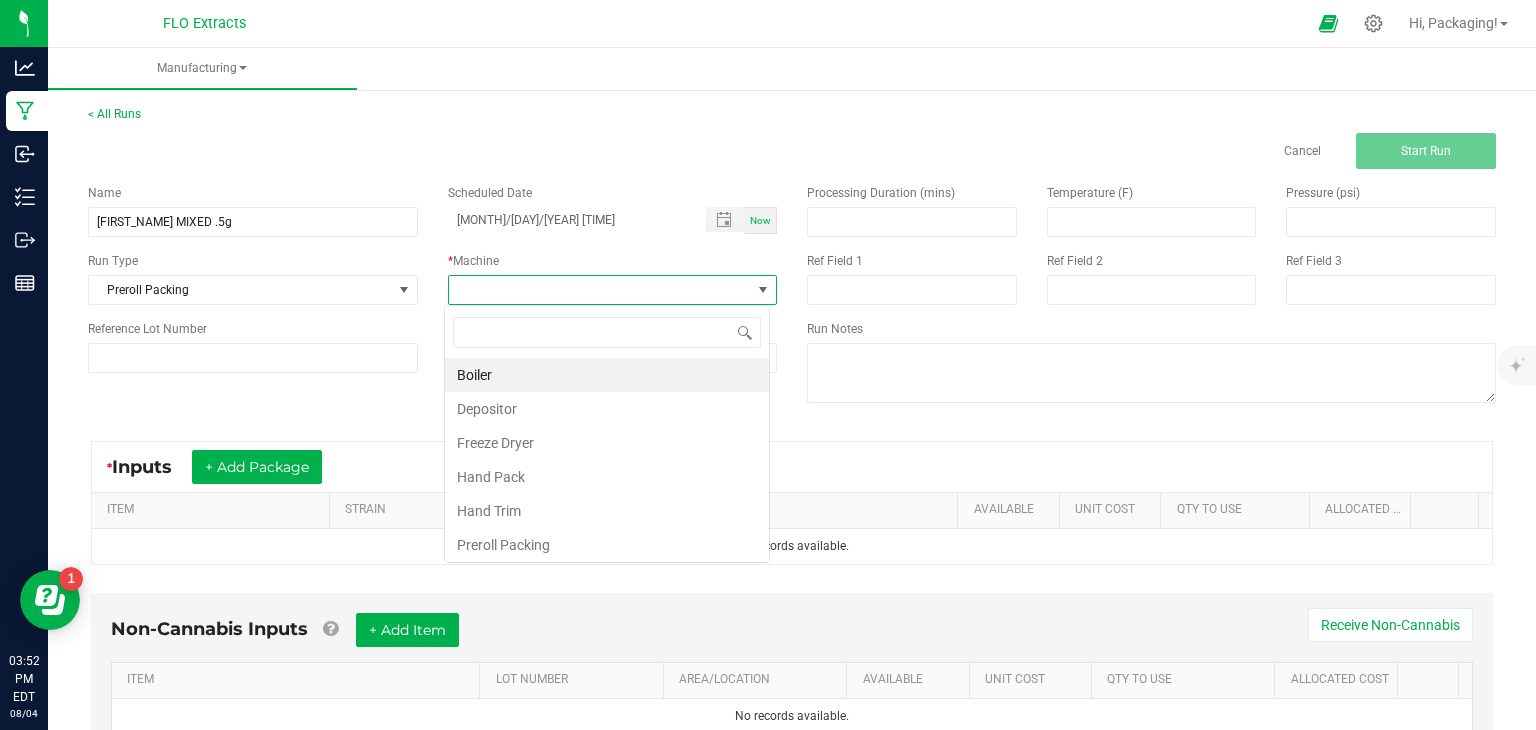scroll, scrollTop: 99970, scrollLeft: 99674, axis: both 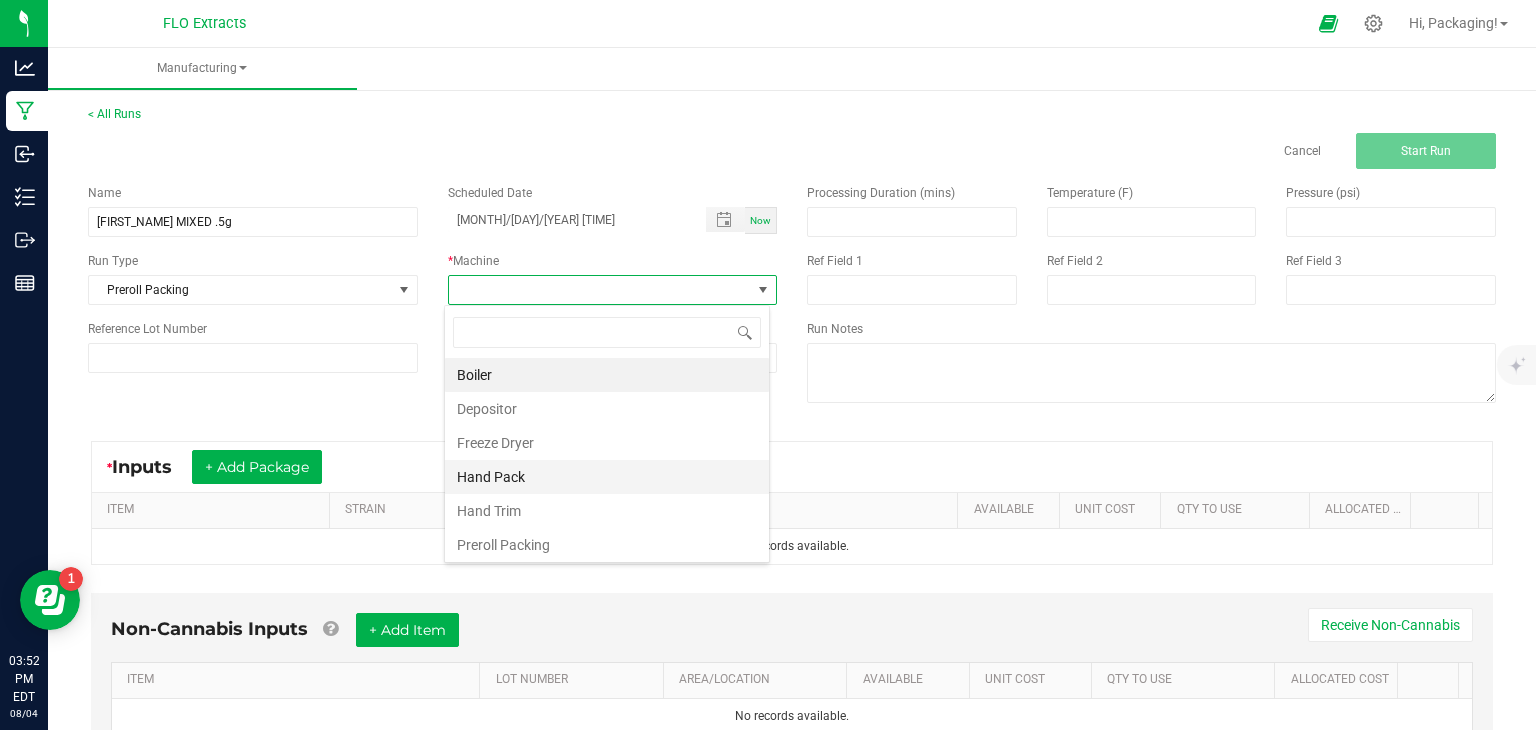click on "Hand Pack" at bounding box center (607, 477) 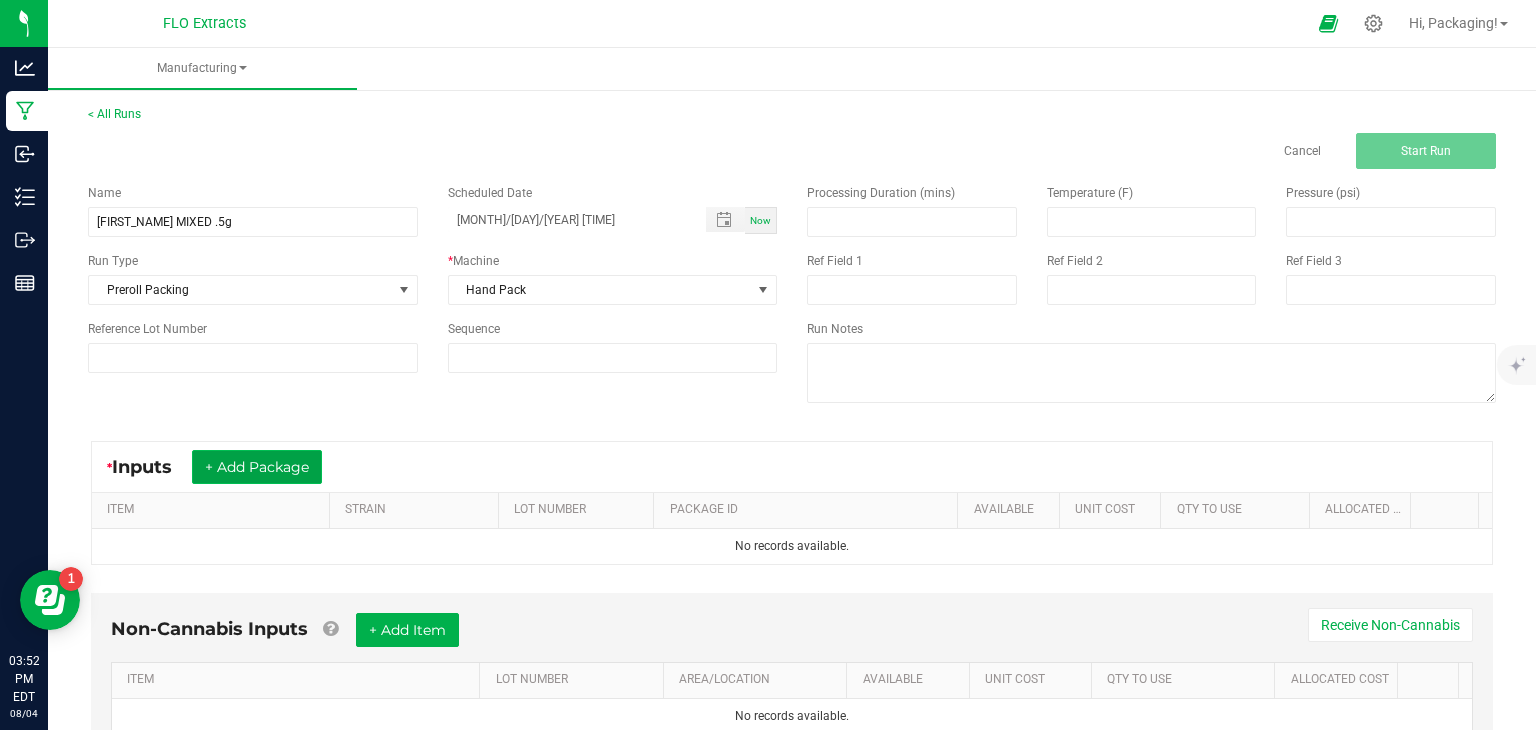 click on "+ Add Package" at bounding box center [257, 467] 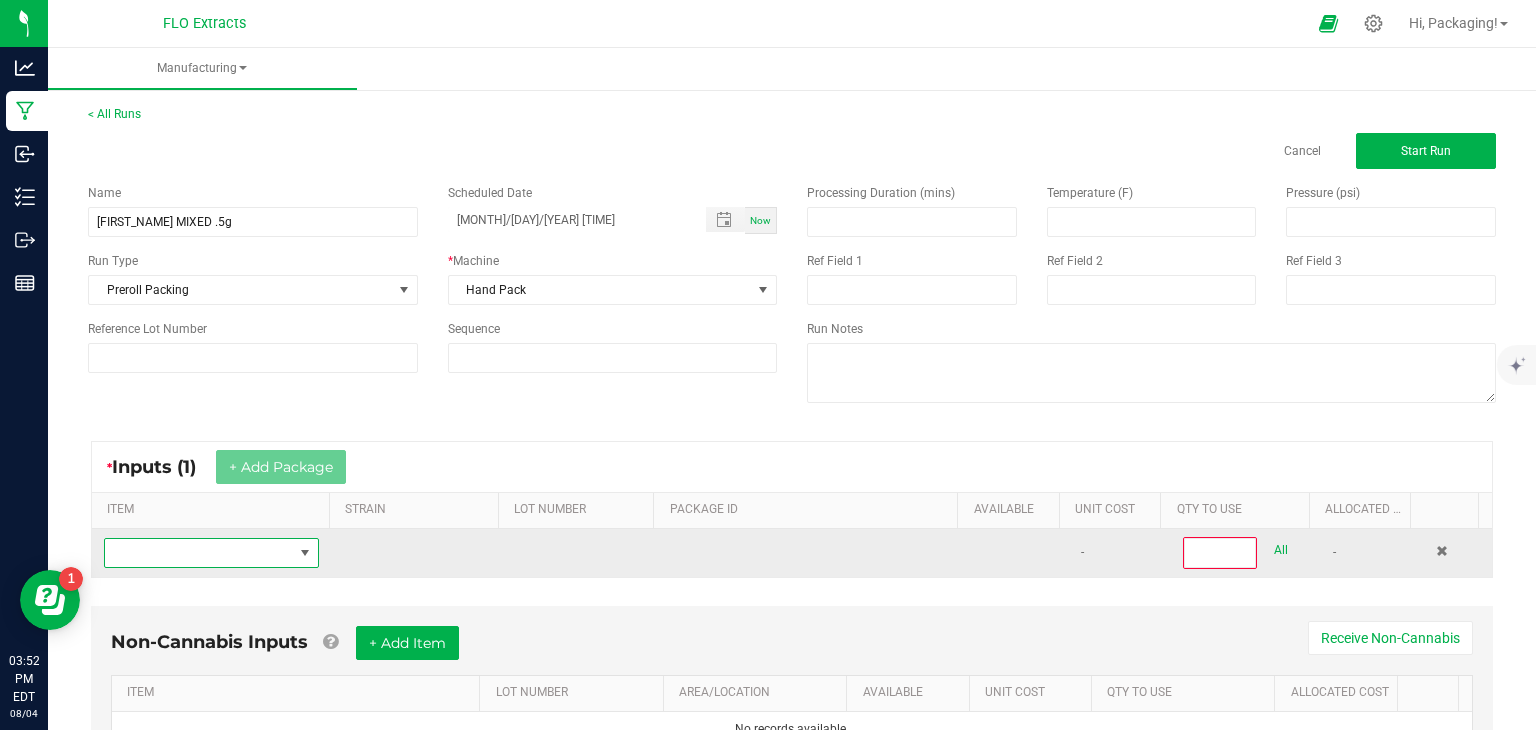 click at bounding box center (305, 553) 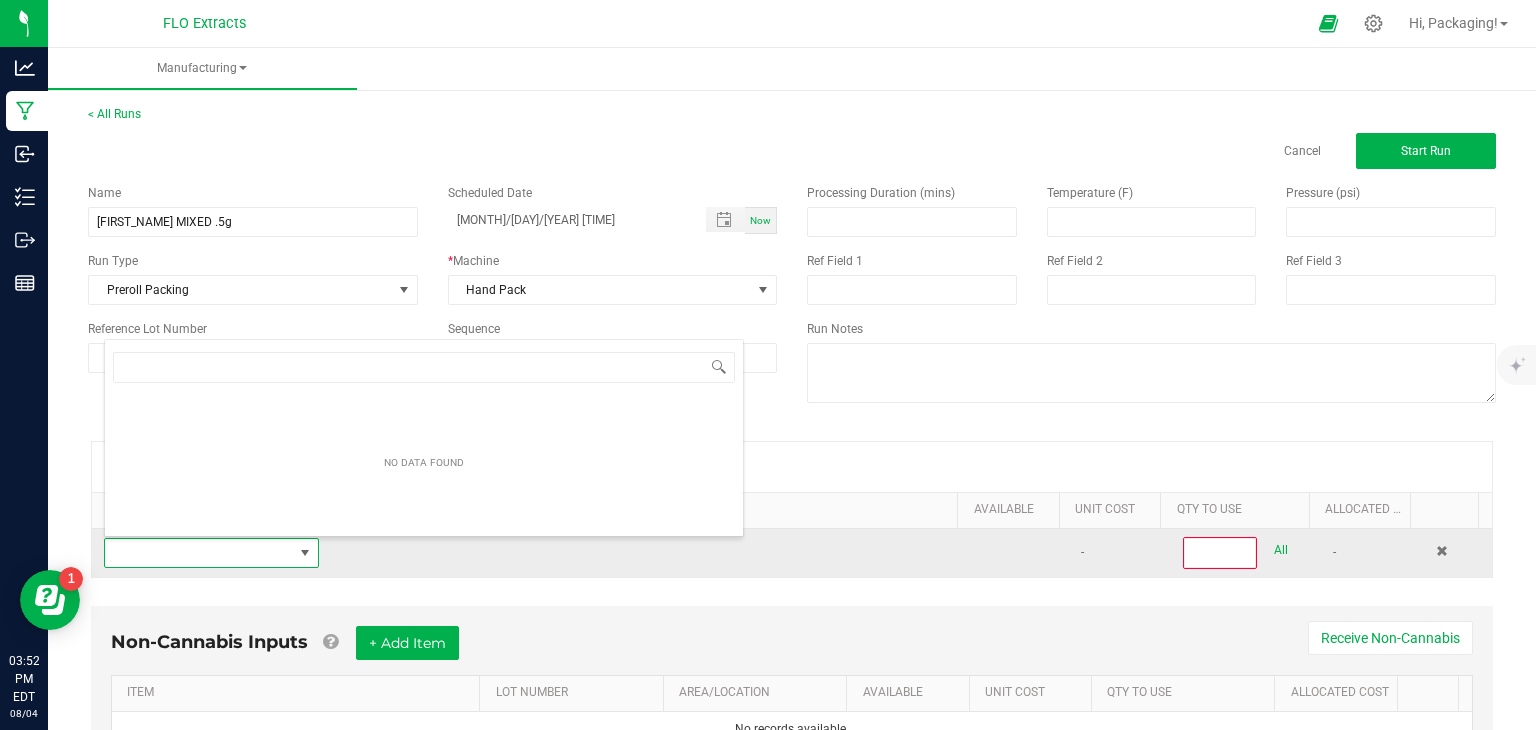 scroll, scrollTop: 99970, scrollLeft: 99790, axis: both 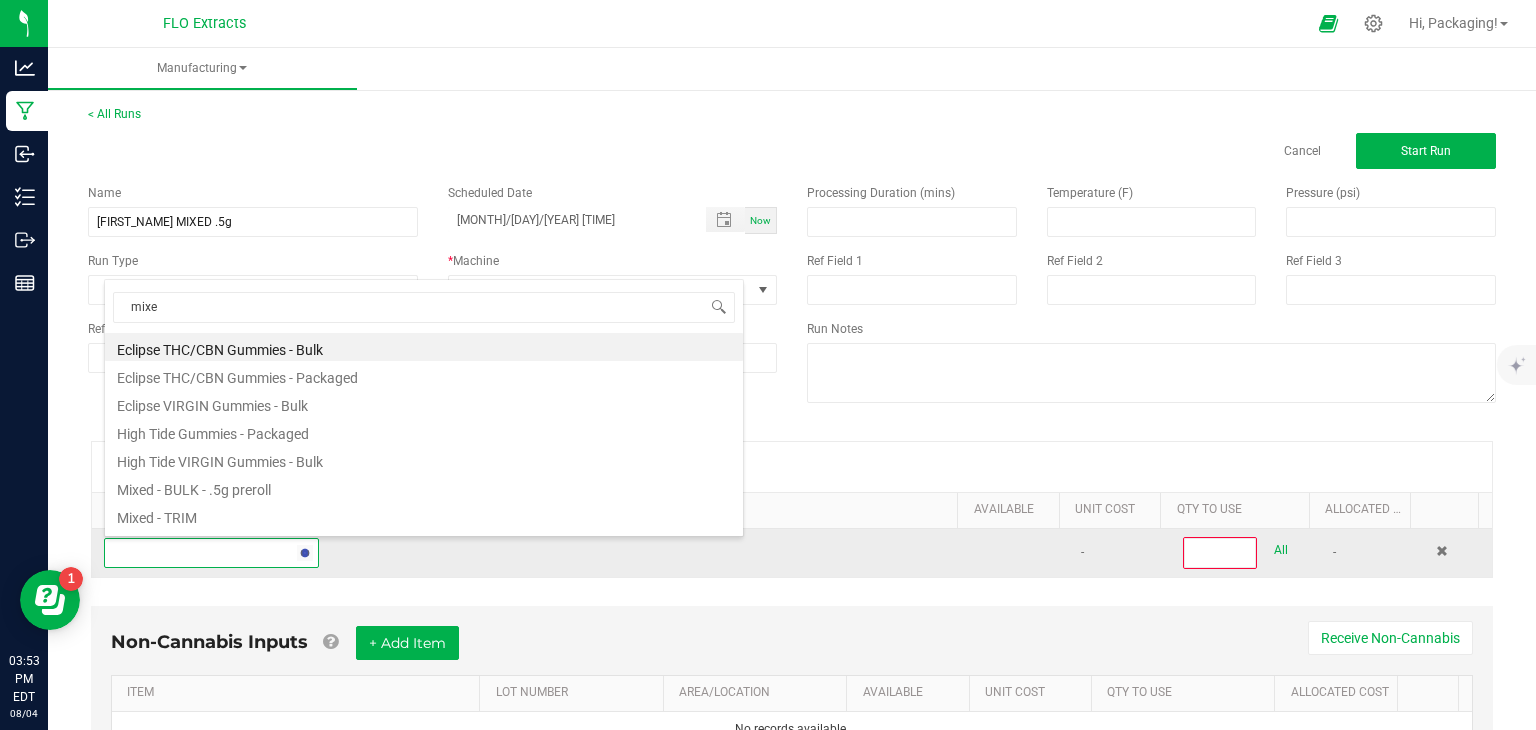 type on "mixed" 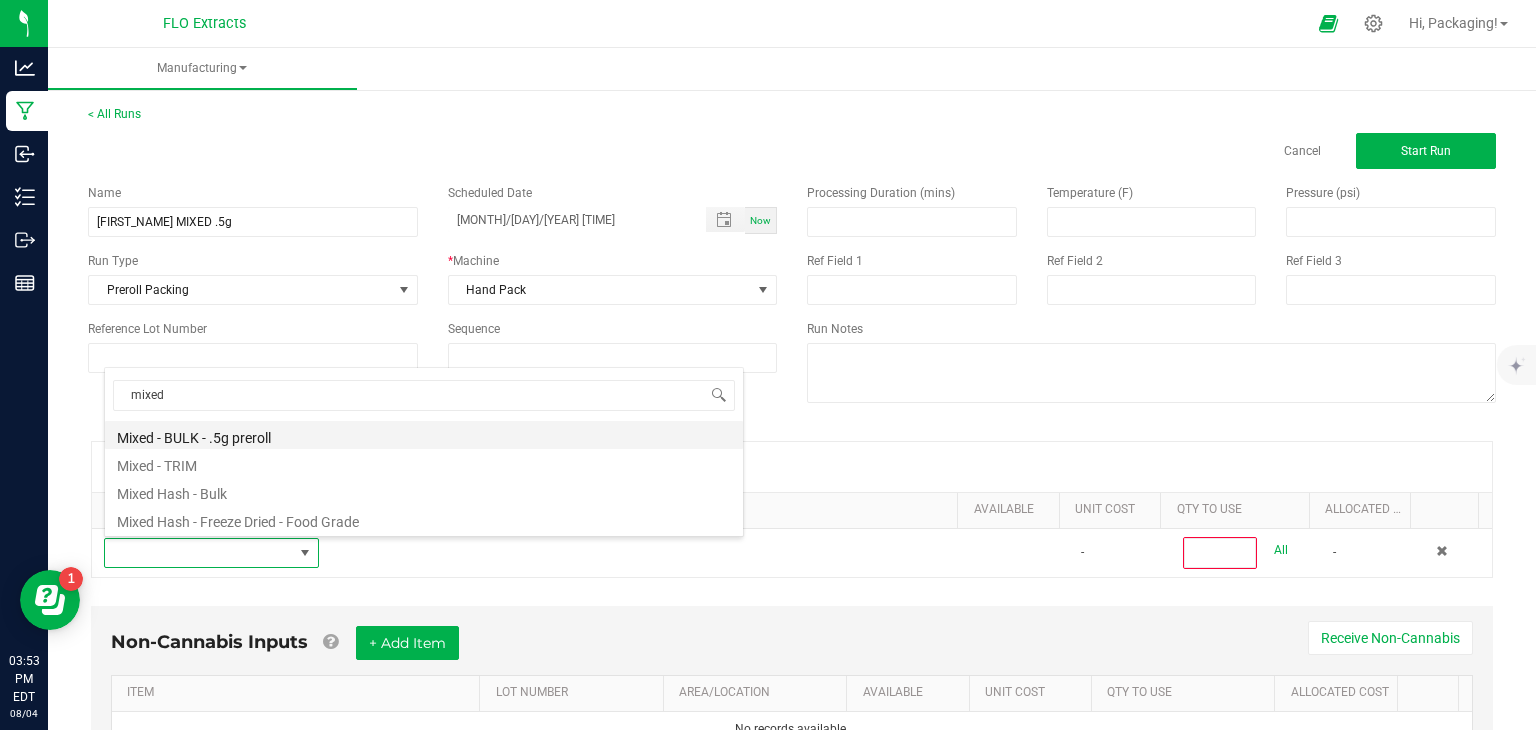 click on "Mixed - BULK - .5g preroll" at bounding box center [424, 435] 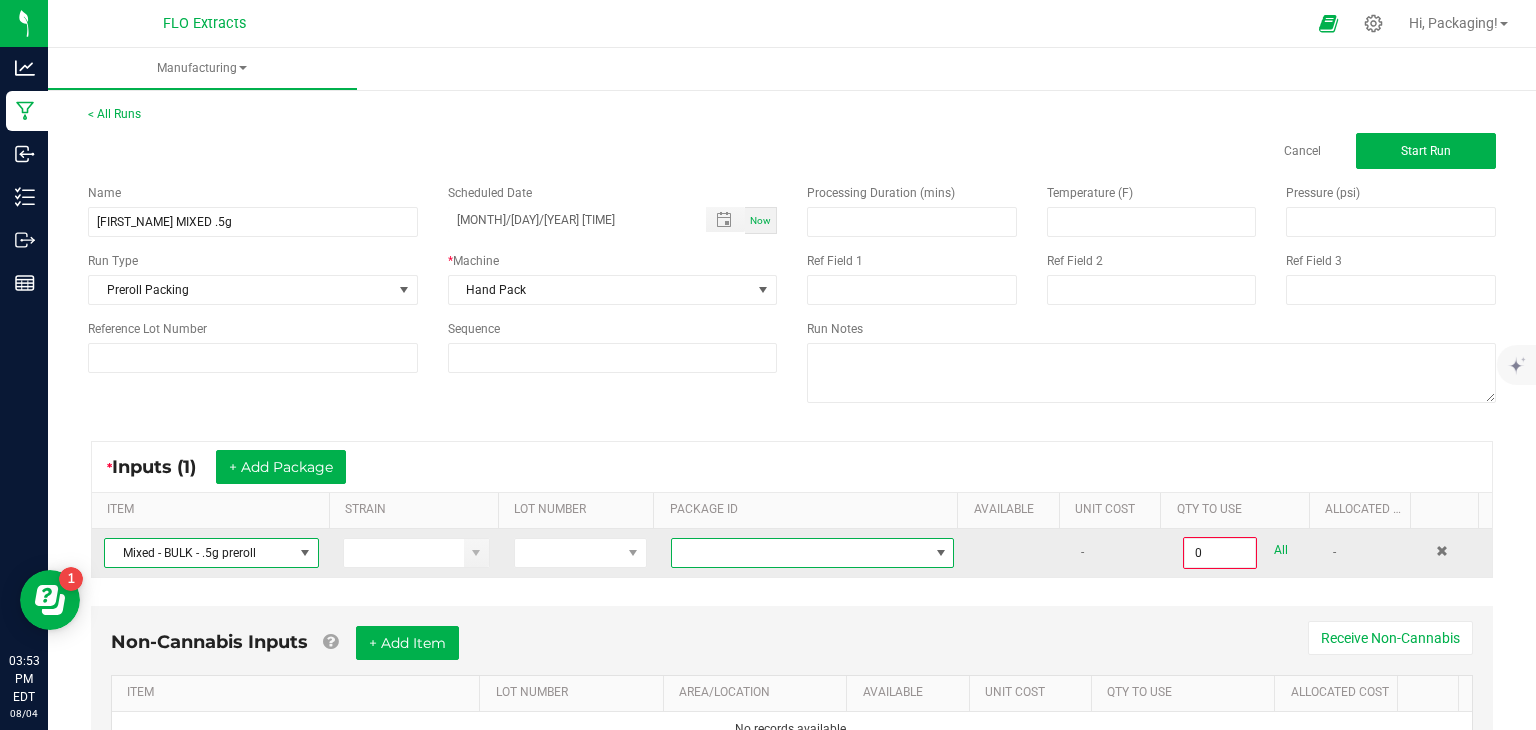click at bounding box center [941, 553] 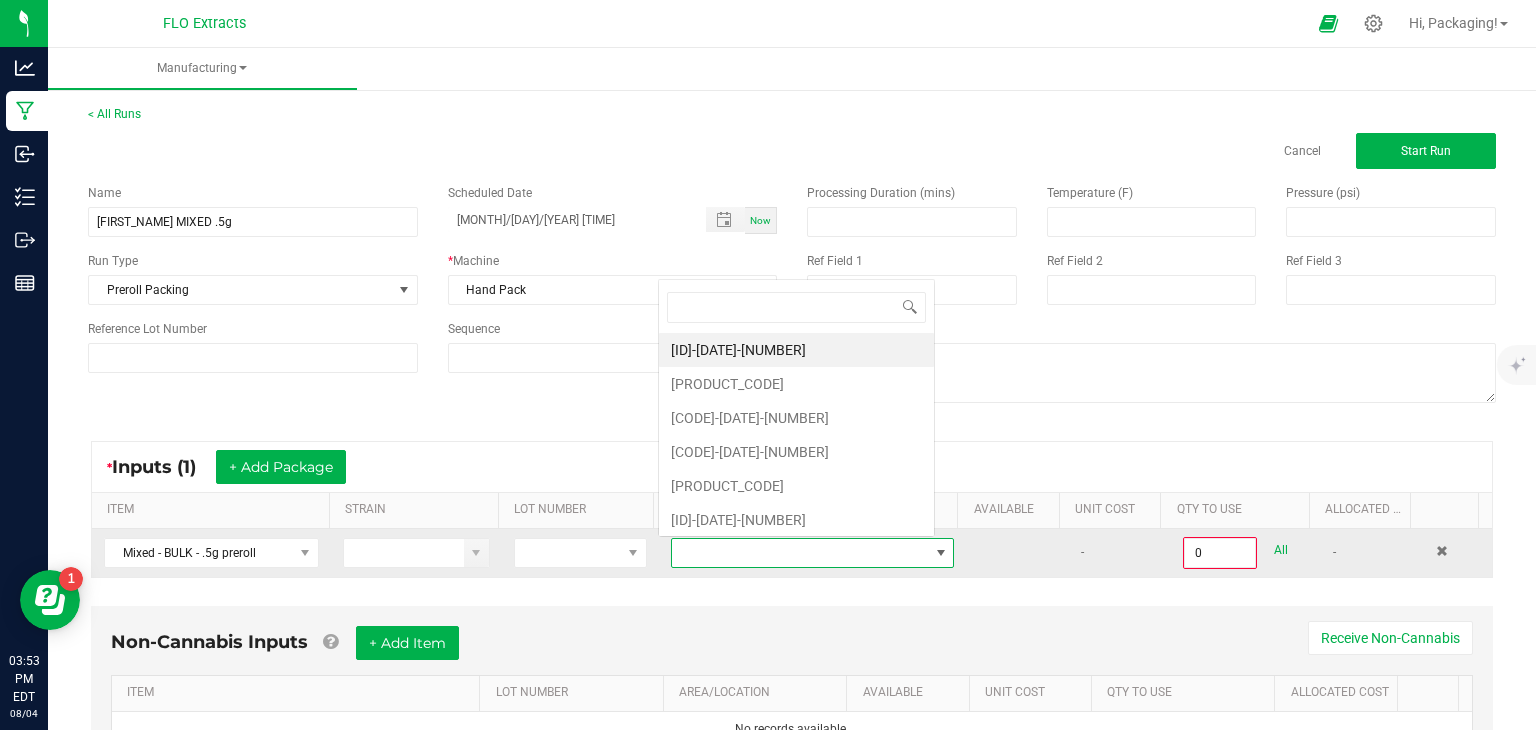 scroll, scrollTop: 0, scrollLeft: 0, axis: both 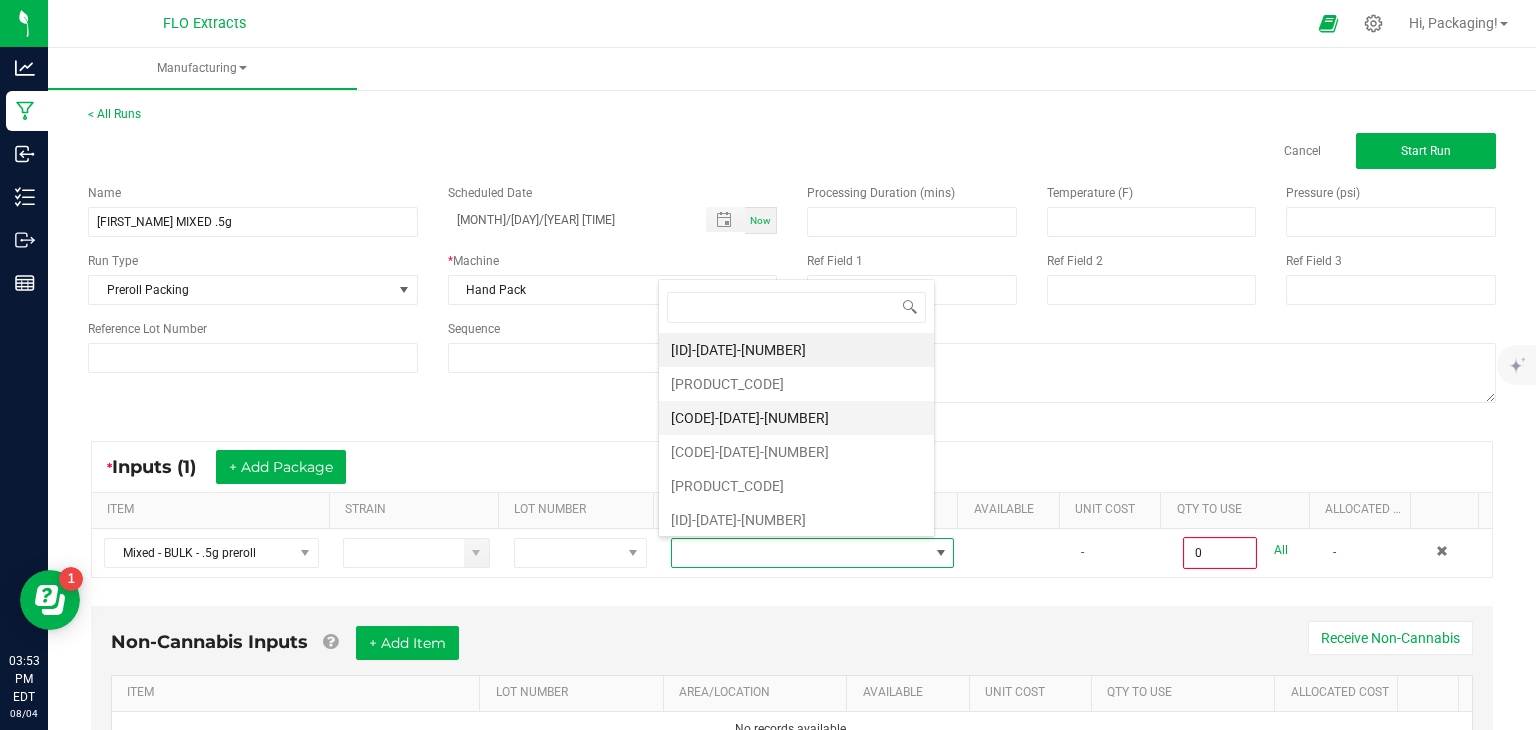 click on "[CODE]-[DATE]-[NUMBER]" at bounding box center [796, 418] 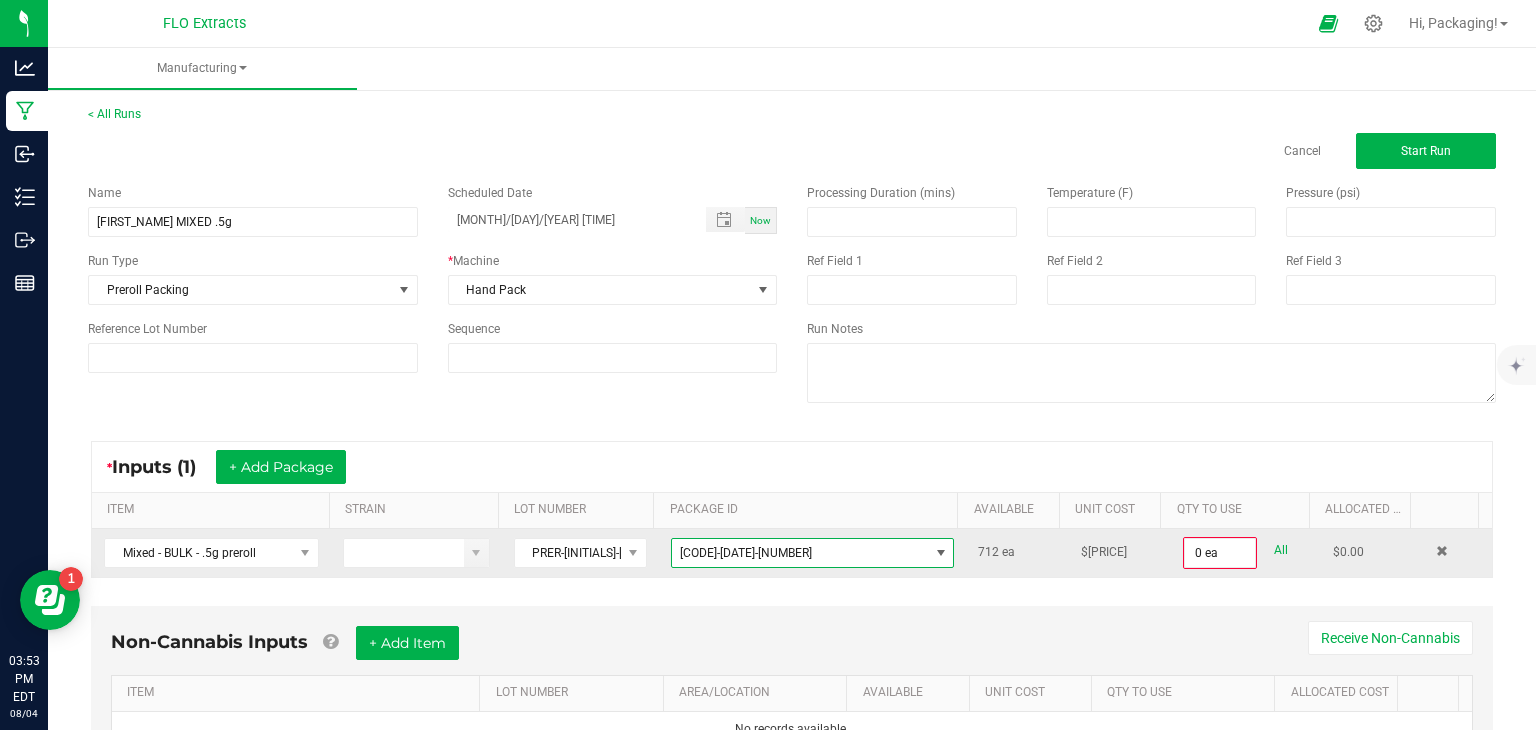 click on "All" at bounding box center [1281, 550] 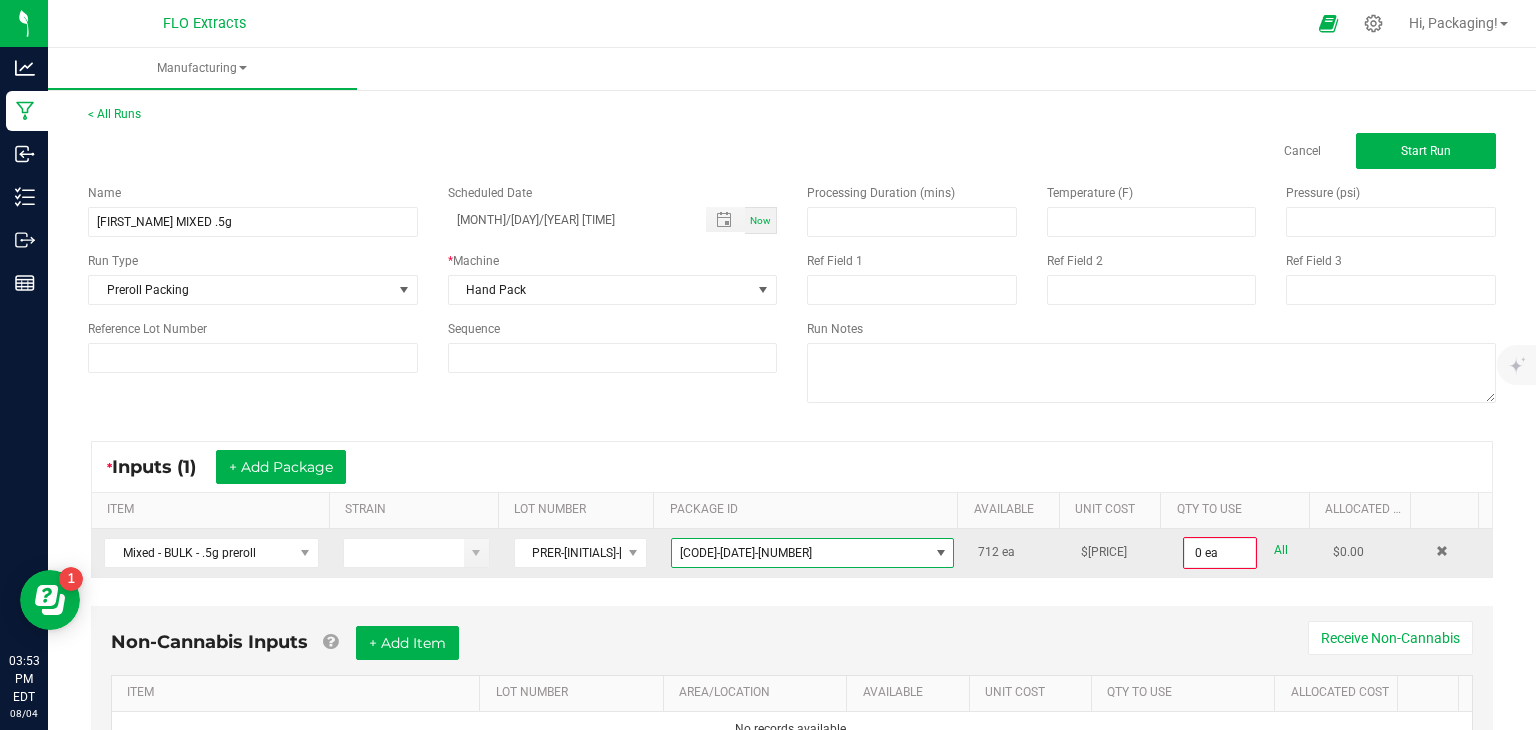 type on "712 ea" 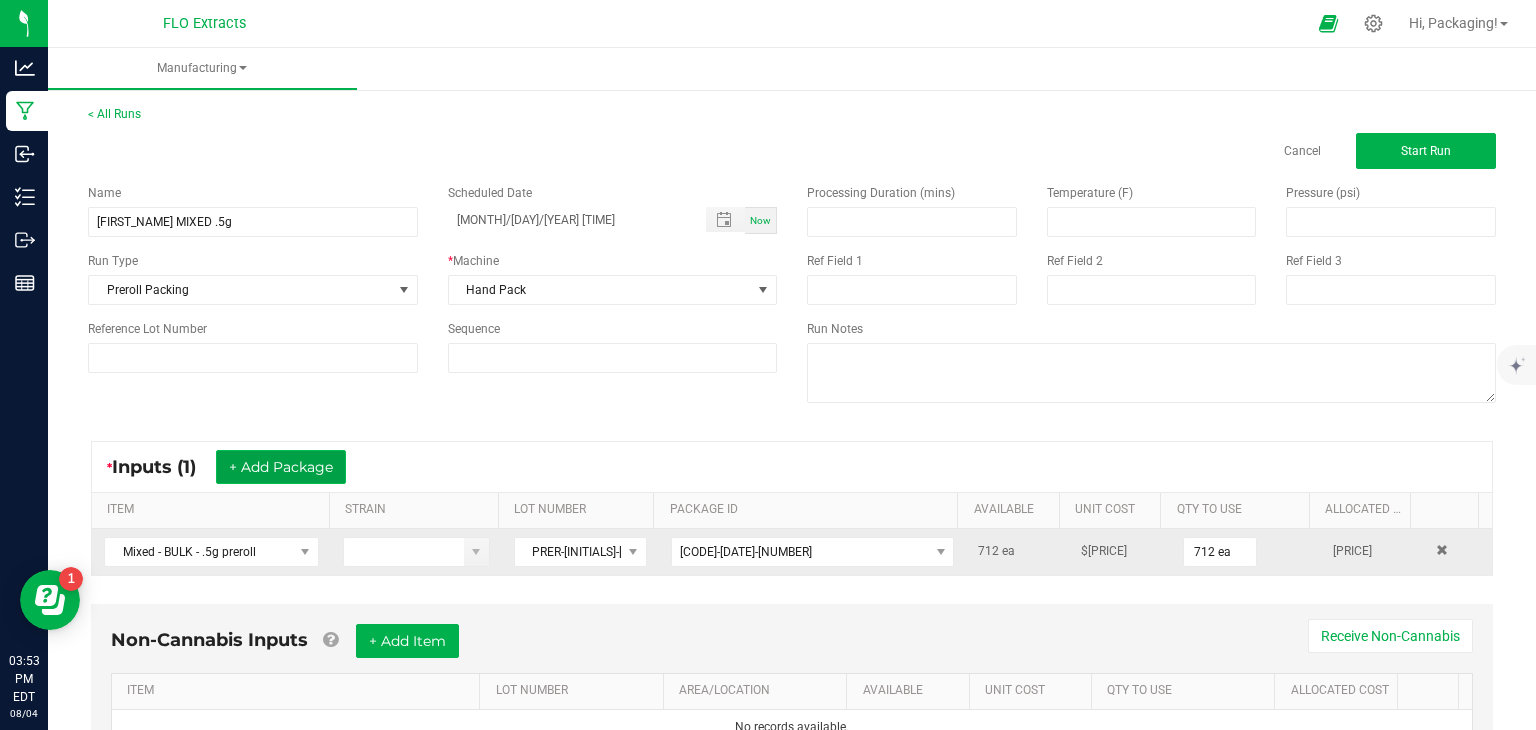 click on "+ Add Package" at bounding box center (281, 467) 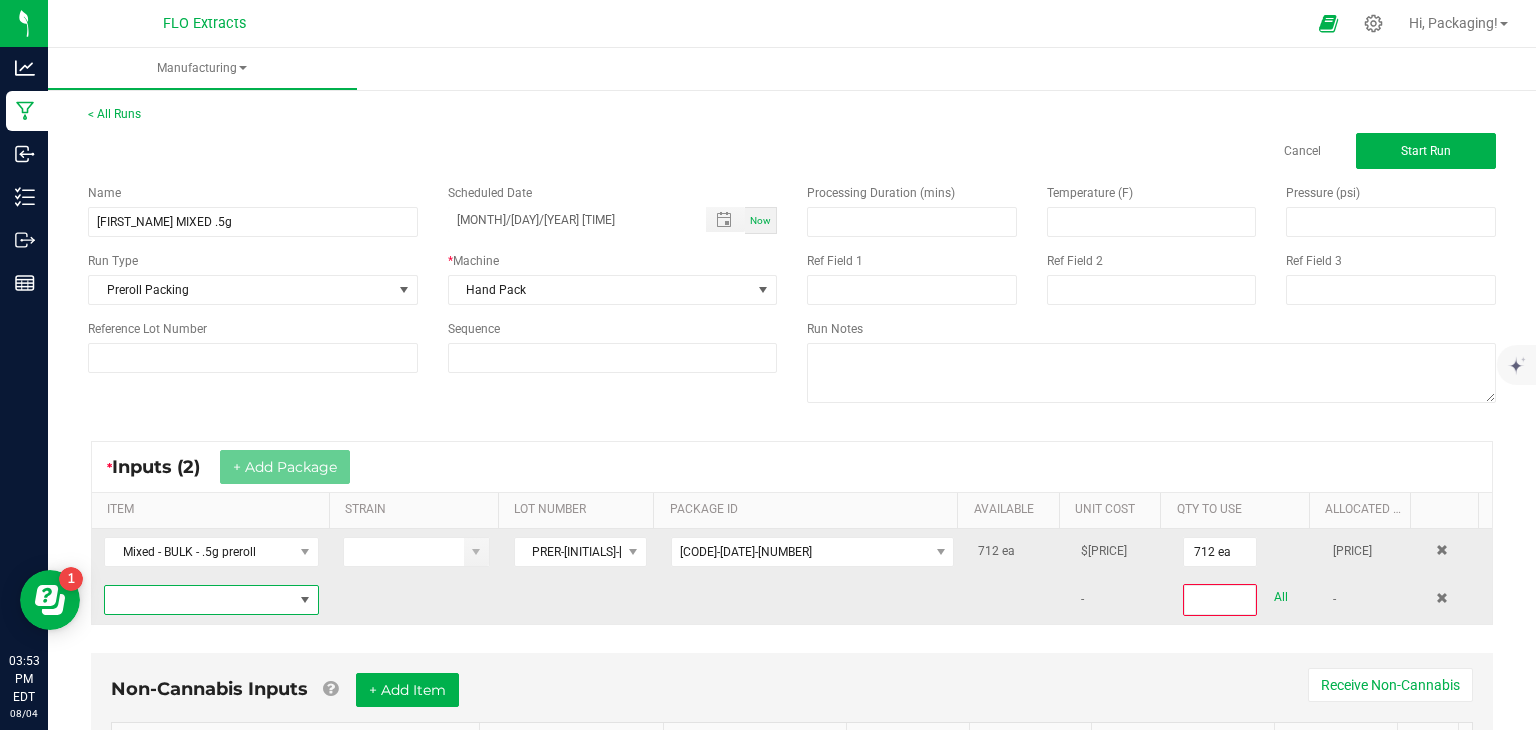 click at bounding box center (305, 600) 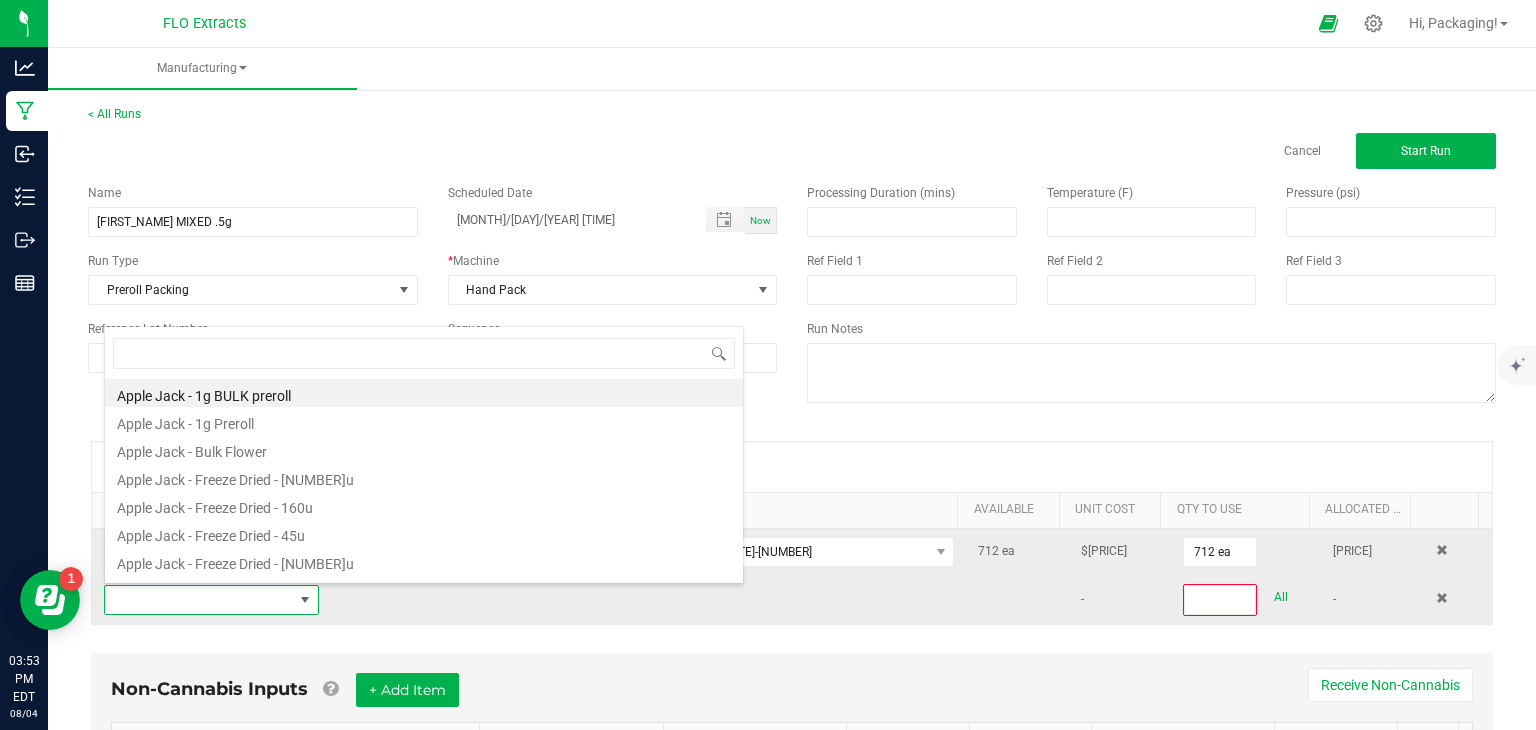 scroll, scrollTop: 99970, scrollLeft: 99790, axis: both 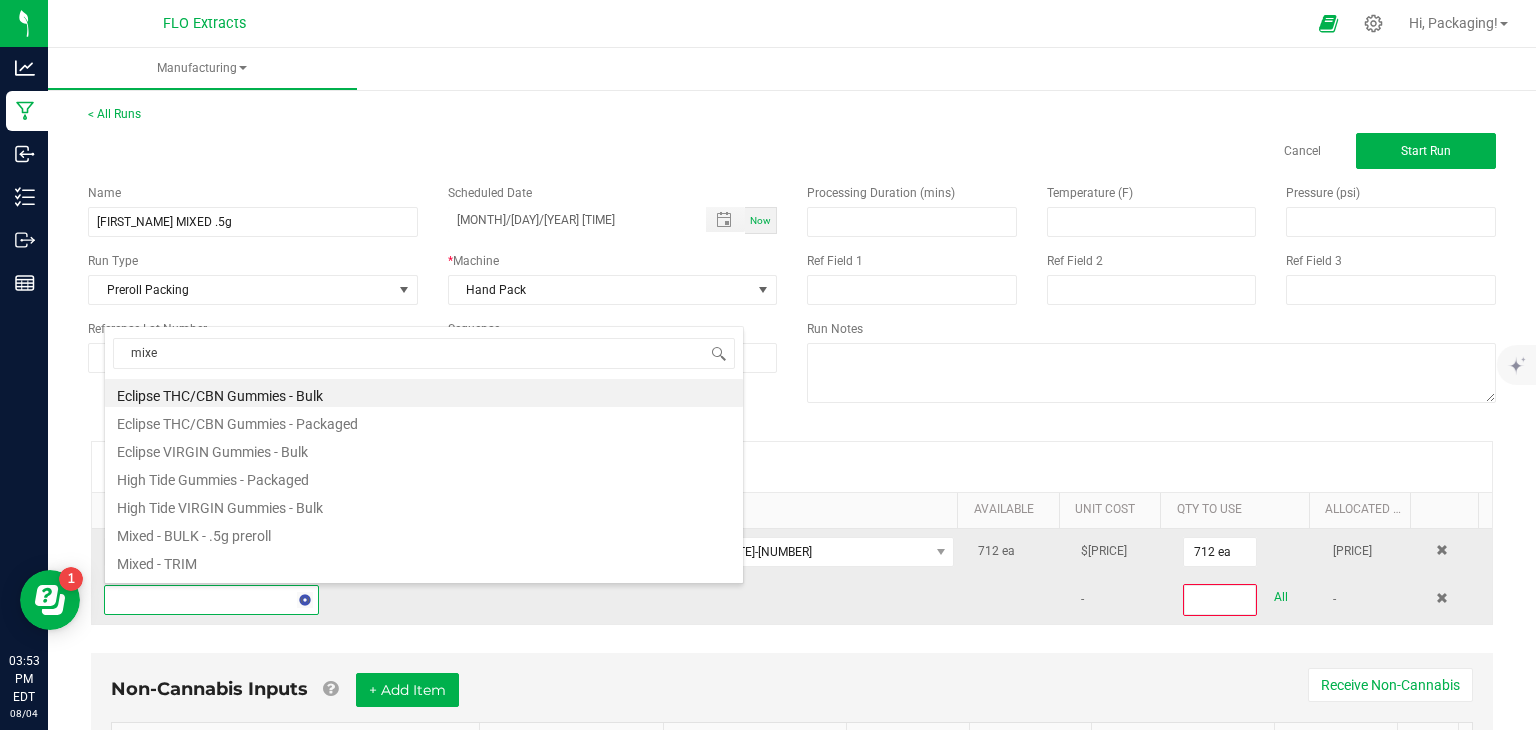 type on "mixed" 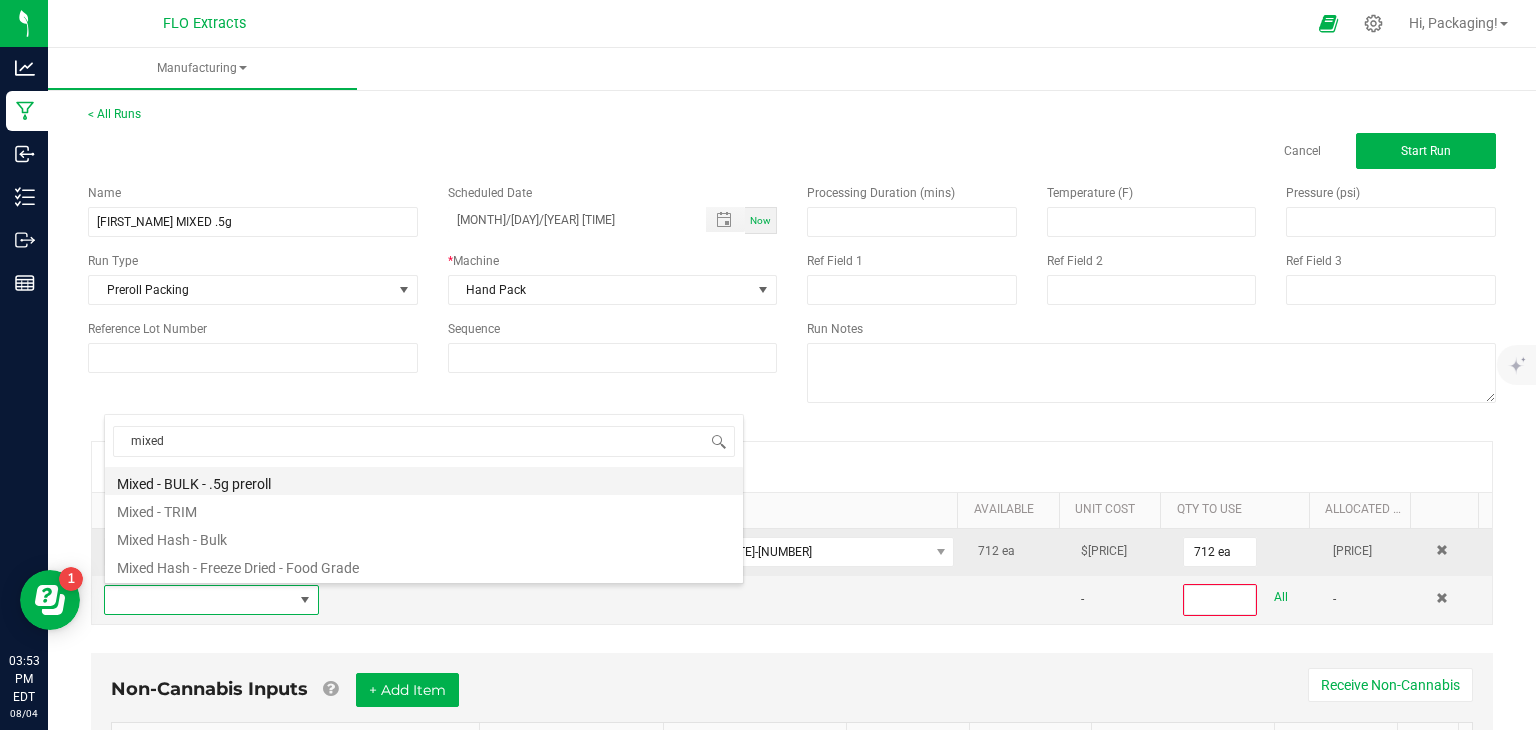 click on "Mixed - BULK - .5g preroll" at bounding box center [424, 481] 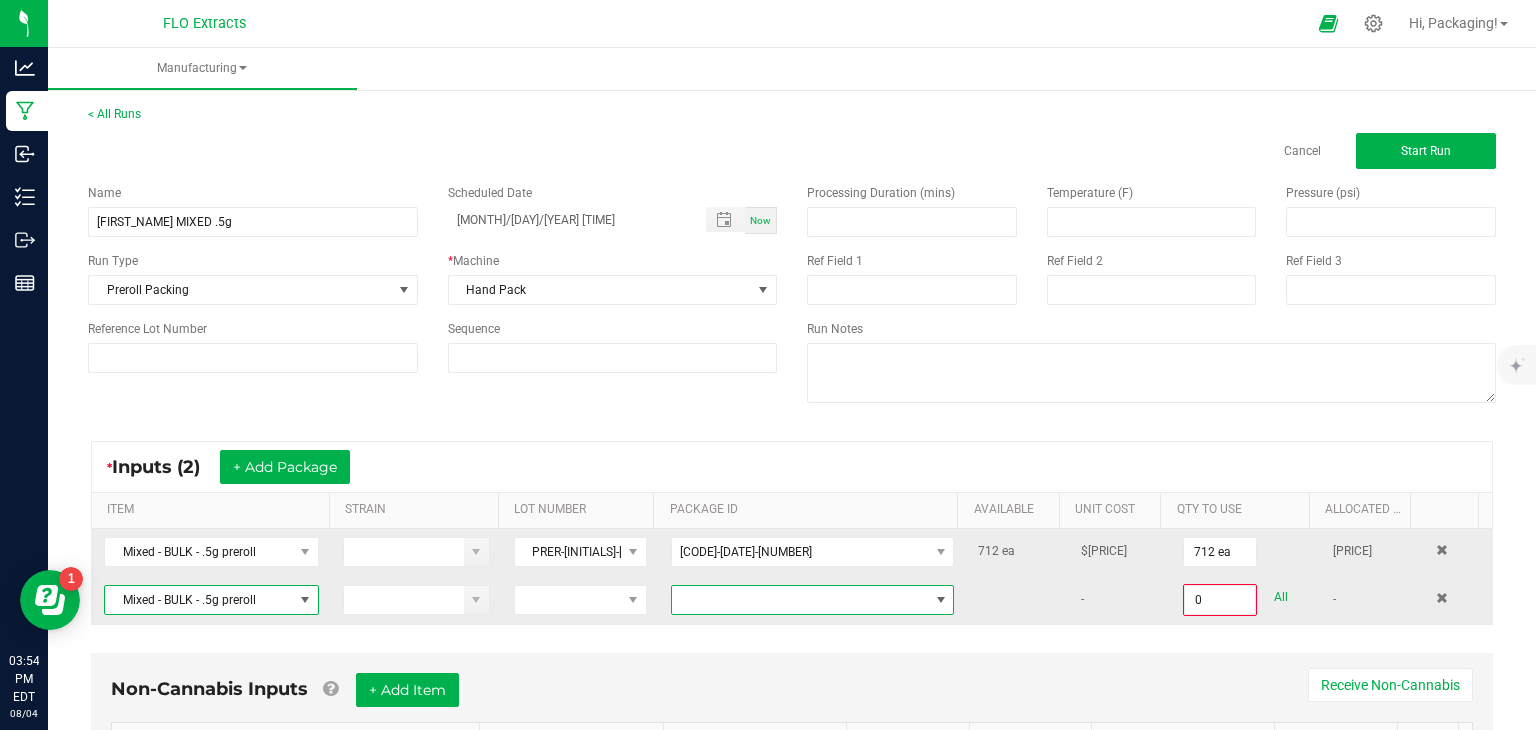 click at bounding box center [941, 600] 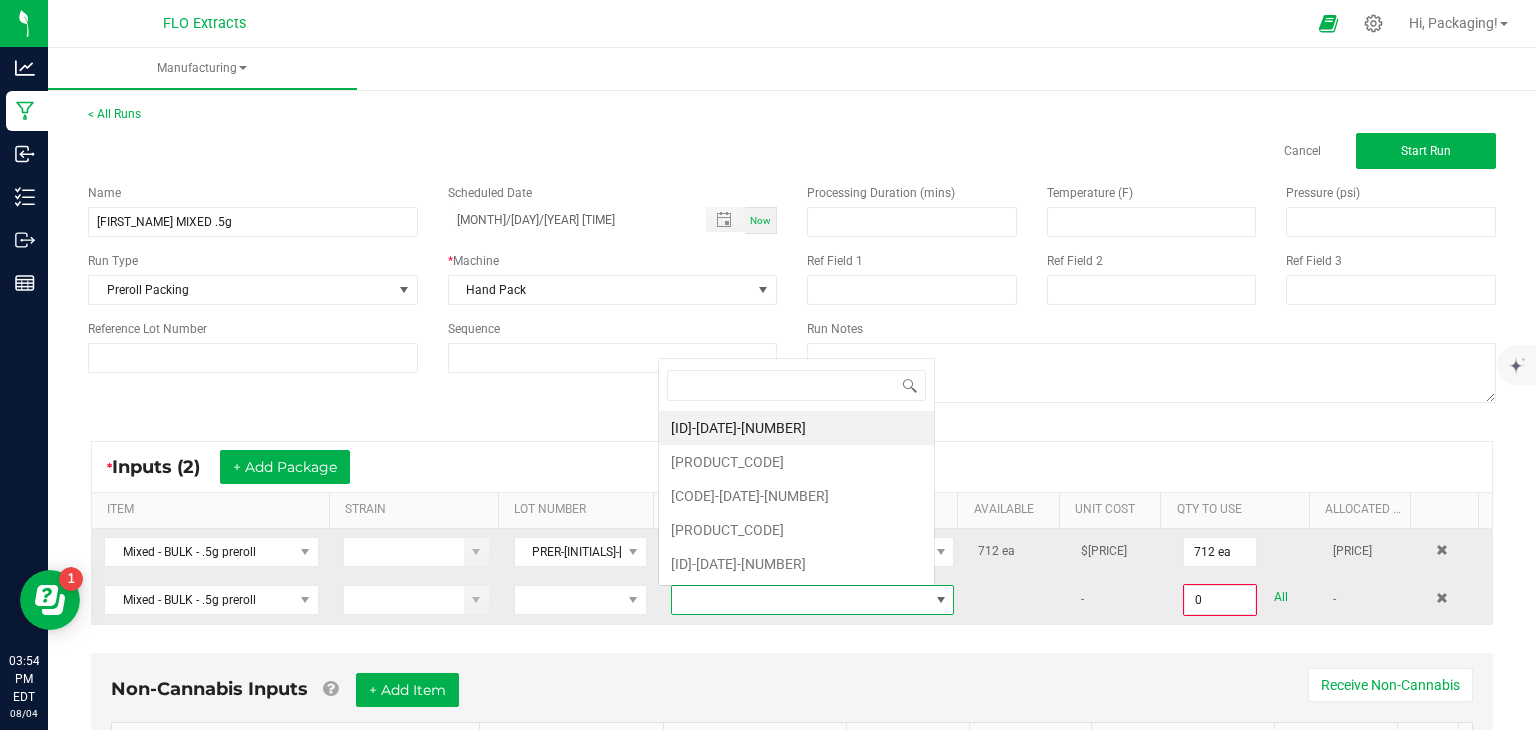 scroll, scrollTop: 0, scrollLeft: 0, axis: both 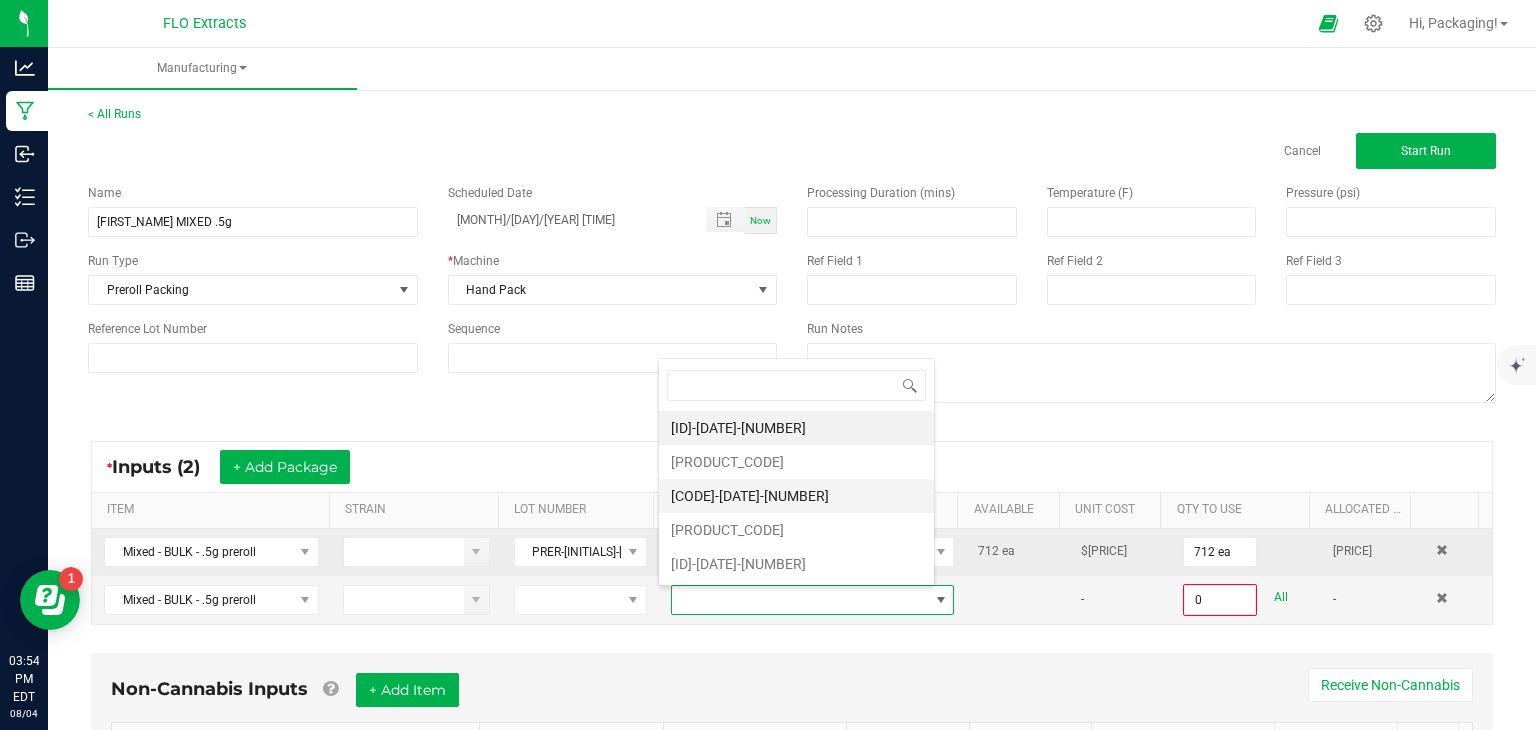 click on "[CODE]-[DATE]-[NUMBER]" at bounding box center (796, 496) 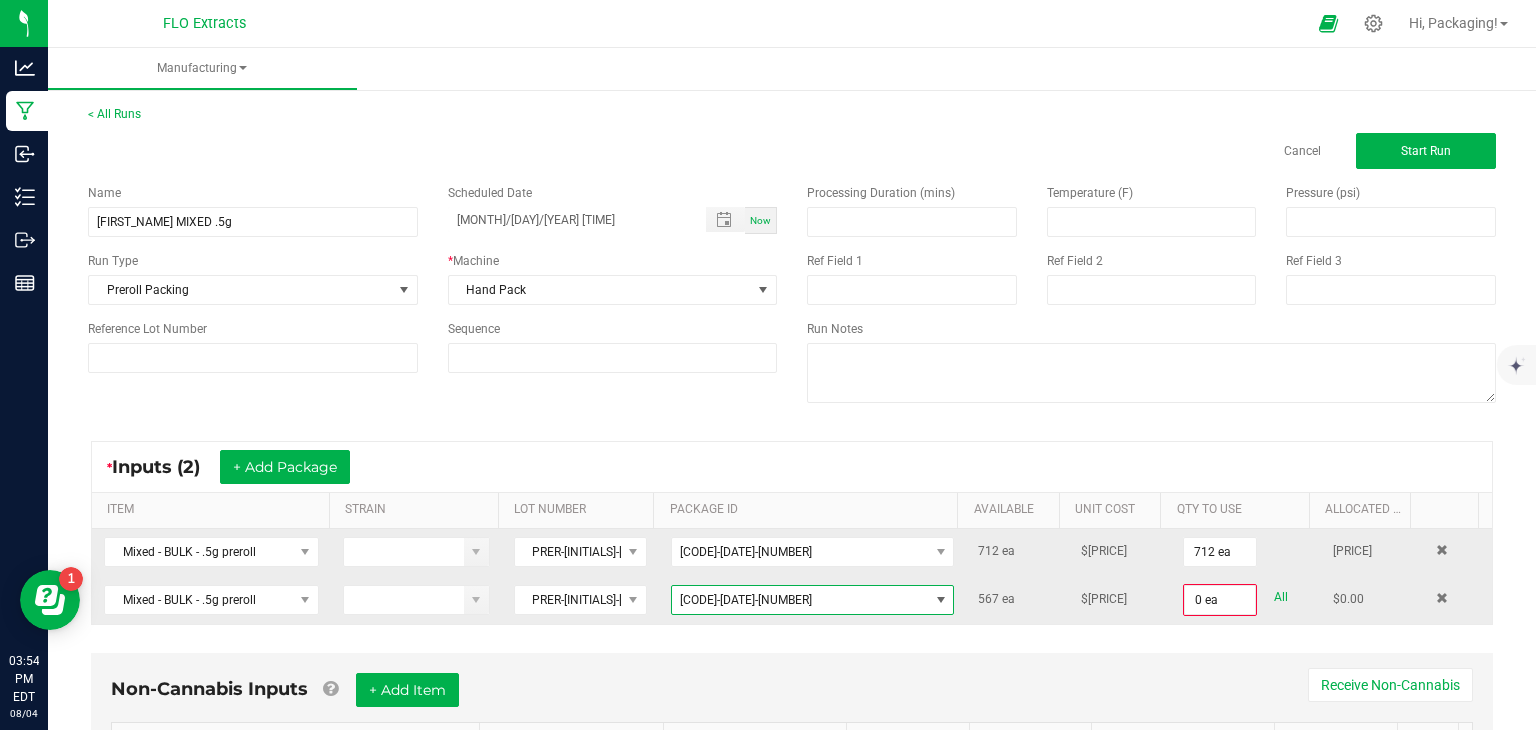 click on "All" at bounding box center [1281, 597] 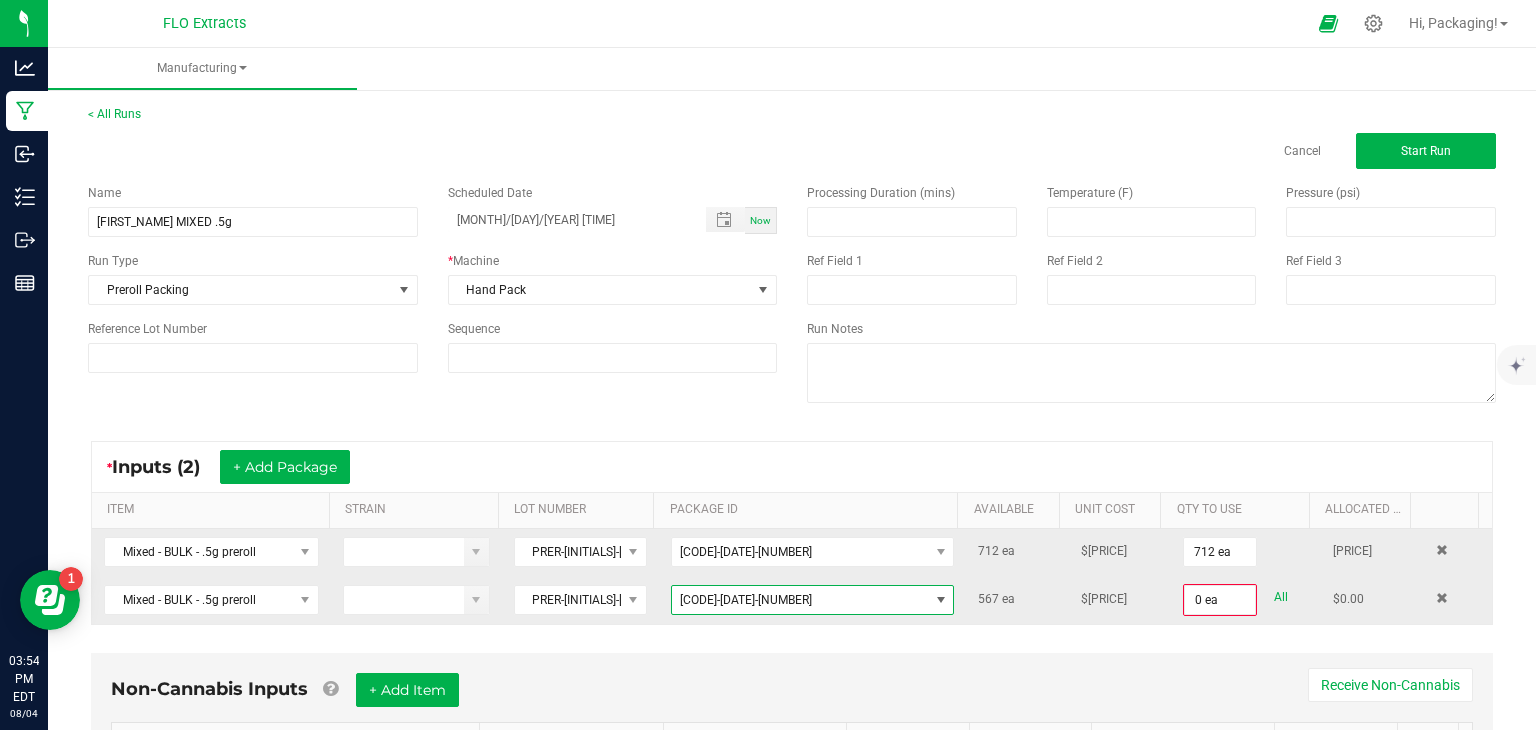 type on "[QUANTITY] ea" 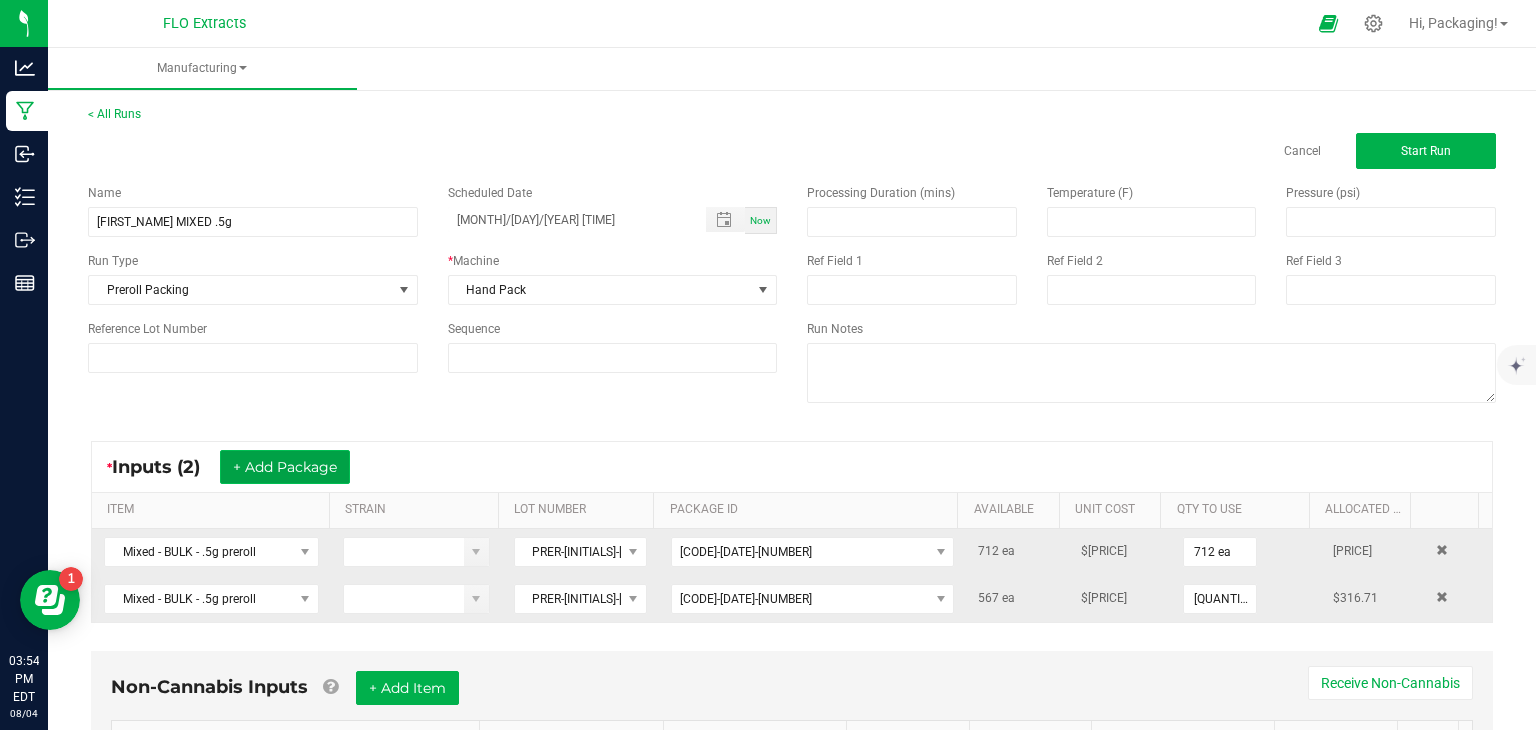 click on "+ Add Package" at bounding box center (285, 467) 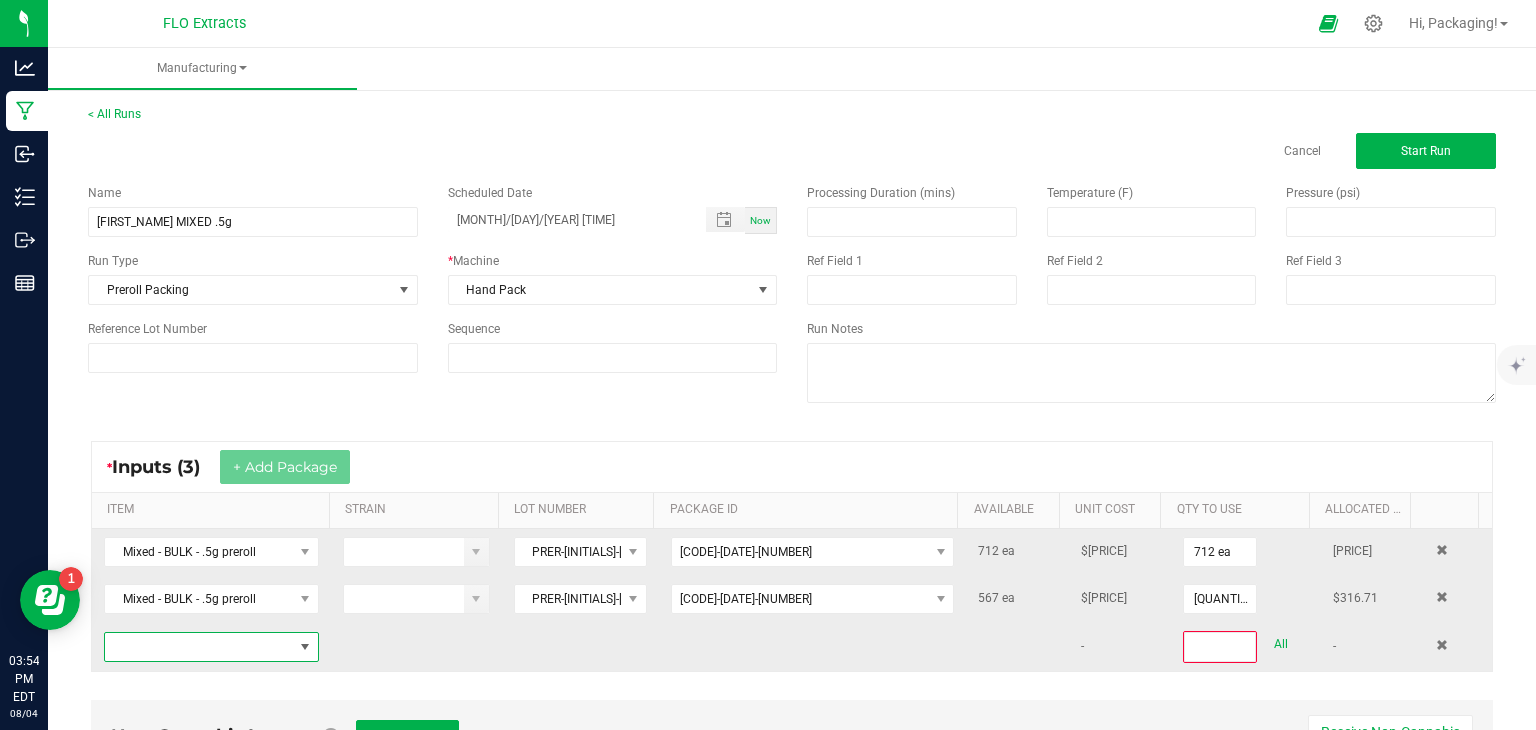 click at bounding box center [305, 647] 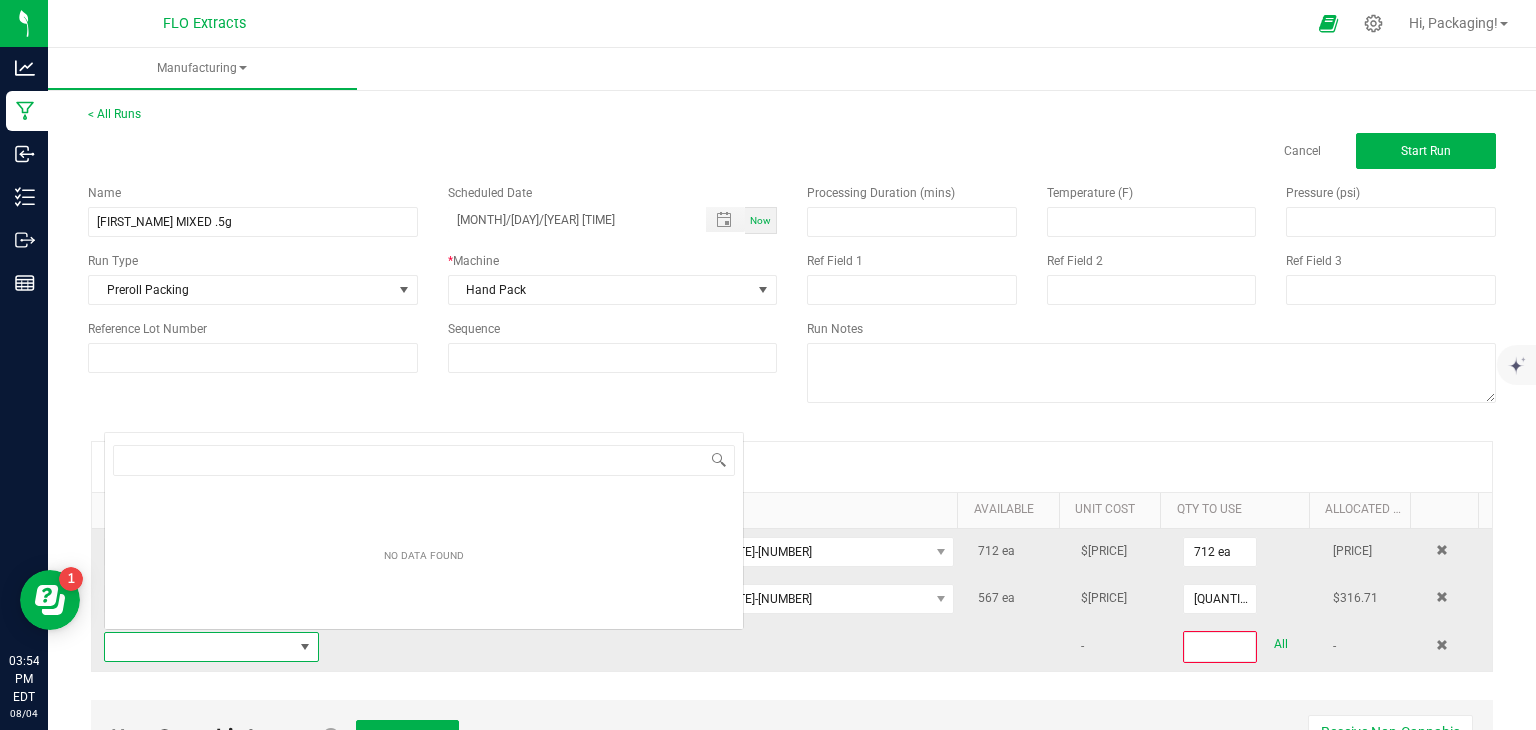 scroll, scrollTop: 0, scrollLeft: 0, axis: both 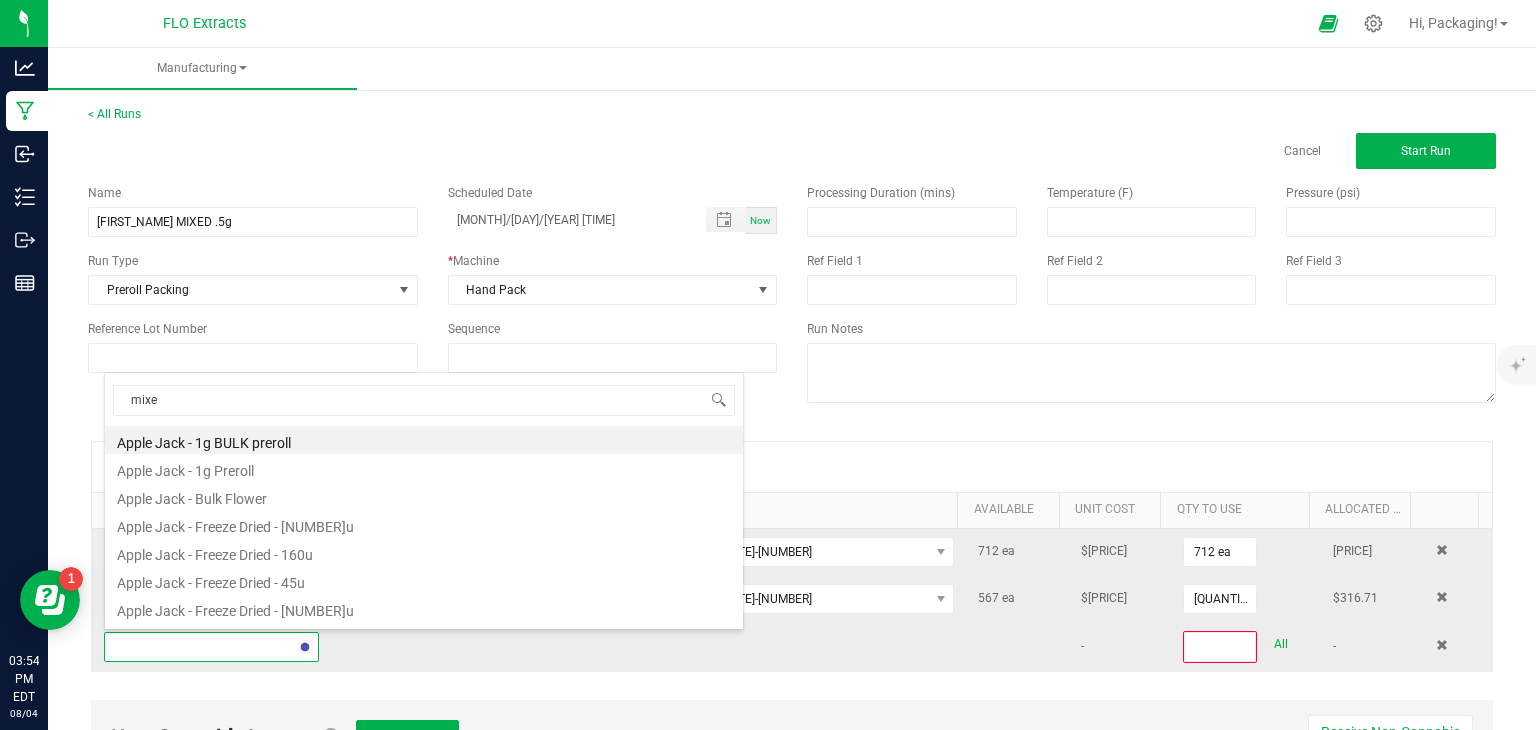 type on "mixed" 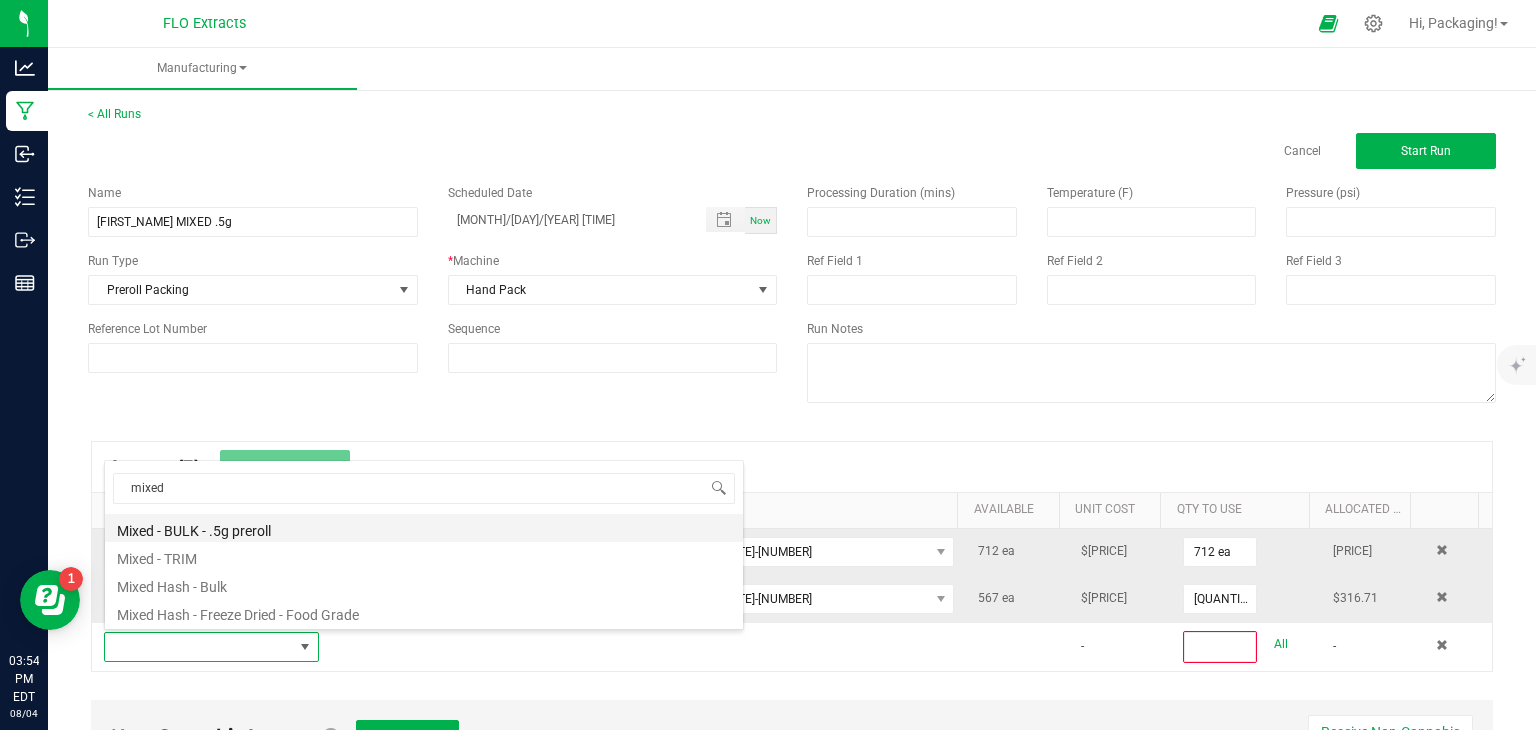 click on "Mixed - BULK - .5g preroll" at bounding box center [424, 528] 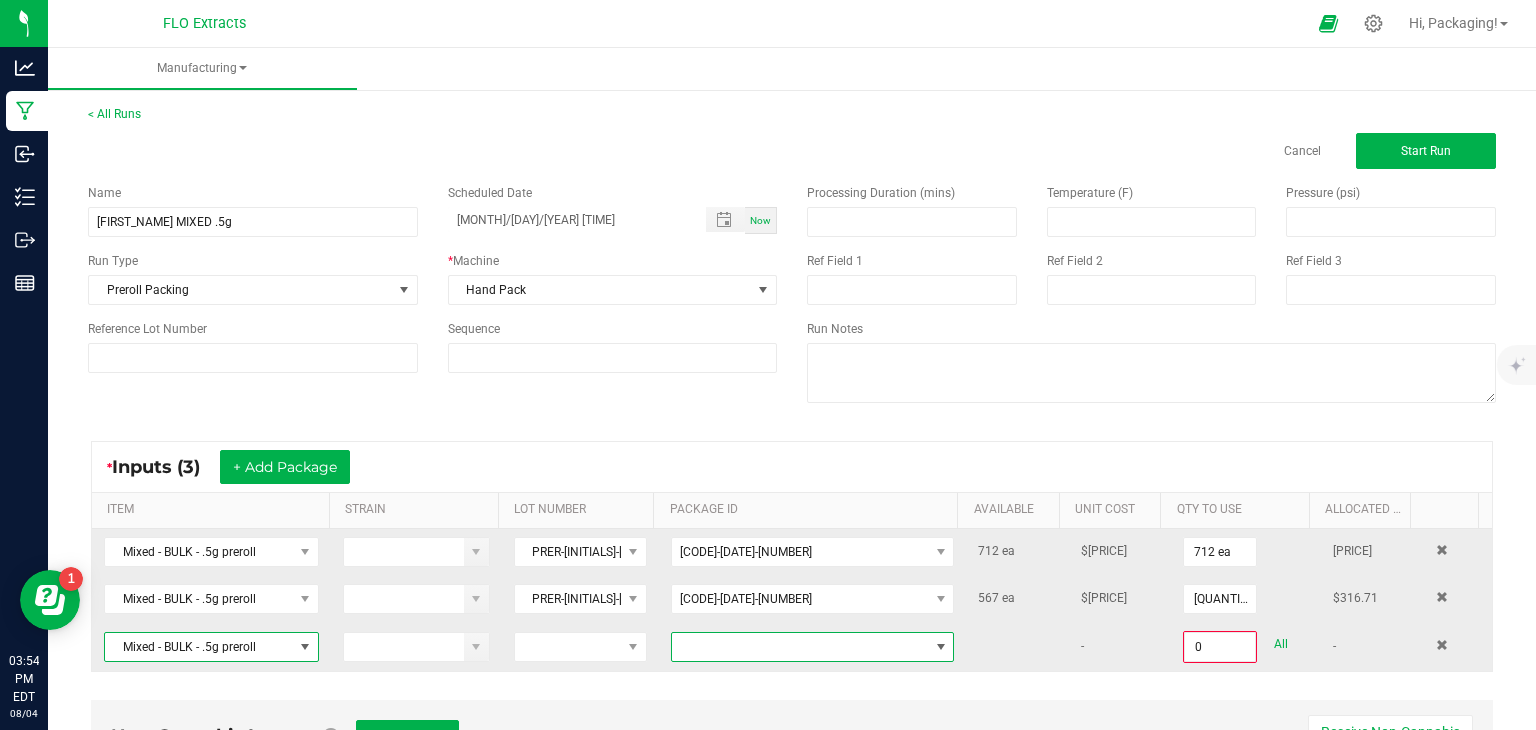click at bounding box center (941, 647) 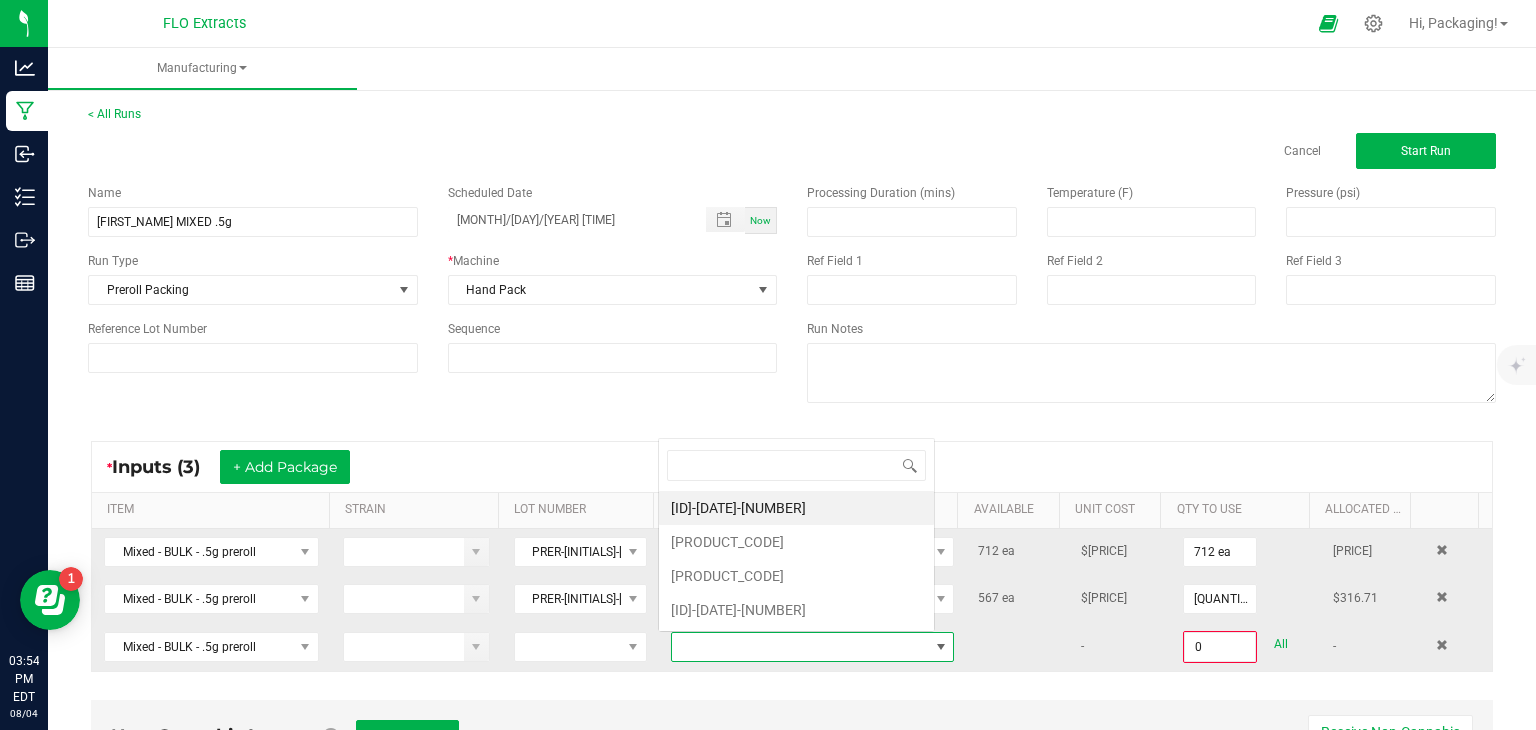 scroll, scrollTop: 0, scrollLeft: 0, axis: both 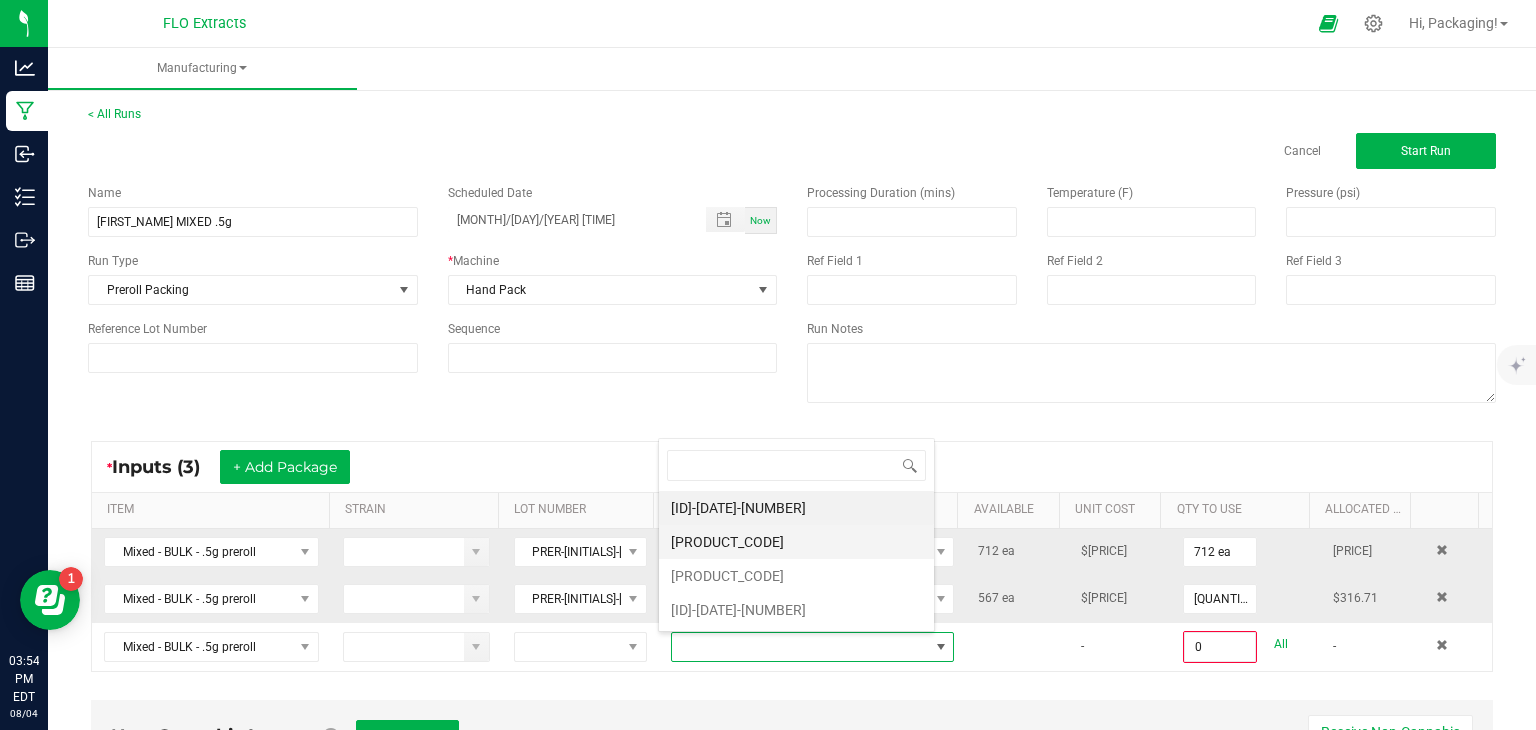 click on "[PRODUCT_CODE]" at bounding box center [796, 542] 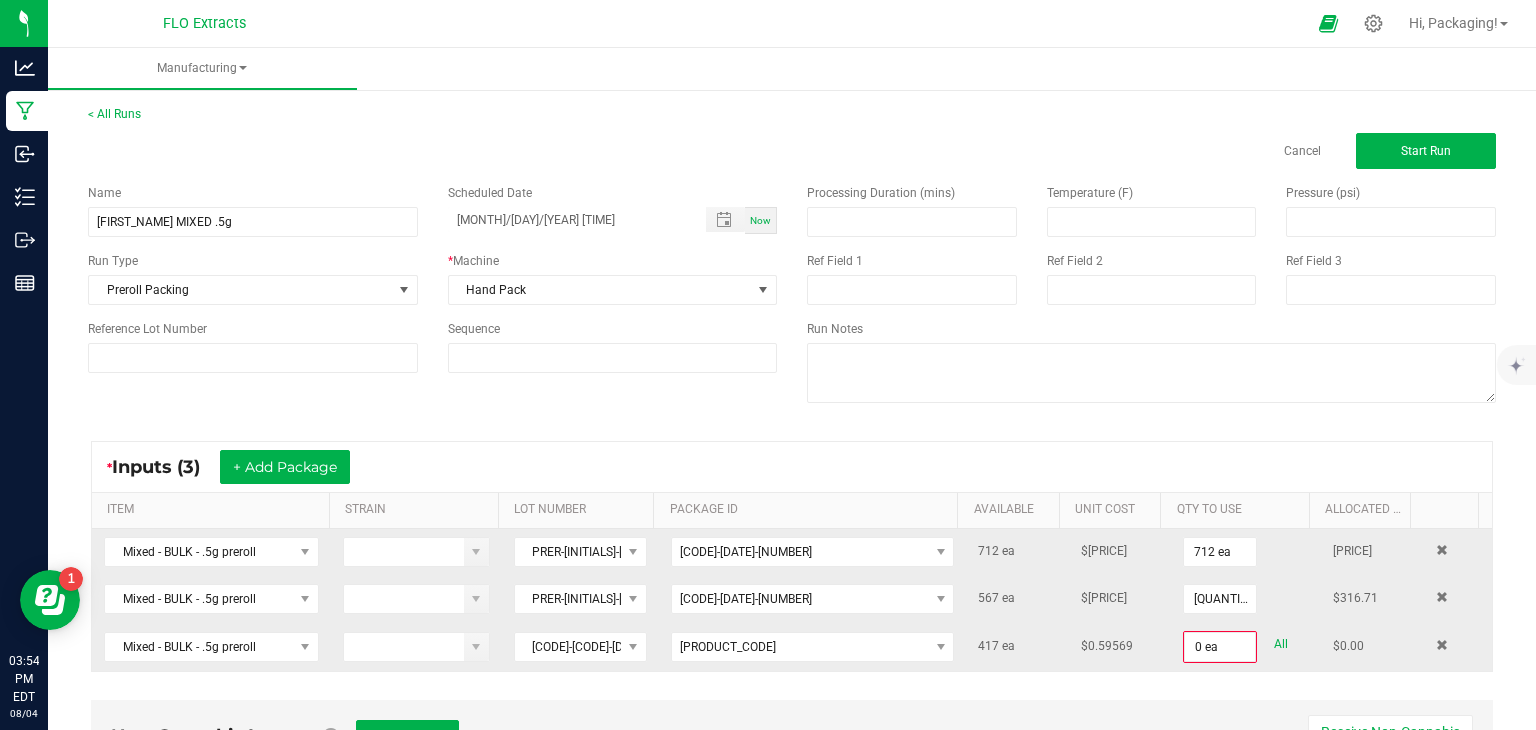 click on "All" at bounding box center (1281, 644) 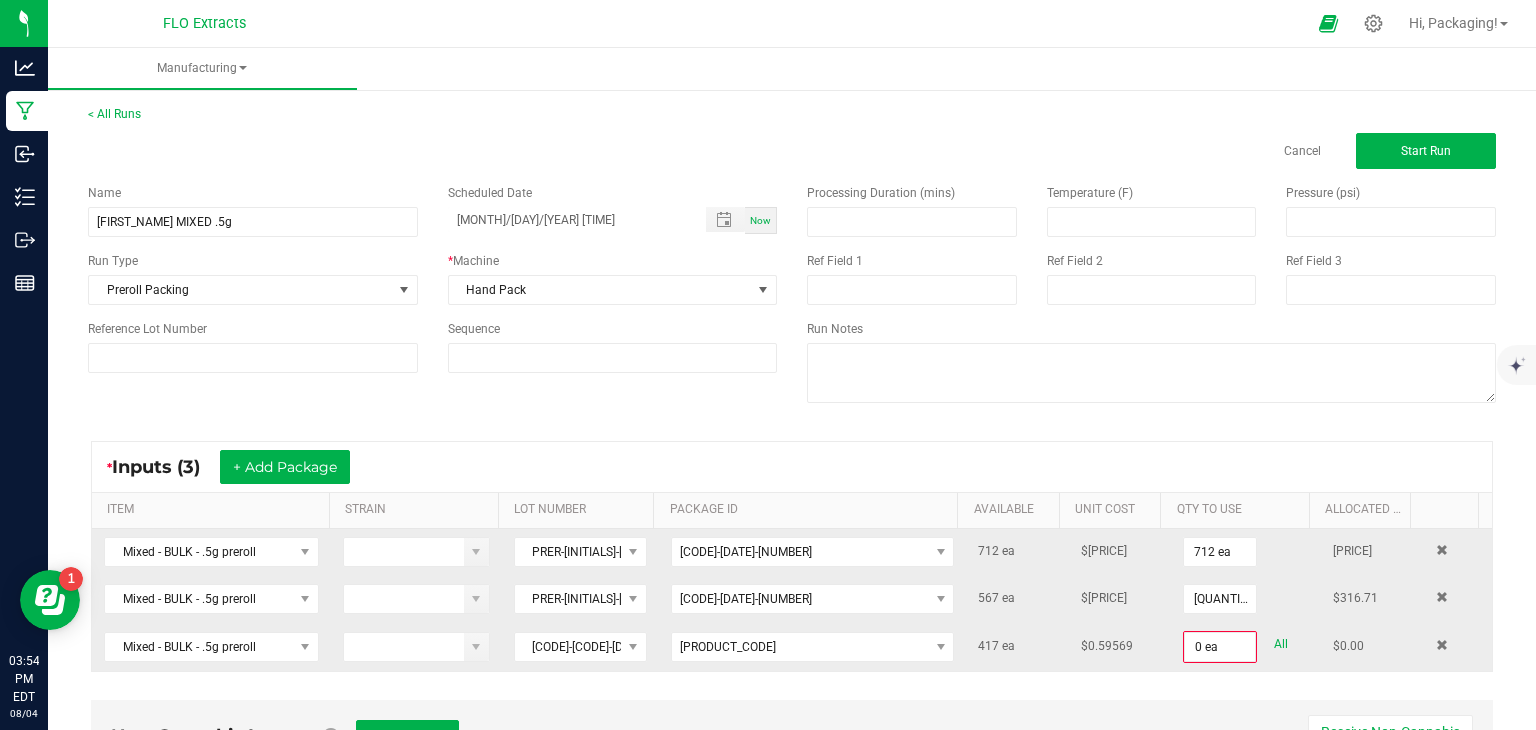 type on "[QUANTITY] ea" 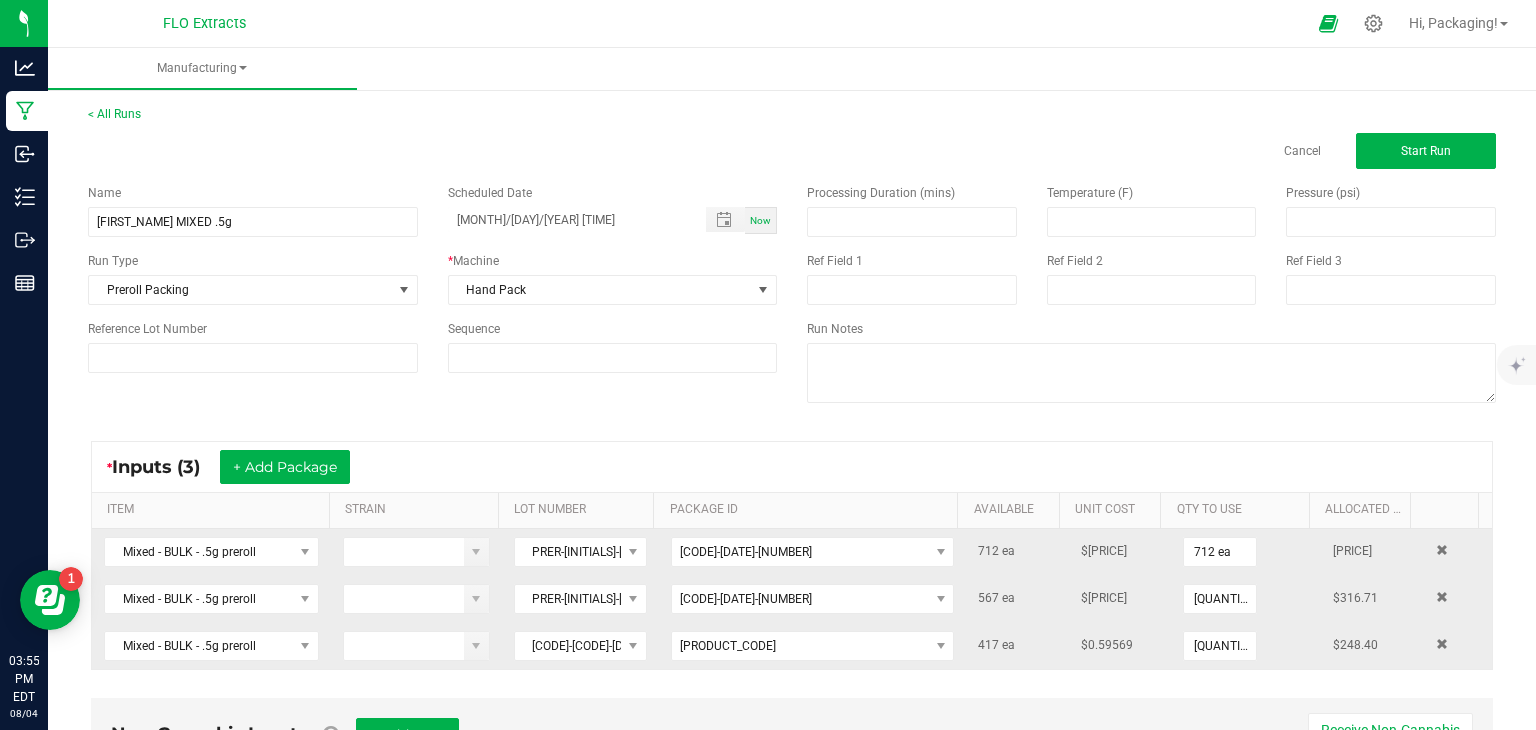 click on "Non-Cannabis Inputs   + Add Item   Receive Non-Cannabis  ITEM LOT NUMBER AREA/LOCATION AVAILABLE Unit Cost QTY TO USE Allocated Cost  No records available." at bounding box center (792, 779) 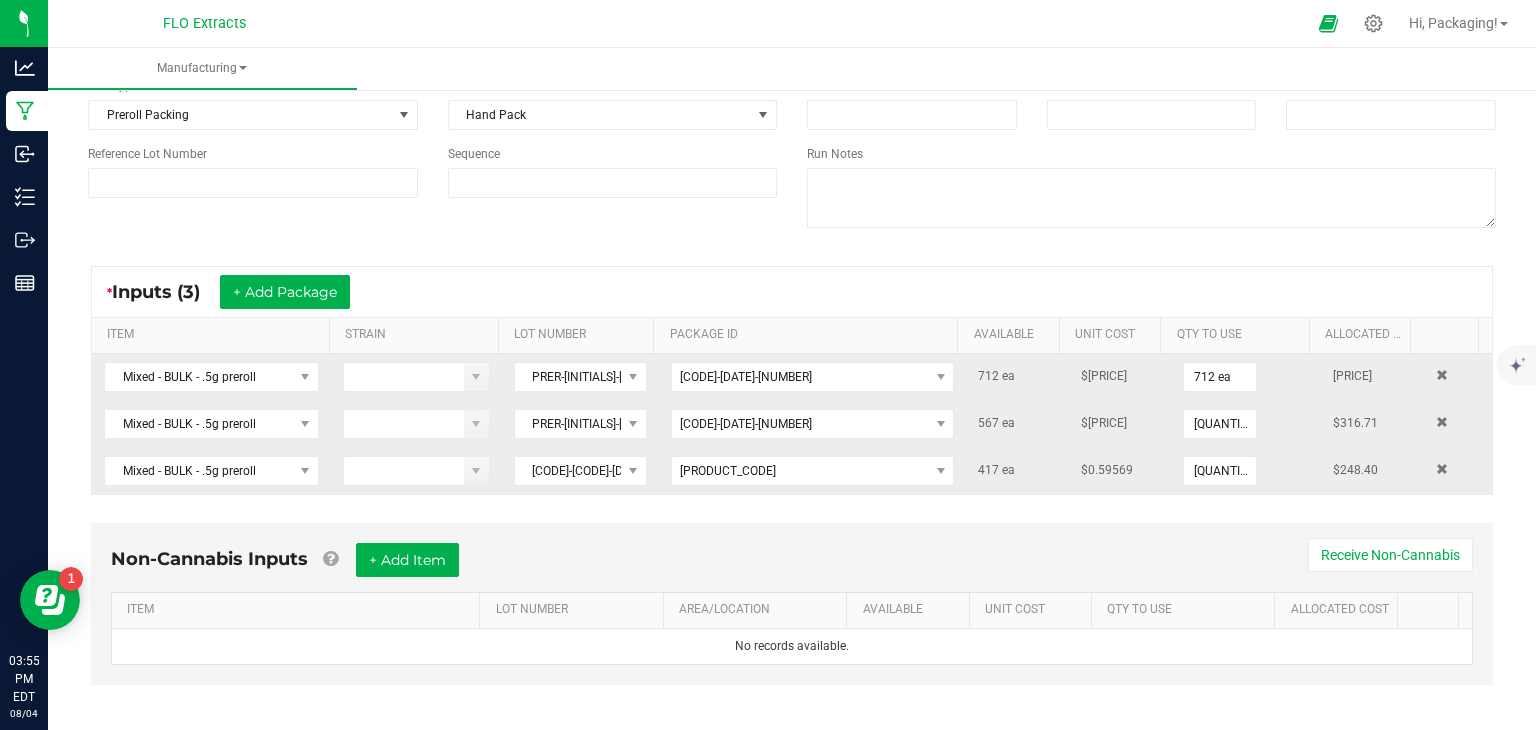 scroll, scrollTop: 184, scrollLeft: 0, axis: vertical 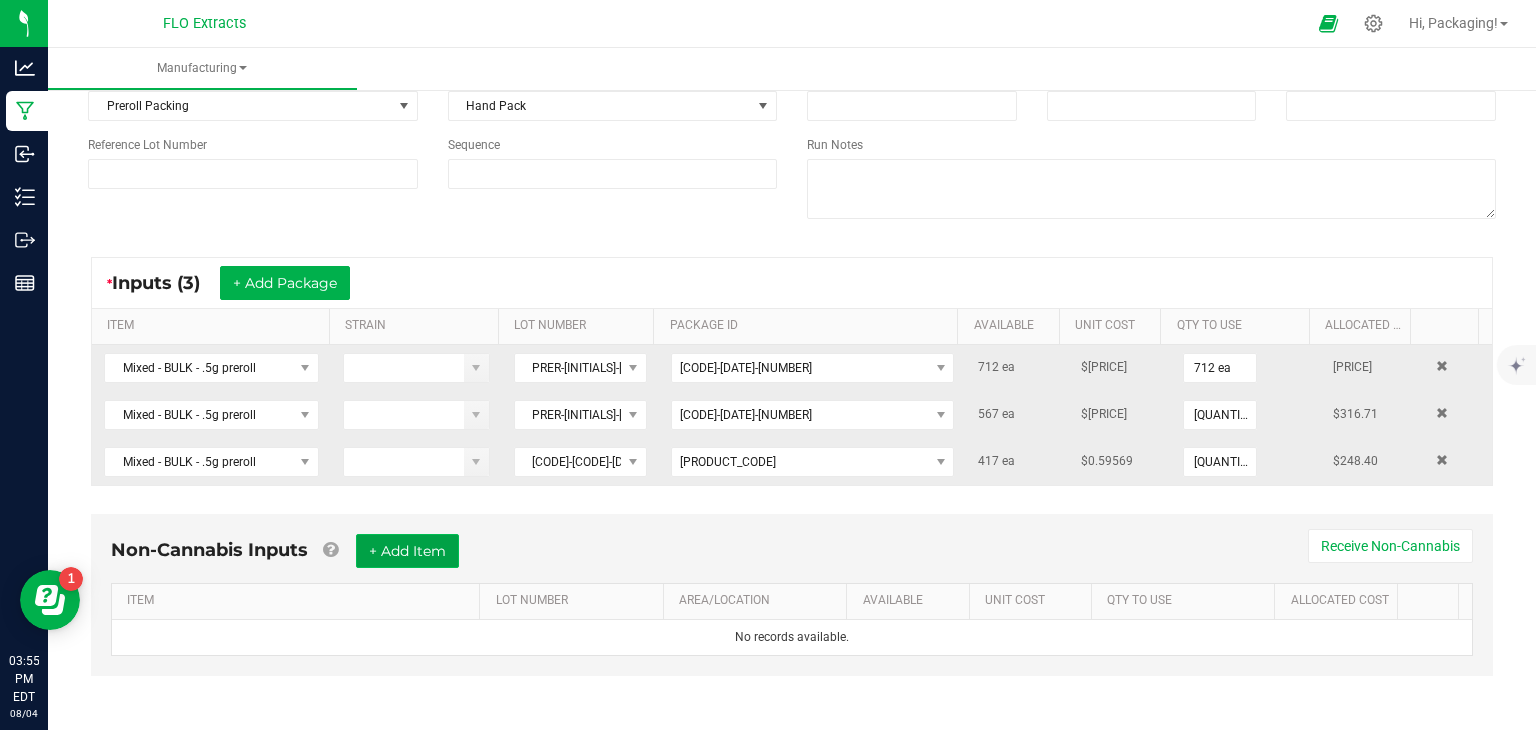 click on "+ Add Item" at bounding box center [407, 551] 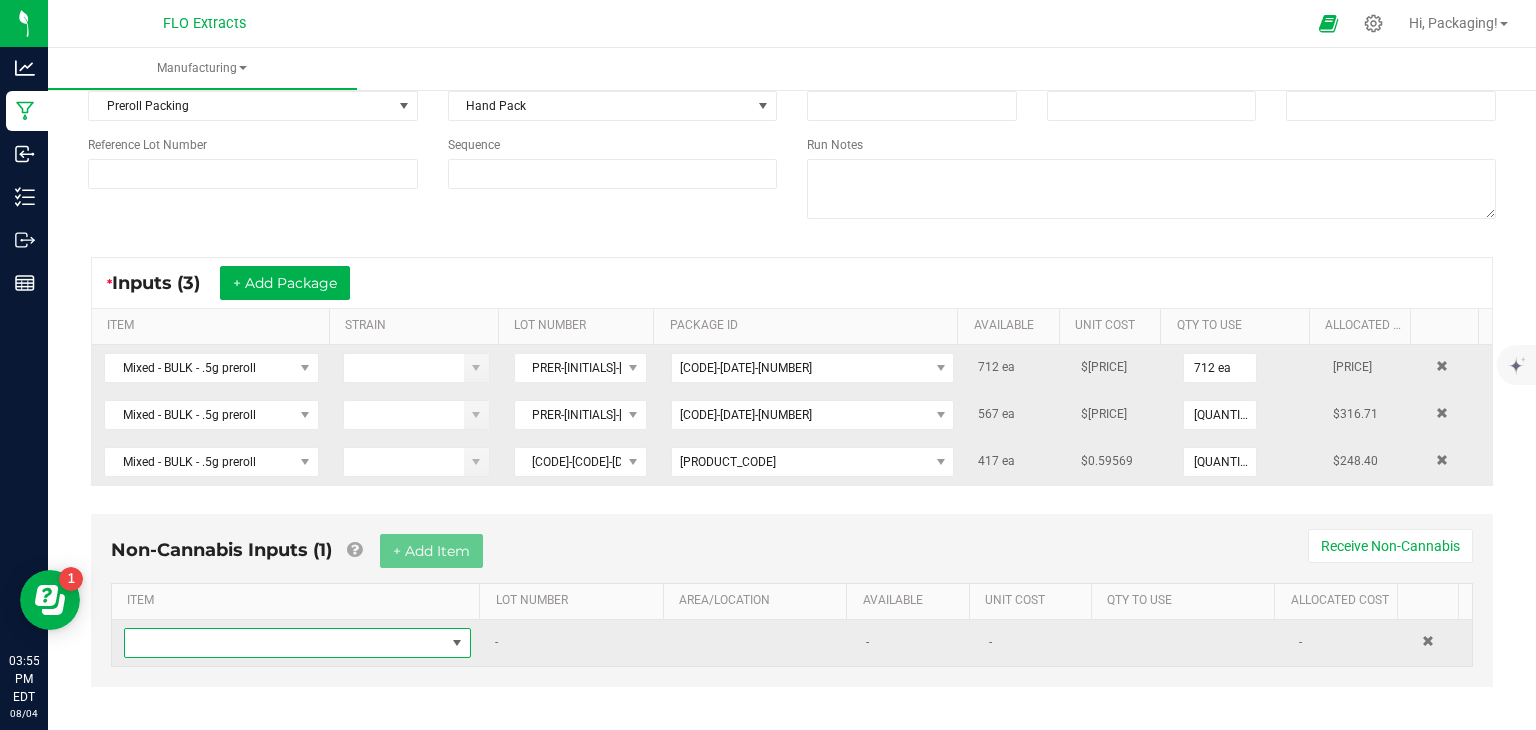 click at bounding box center (457, 643) 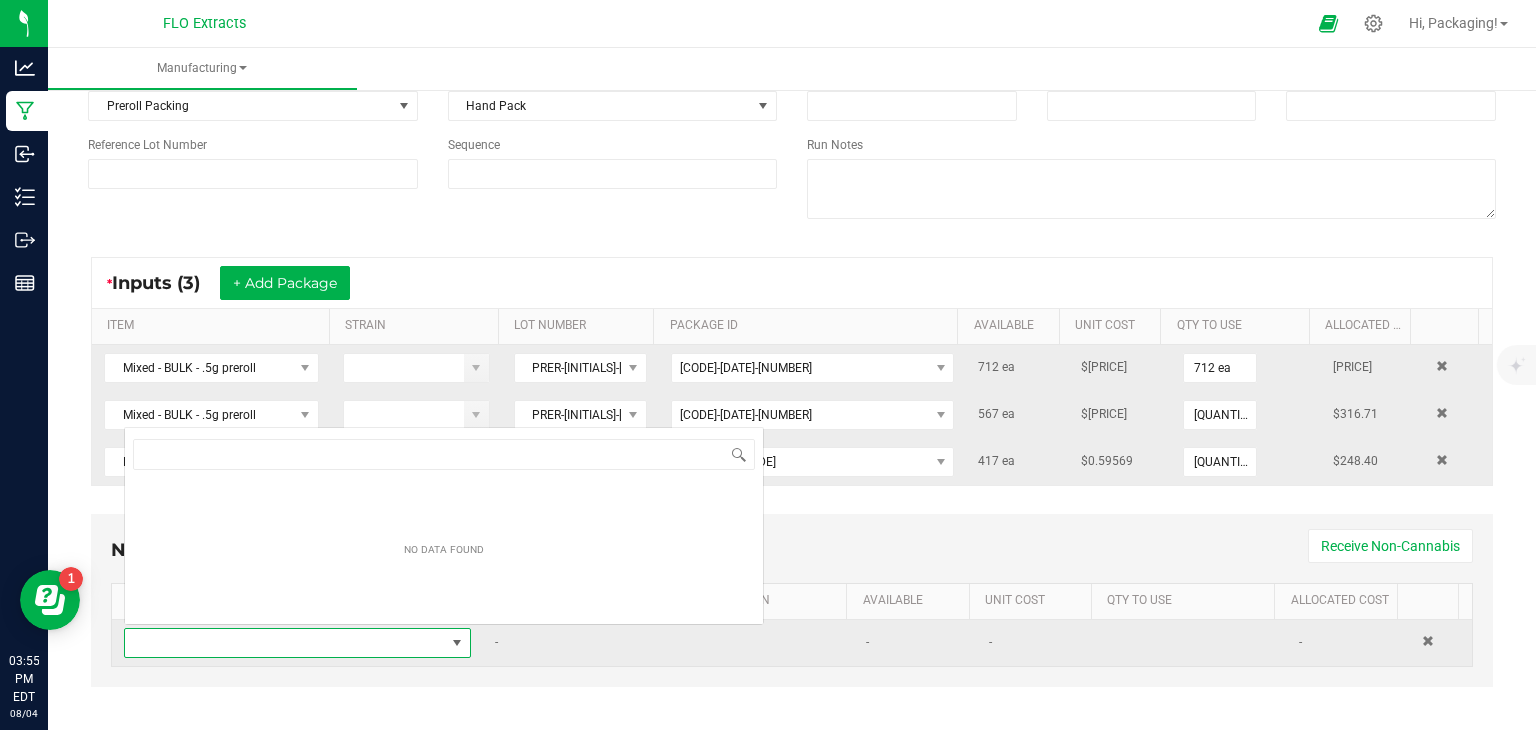scroll, scrollTop: 0, scrollLeft: 0, axis: both 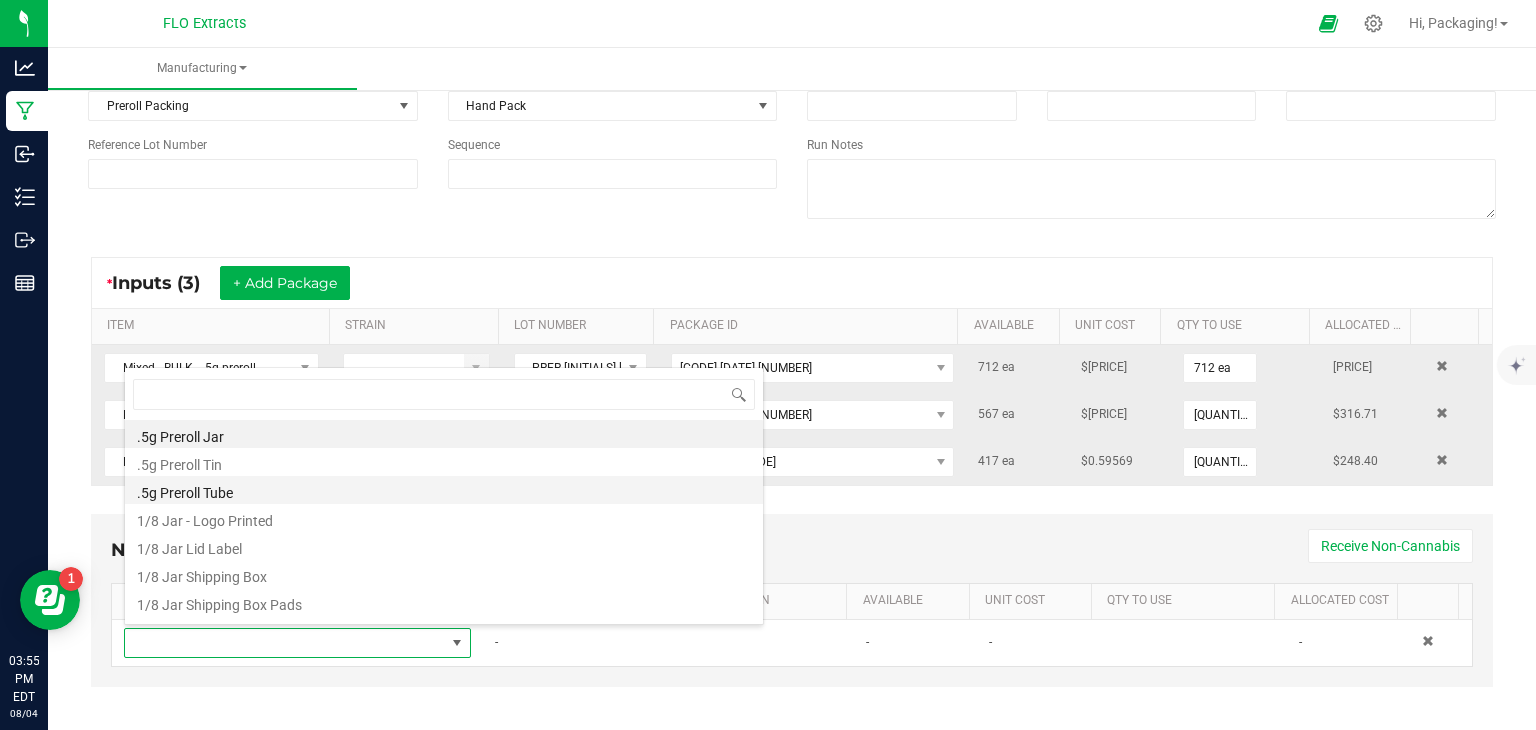 click on ".5g Preroll Tube" at bounding box center (444, 490) 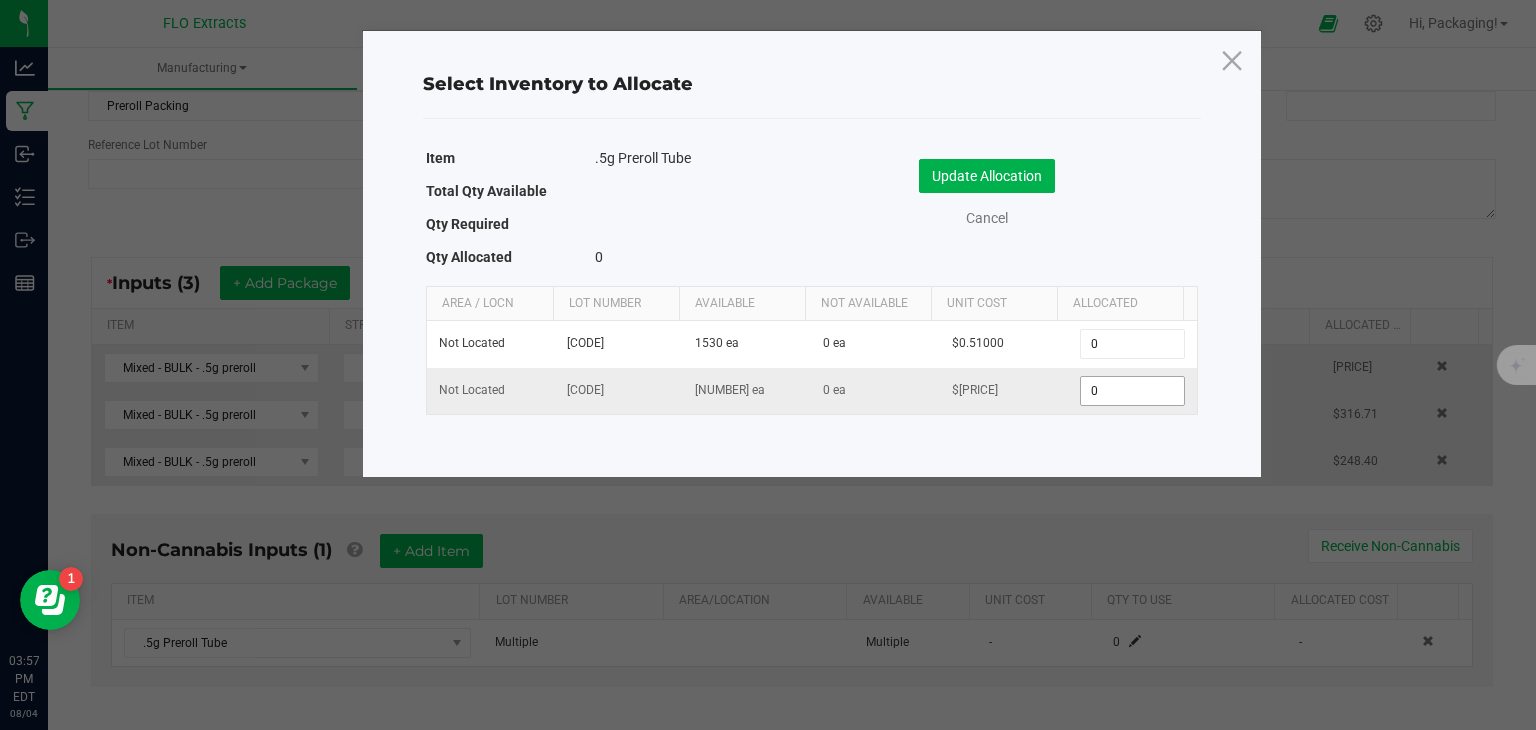 click on "0" at bounding box center [1132, 391] 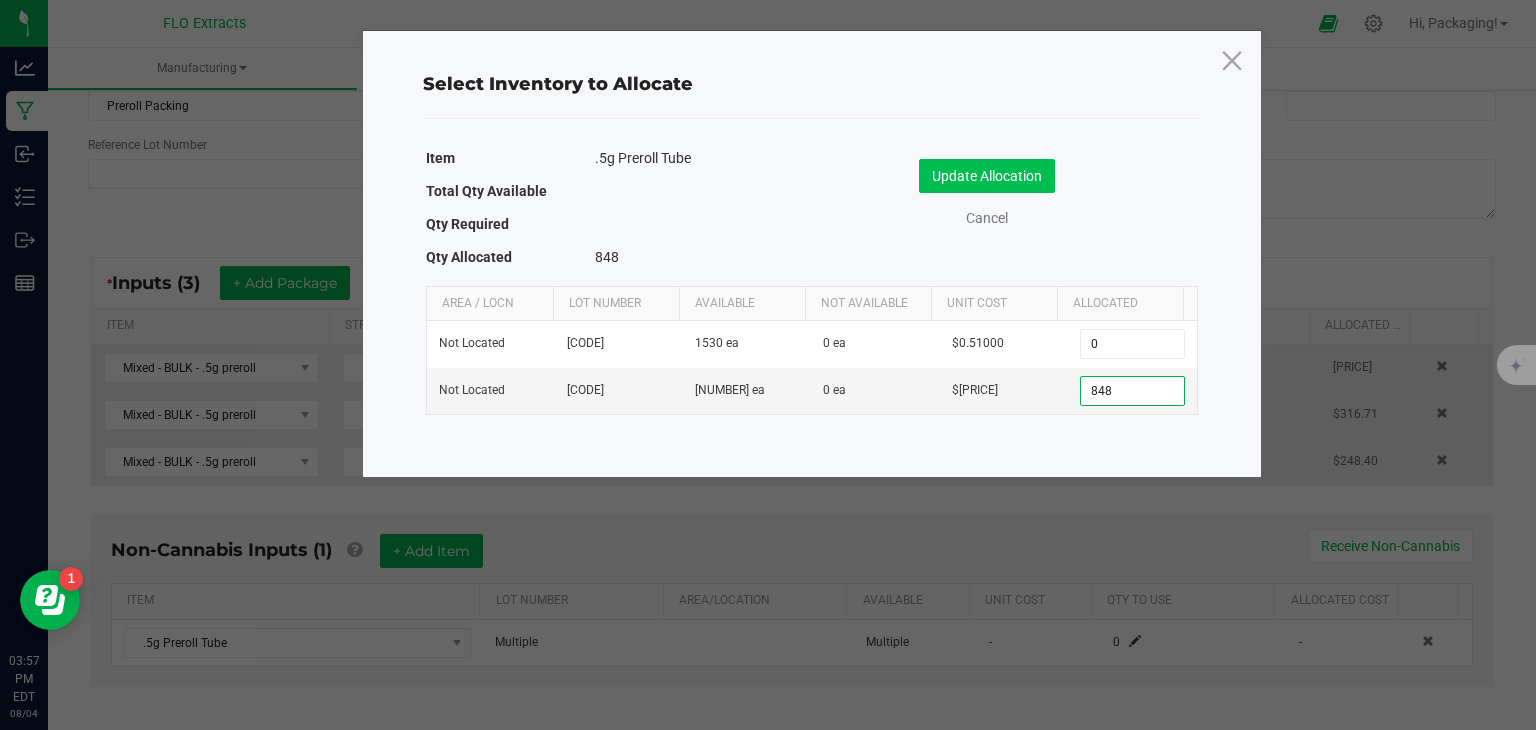 type on "848" 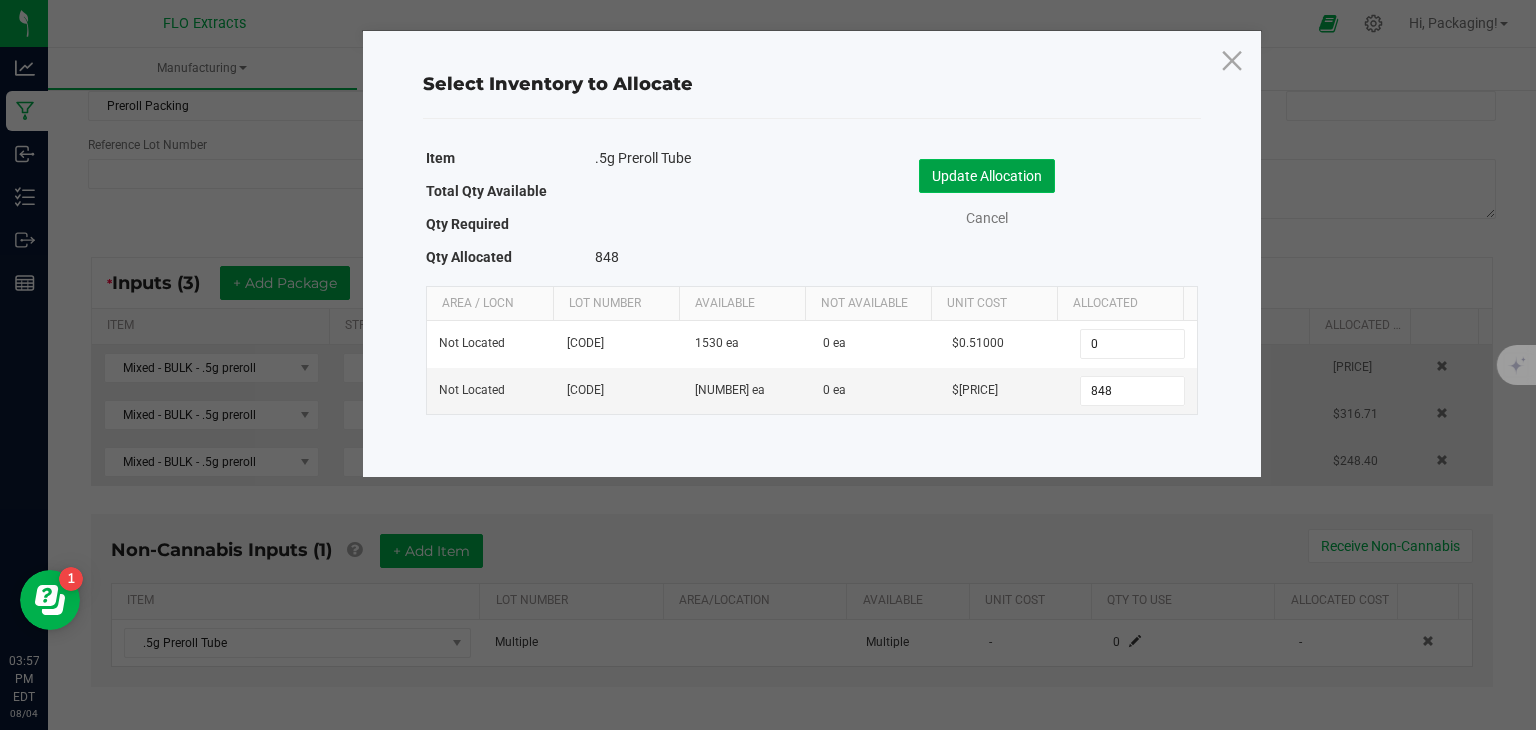 click on "Update Allocation" 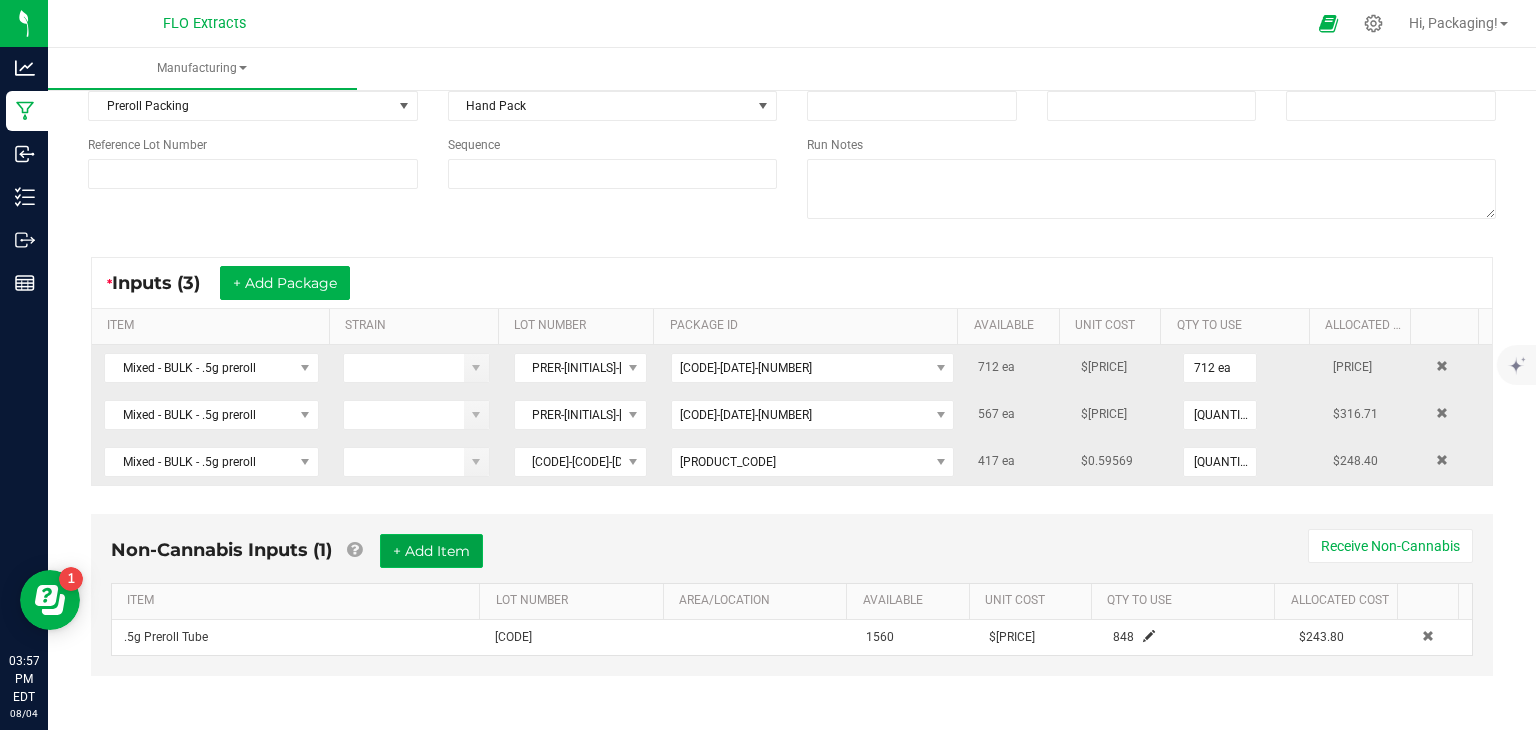 click on "+ Add Item" at bounding box center [431, 551] 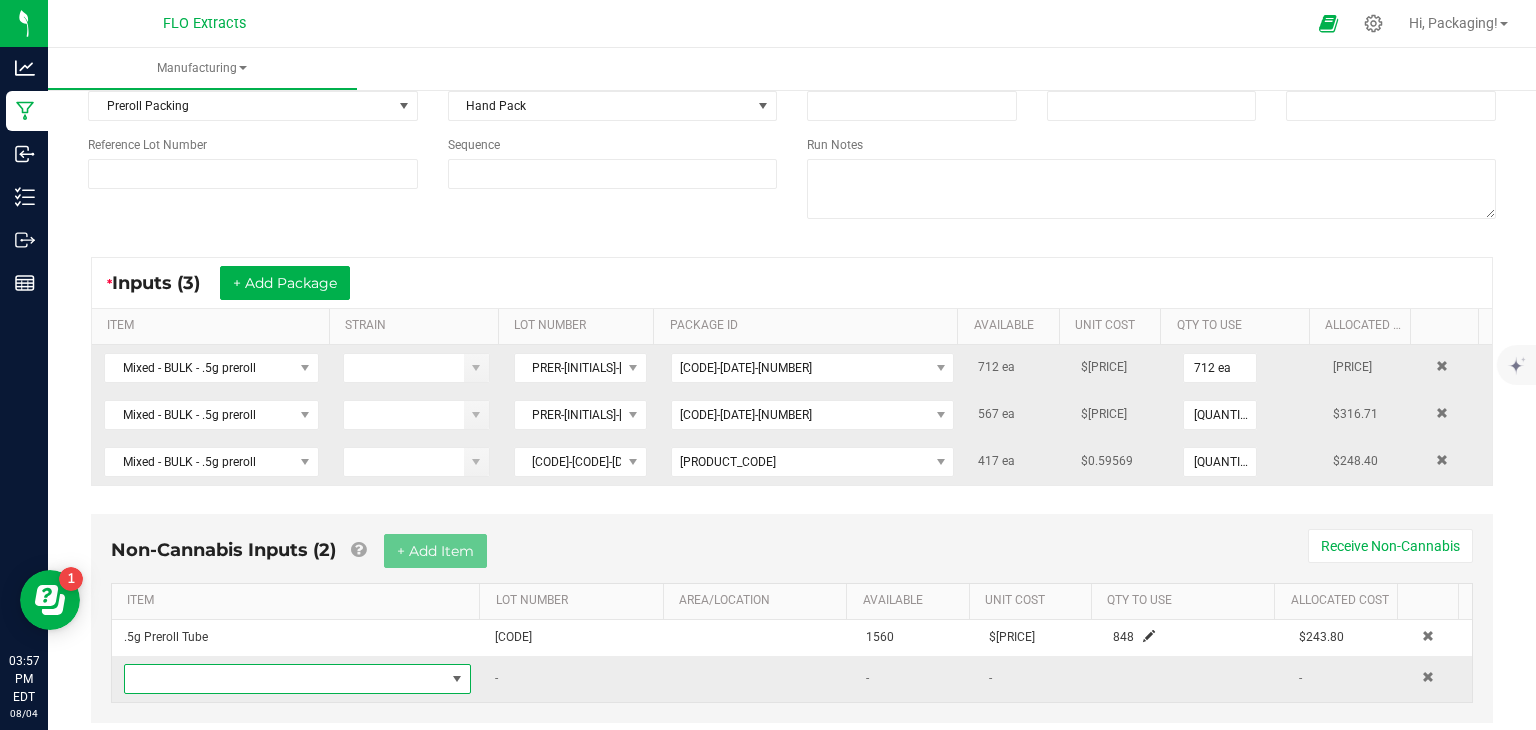 click at bounding box center (457, 679) 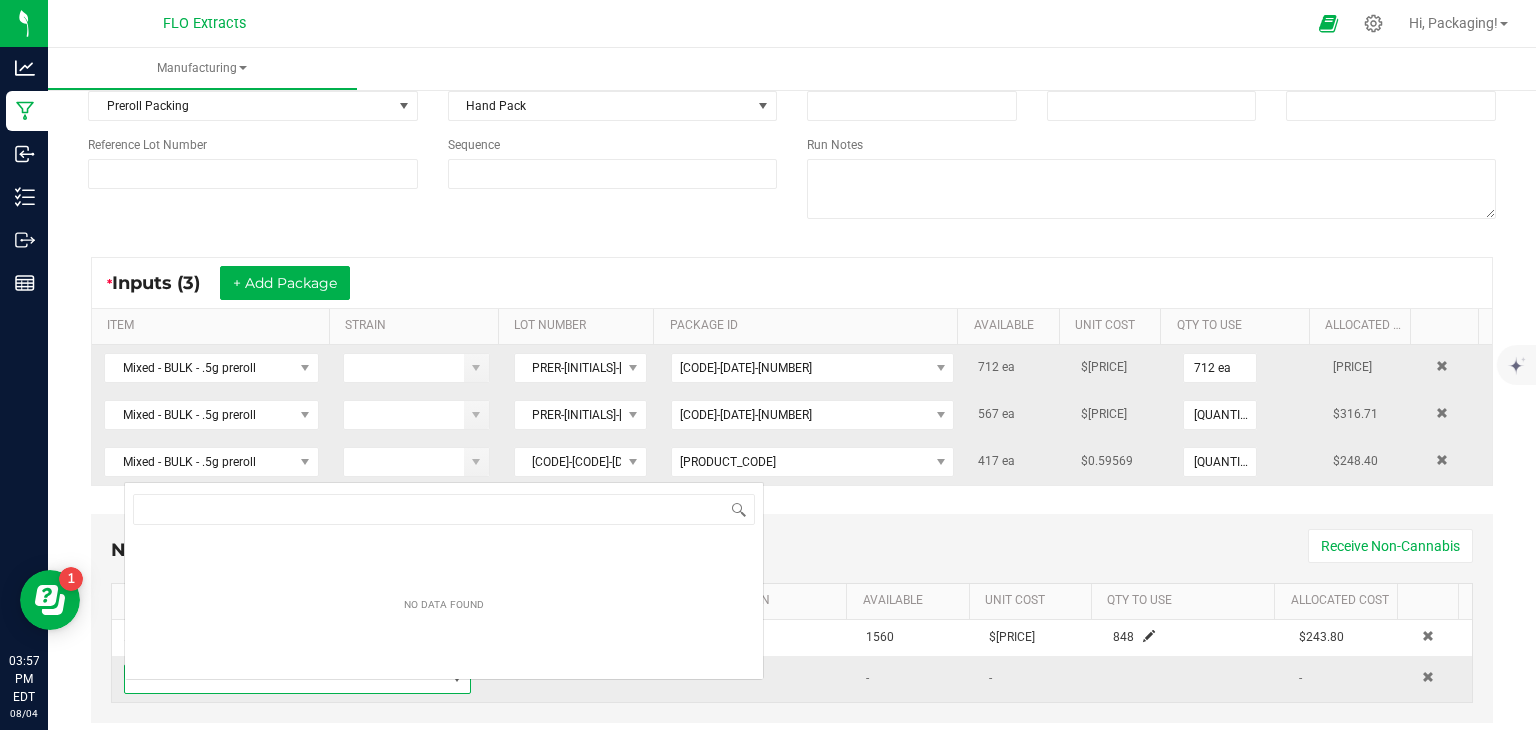 scroll, scrollTop: 99970, scrollLeft: 99661, axis: both 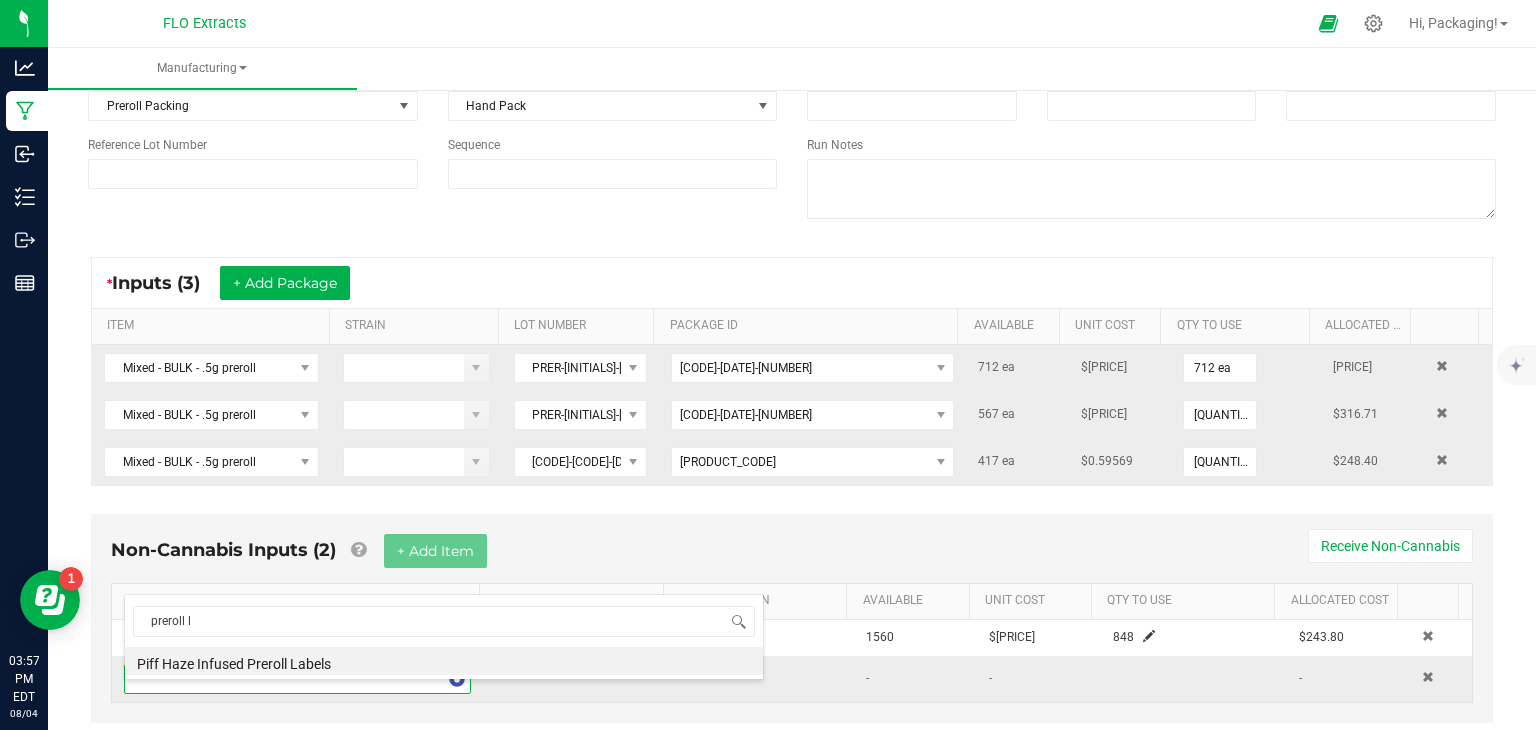 type on "preroll" 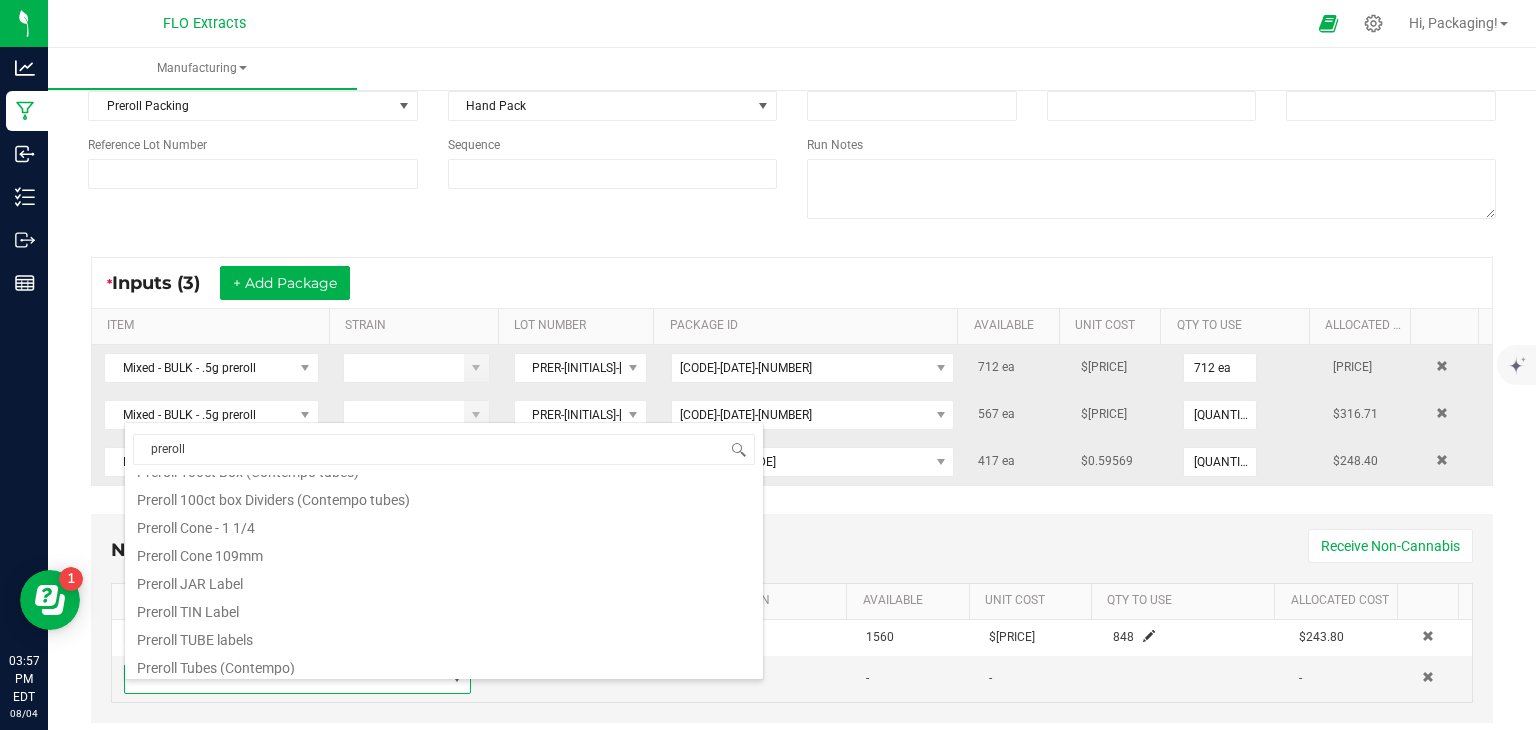 scroll, scrollTop: 248, scrollLeft: 0, axis: vertical 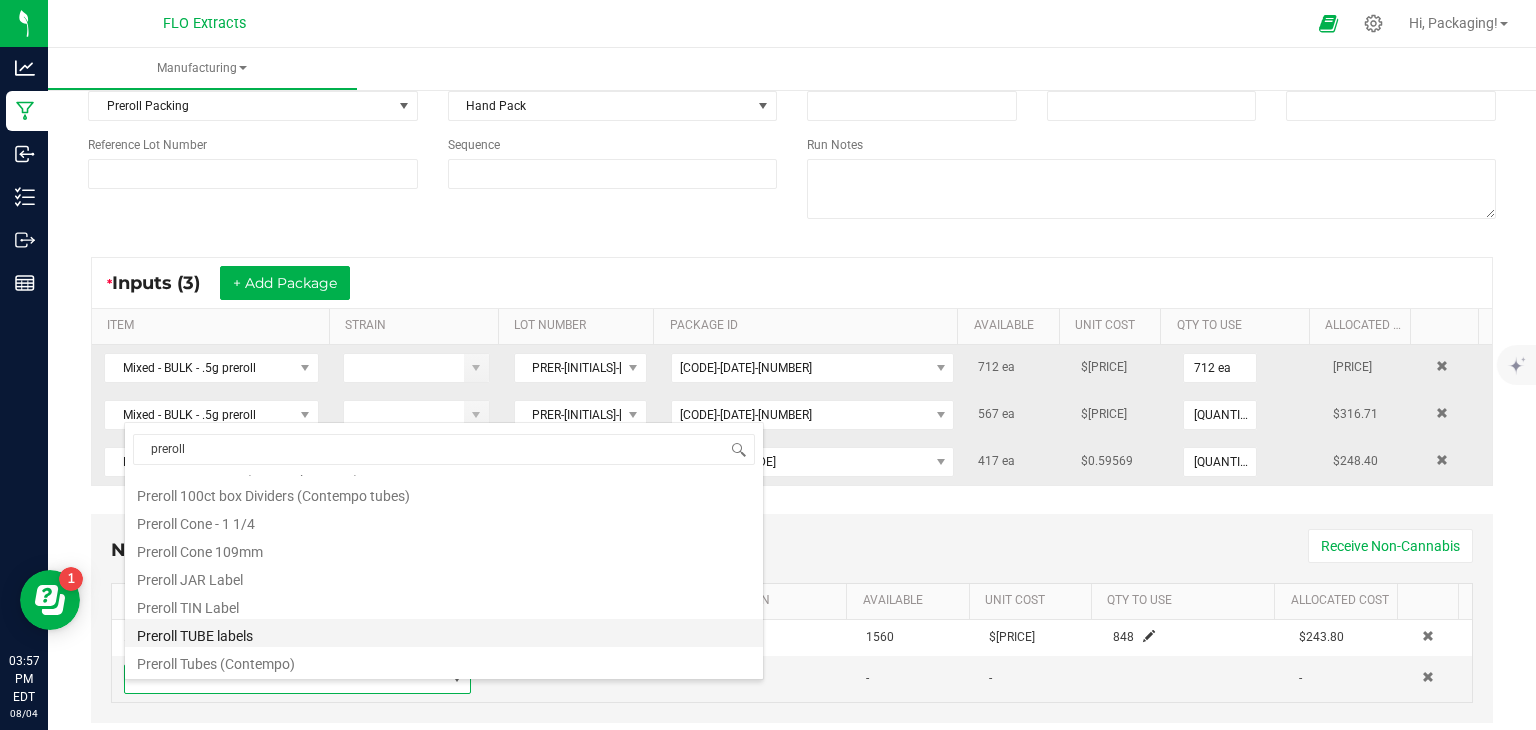 click on "Preroll TUBE labels" at bounding box center [444, 633] 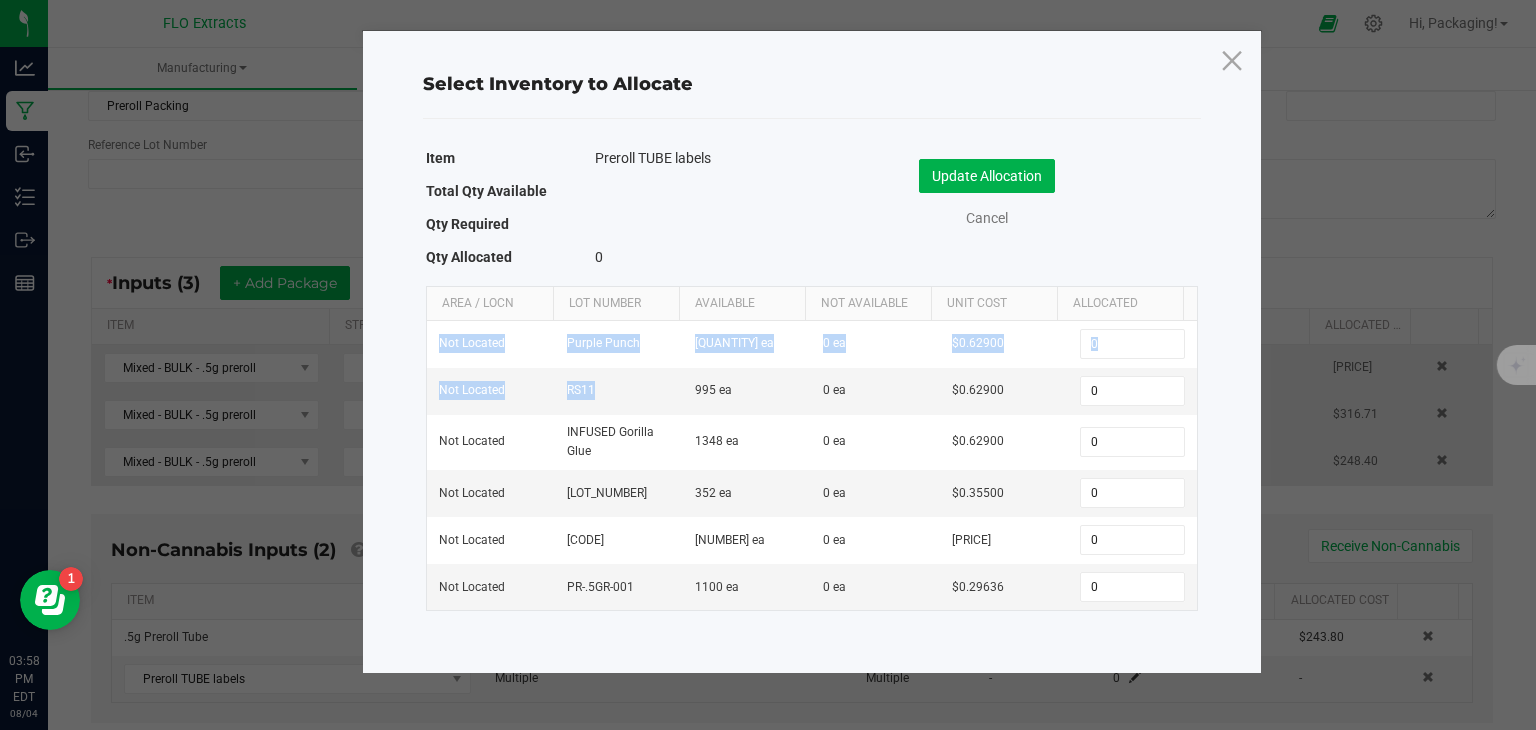 drag, startPoint x: 601, startPoint y: 409, endPoint x: 556, endPoint y: 651, distance: 246.14833 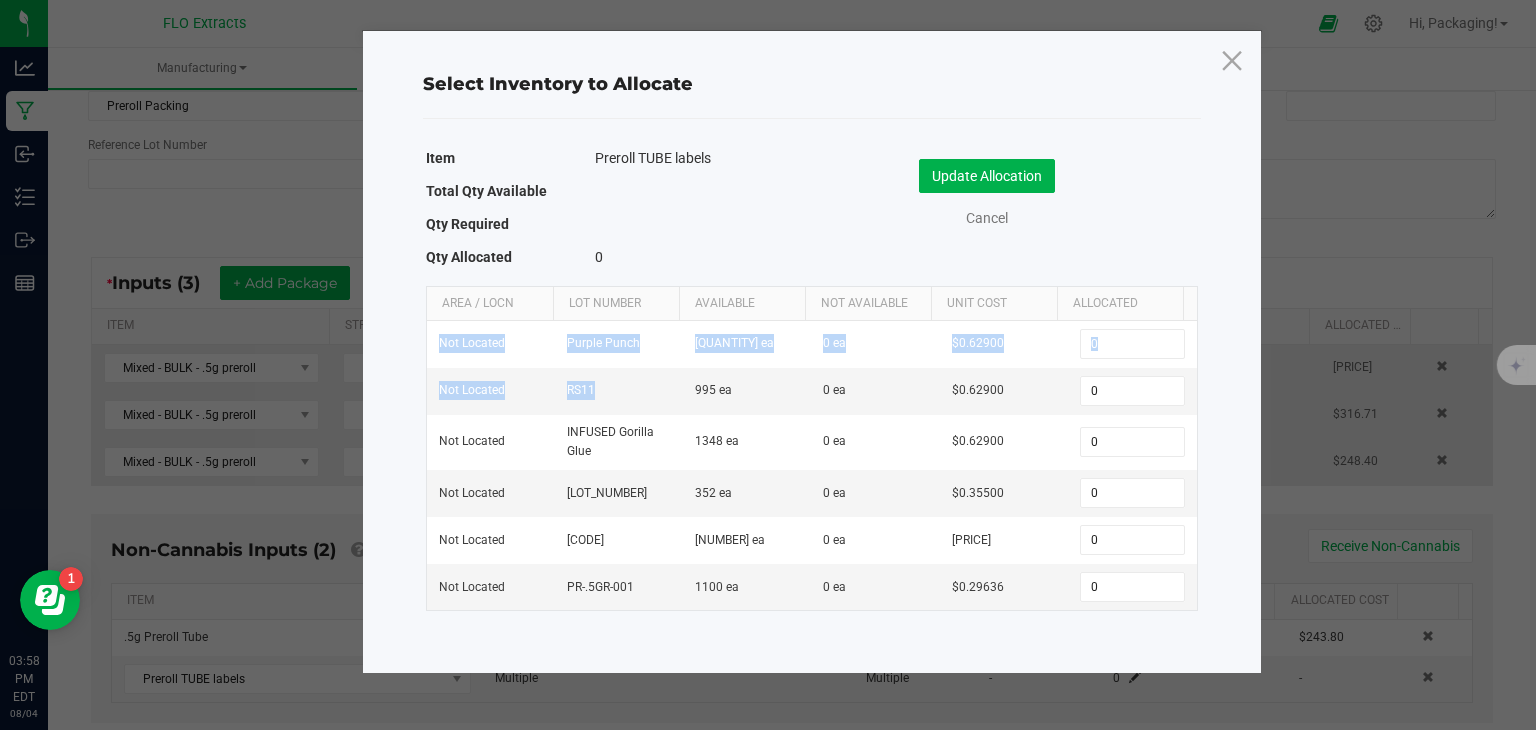 click on "Select Inventory to Allocate   Item   Preroll TUBE labels   Total Qty Available       Qty Required       Qty Allocated   0    Update Allocation   Cancel  Area / Locn Lot Number Available Not Available Unit Cost Allocated  Not Located  Purple Punch  [NUMBER] ea   0 ea   $[PRICE]  0  Not Located  RS11  [NUMBER] ea   0 ea   $[PRICE]  0  Not Located  INFUSED Gorilla Glue  [NUMBER] ea   0 ea   $[PRICE]  0  Not Located  PRI-.75PF-002  [NUMBER] ea   0 ea   $[PRICE]  0  Not Located  PR-.5SA-001  [NUMBER] ea   0 ea   $[PRICE]  0  Not Located  PR-.5GR-001  [NUMBER] ea   0 ea   $[PRICE]  0" 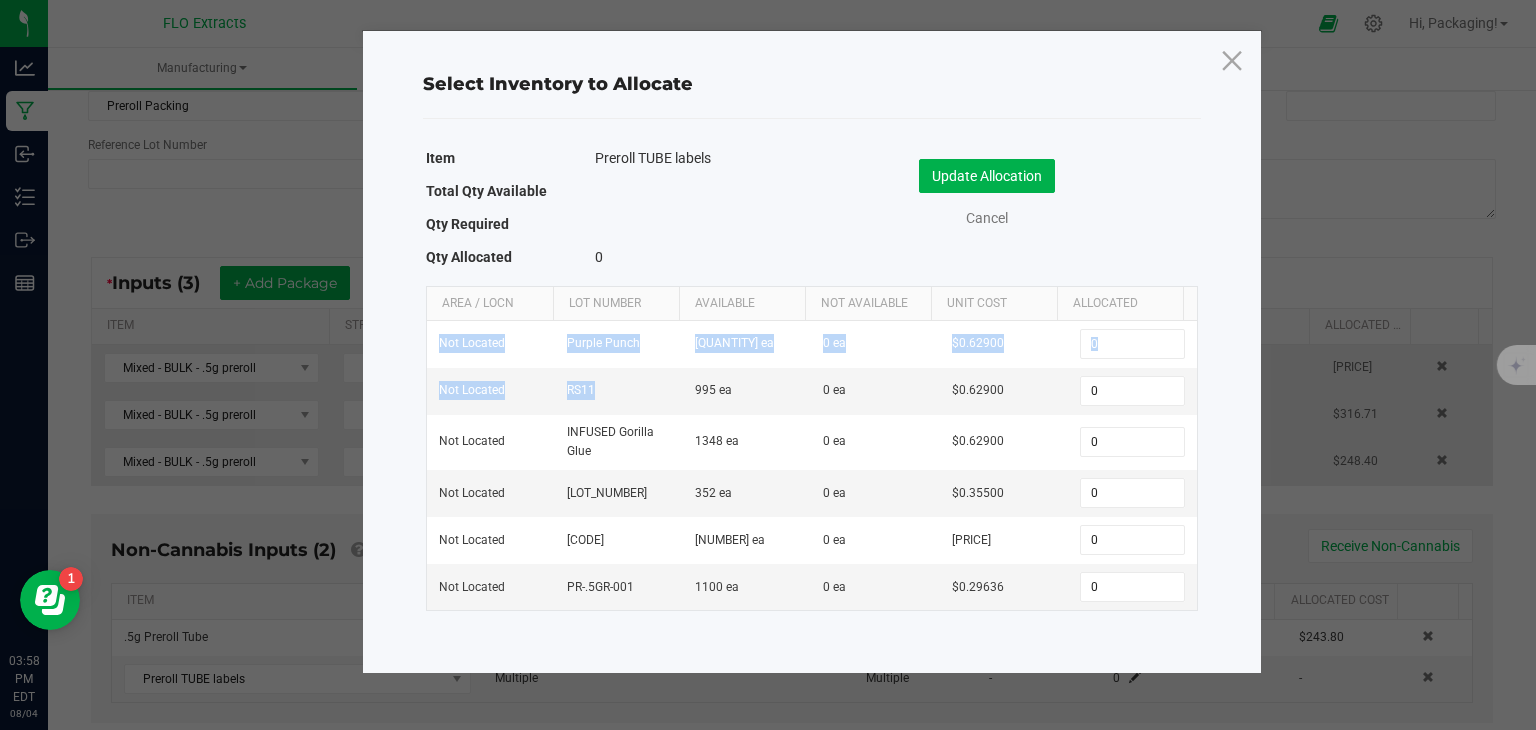 click on "Item   Preroll TUBE labels   Total Qty Available       Qty Required       Qty Allocated   0    Update Allocation   Cancel  Area / Locn Lot Number Available Not Available Unit Cost Allocated  Not Located  [PRODUCT]  [NUMBER] ea   0 ea   $[PRICE]  0  Not Located  [PRODUCT]  [NUMBER] ea   0 ea   $[PRICE]  0  Not Located  INFUSED [PRODUCT]  [NUMBER] ea   0 ea   $[PRICE]  0  Not Located  [LOT_NUMBER]  [NUMBER] ea   0 ea   $[PRICE]  0  Not Located  [LOT_NUMBER]  [NUMBER] ea   0 ea   $[PRICE]  0  Not Located  [LOT_NUMBER]  [NUMBER] ea   0 ea   $[PRICE]  0" 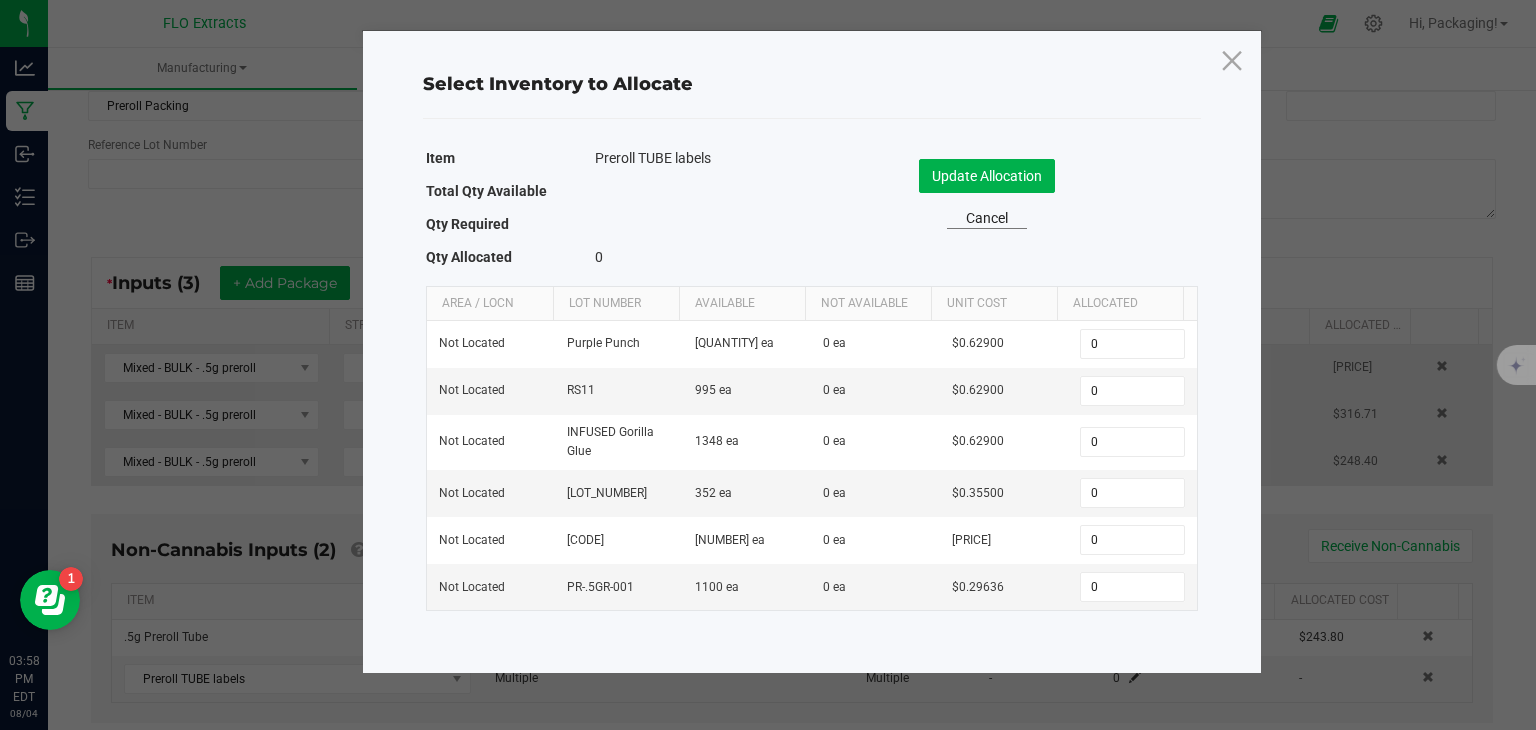 click on "Cancel" 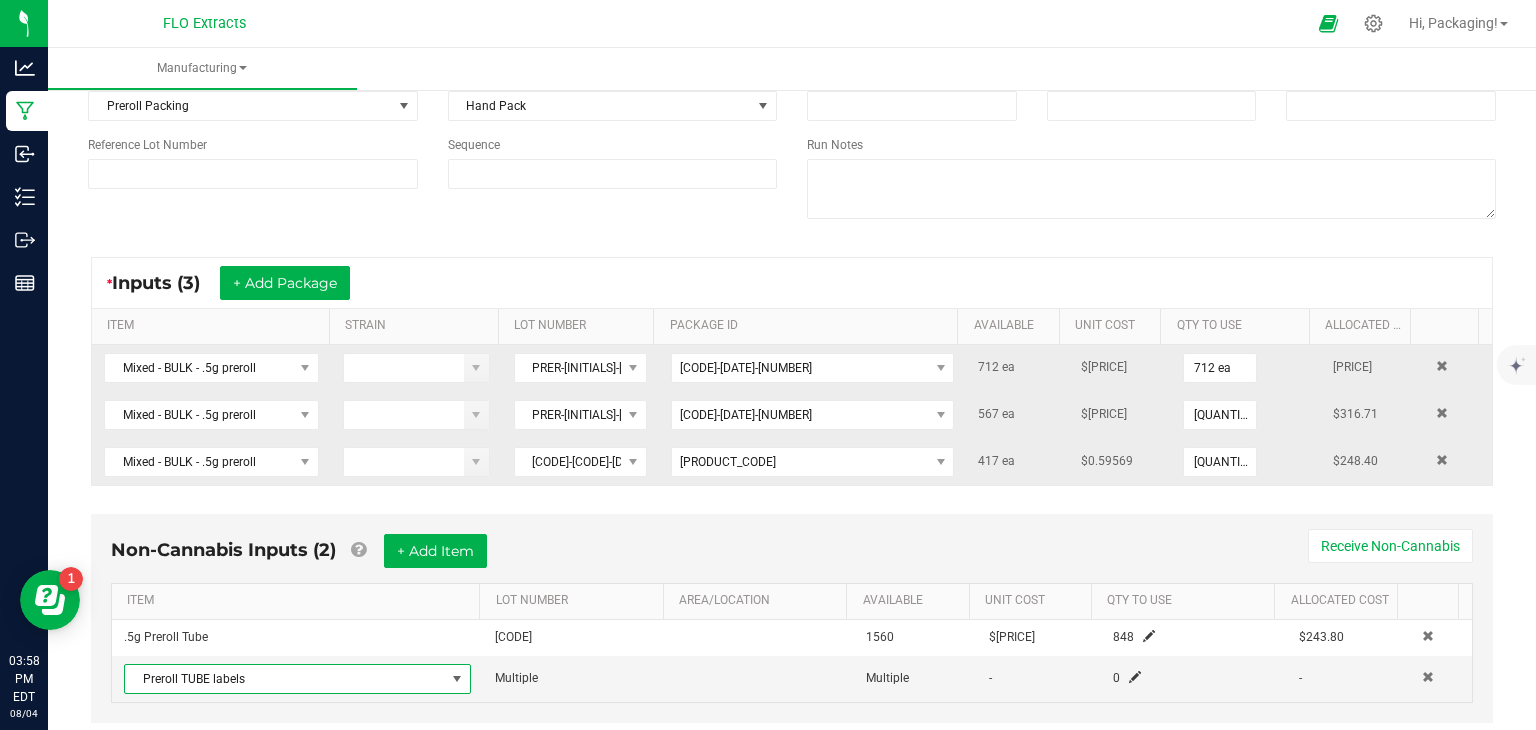 scroll, scrollTop: 249, scrollLeft: 0, axis: vertical 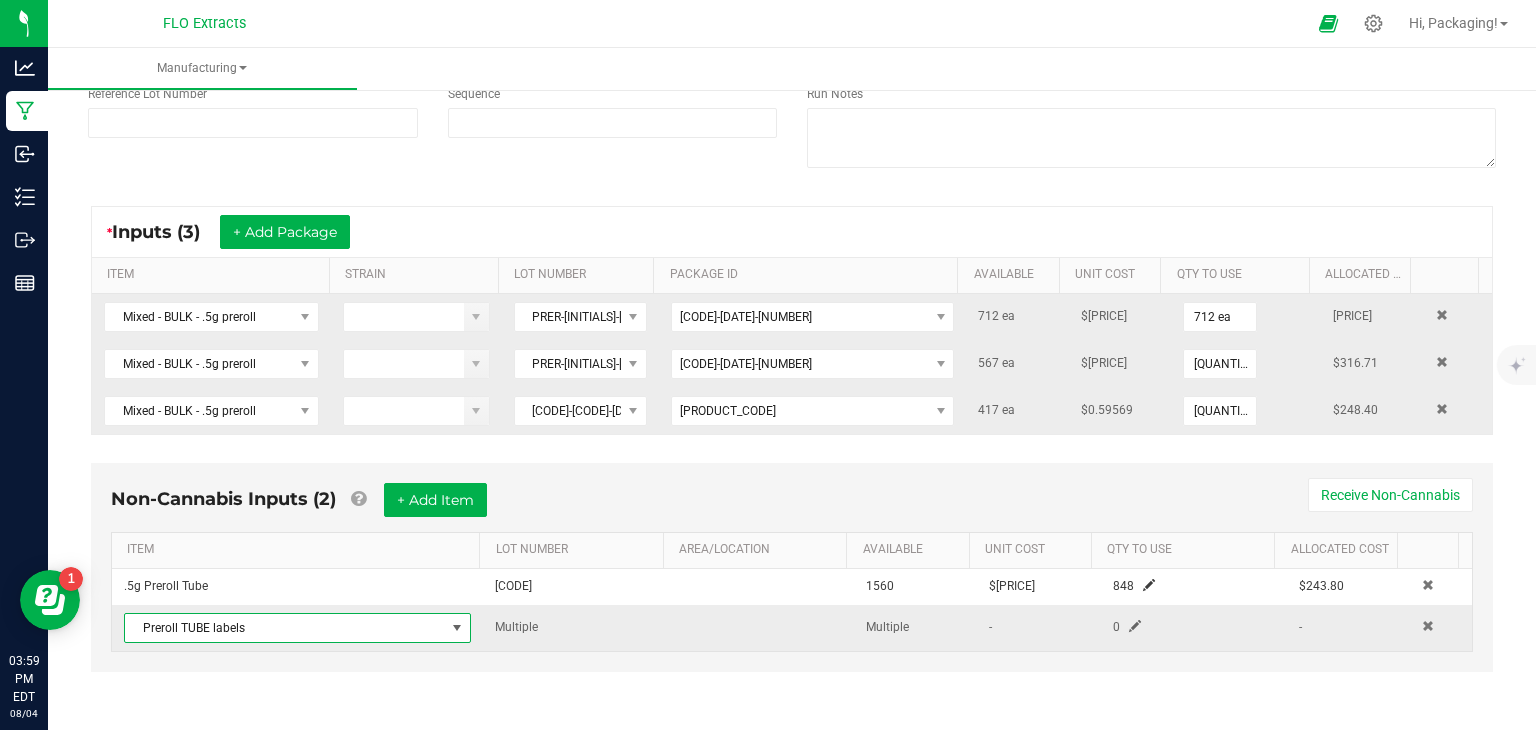 click at bounding box center (457, 628) 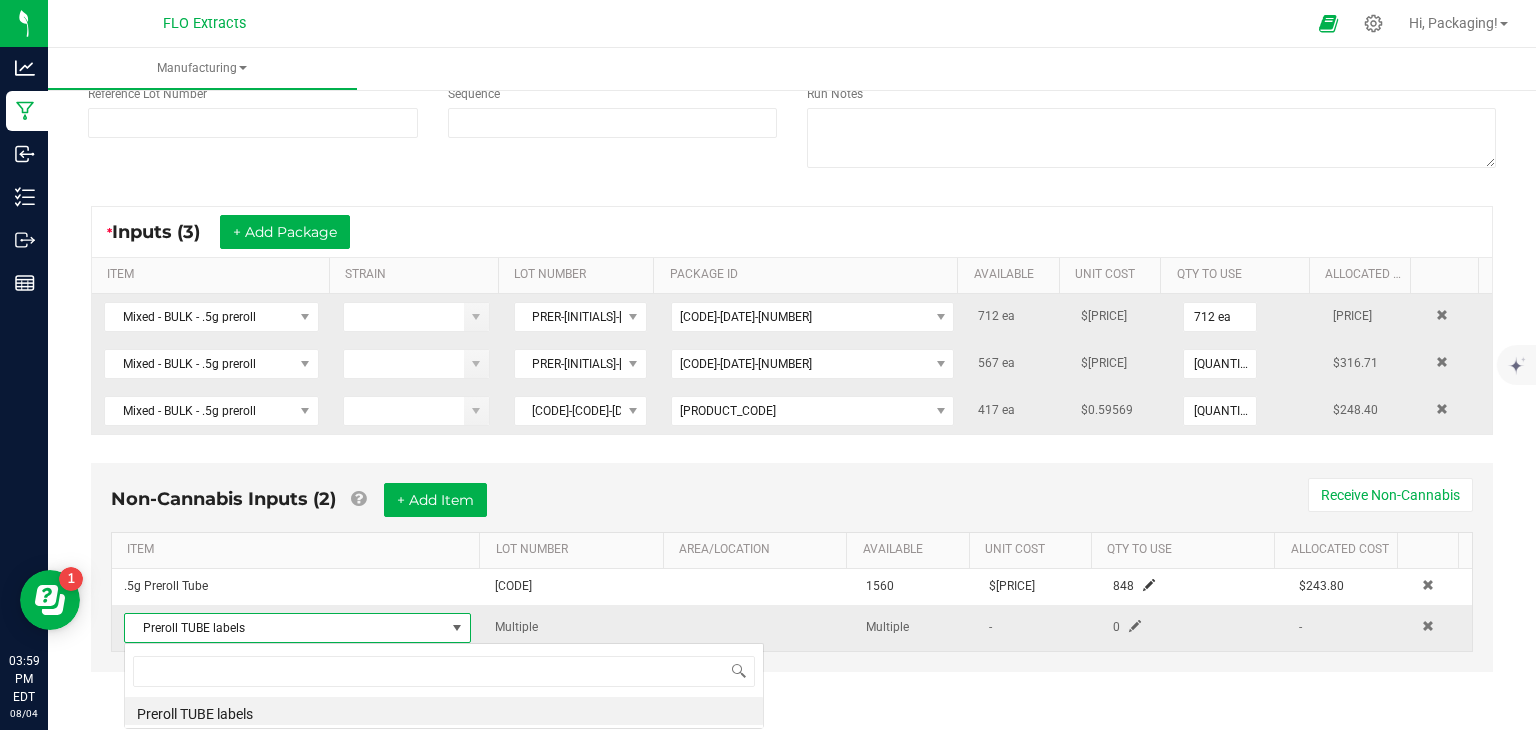 scroll, scrollTop: 99970, scrollLeft: 99661, axis: both 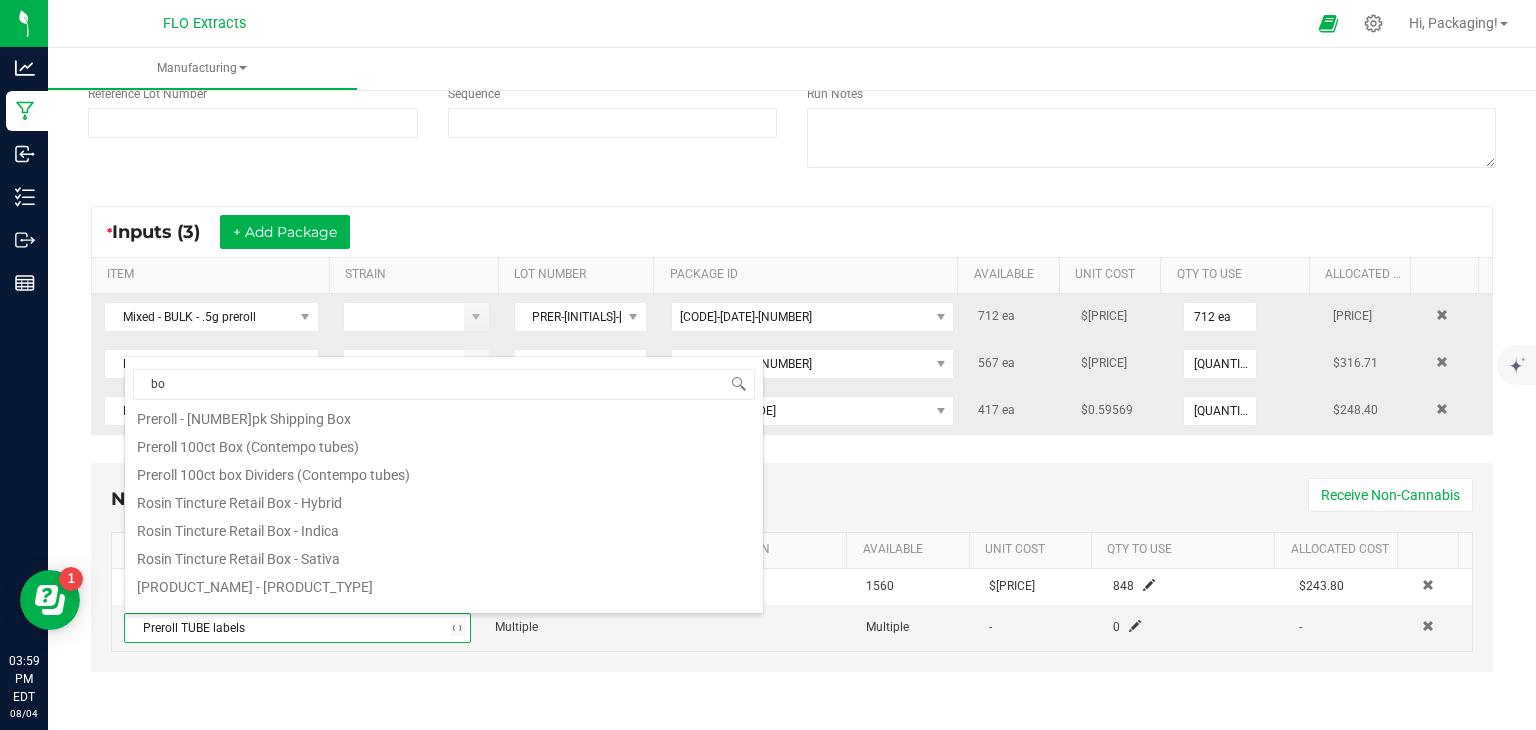 type on "b" 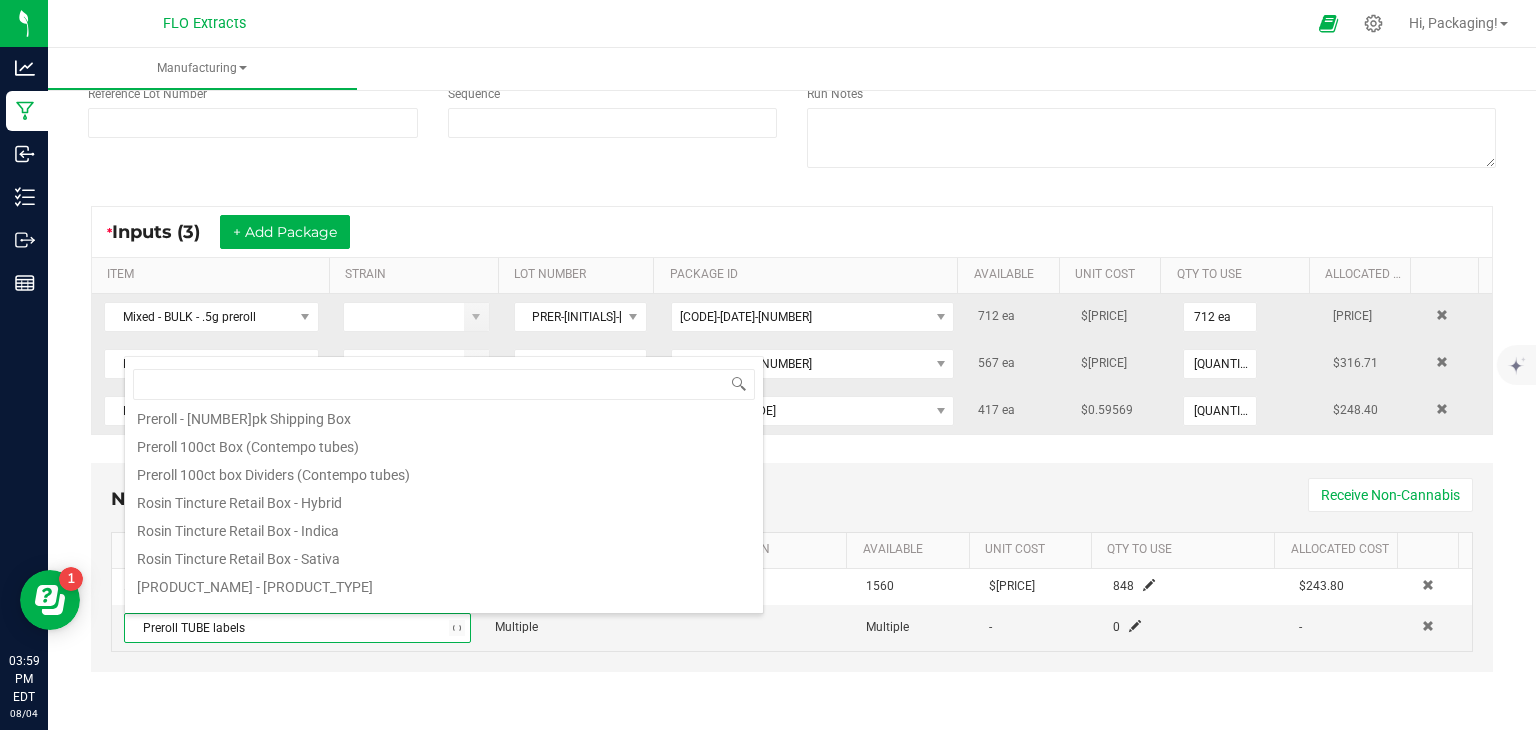 scroll, scrollTop: 0, scrollLeft: 0, axis: both 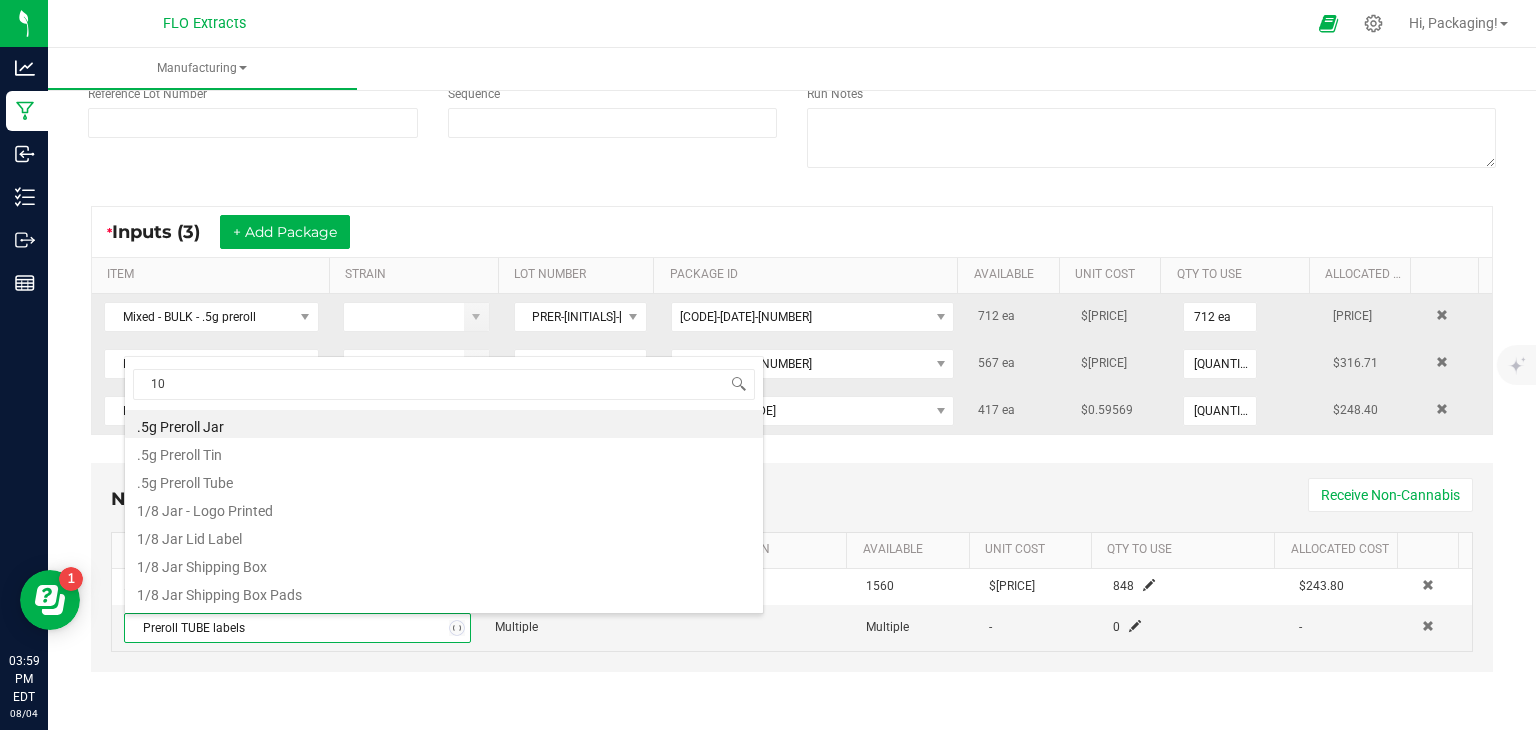 type on "100" 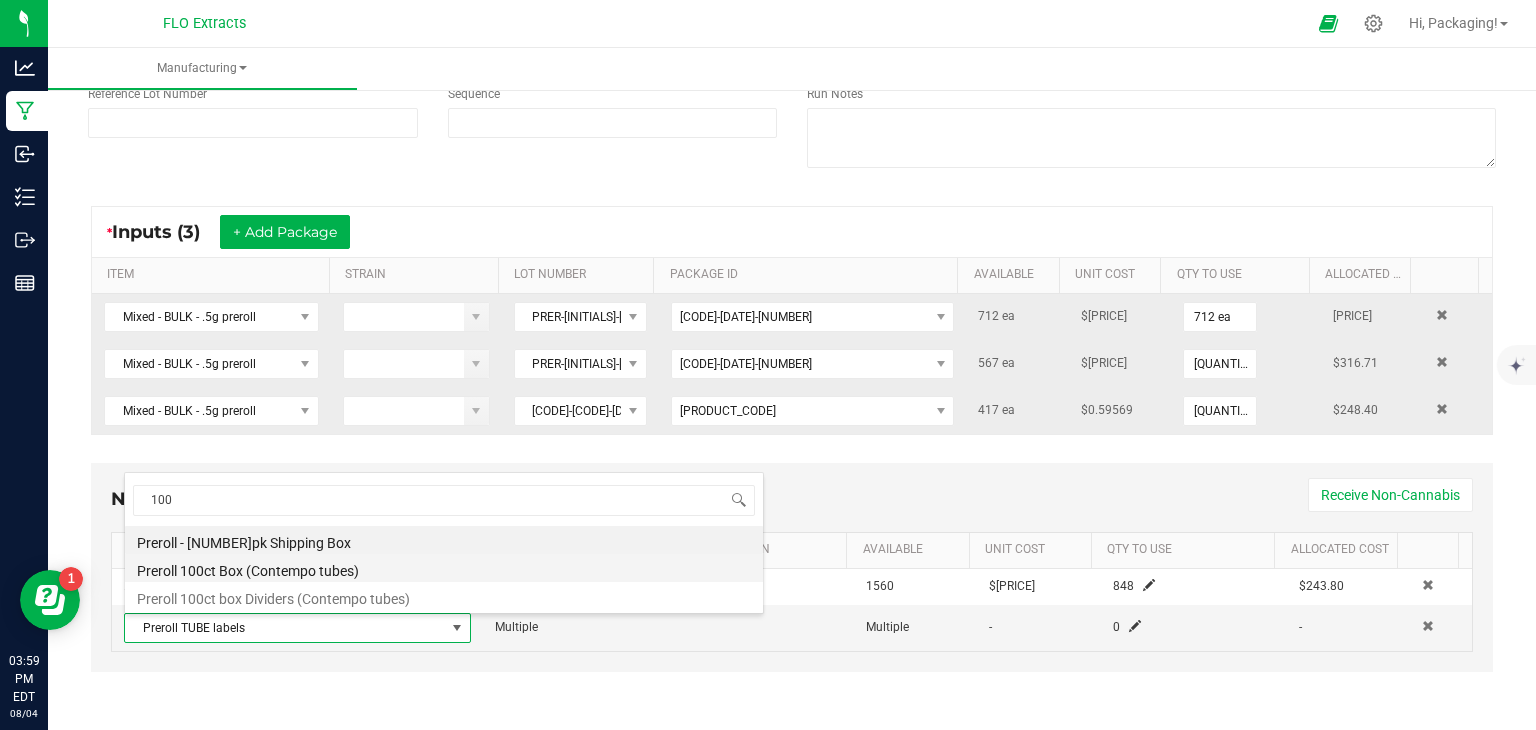 click on "Preroll 100ct Box (Contempo tubes)" at bounding box center [444, 568] 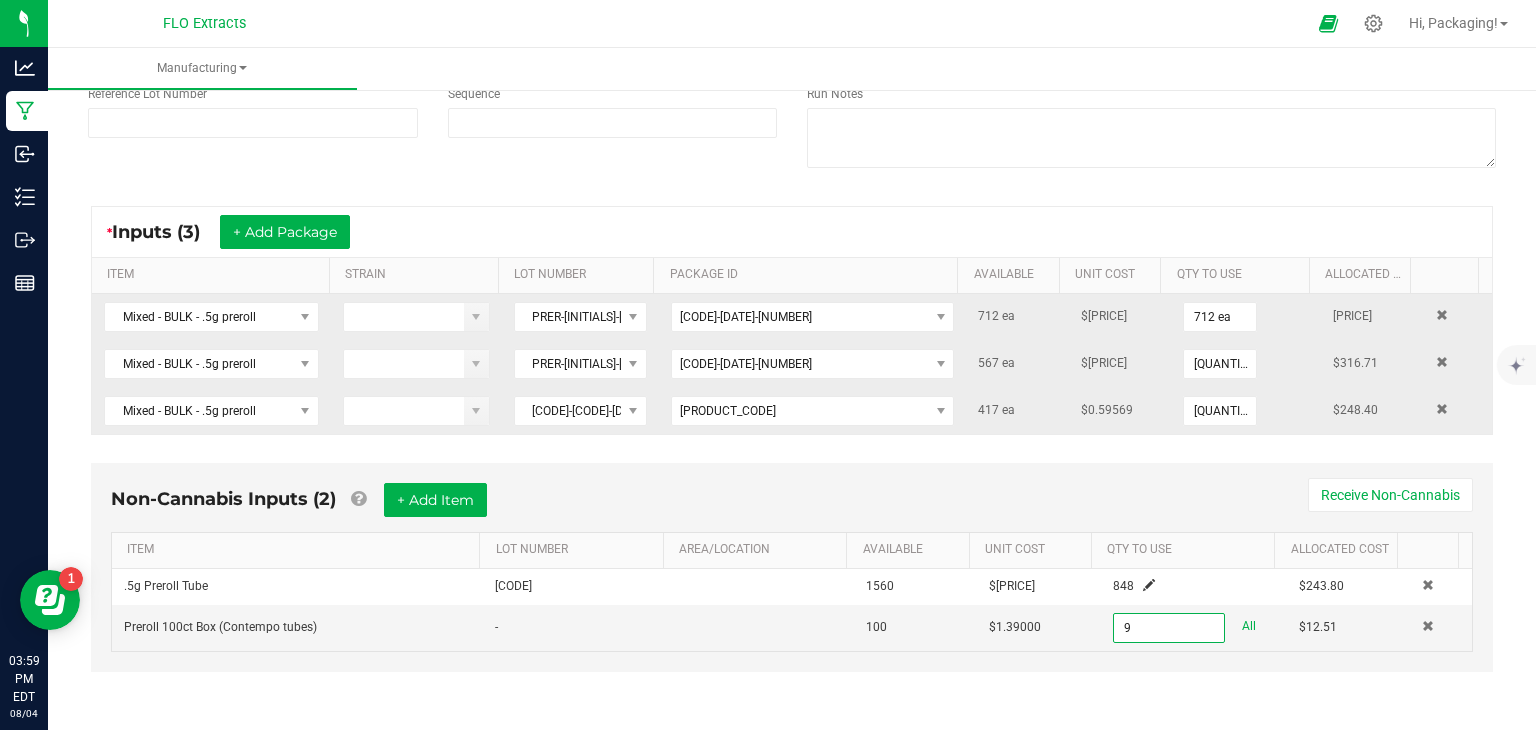 type on "9 ea" 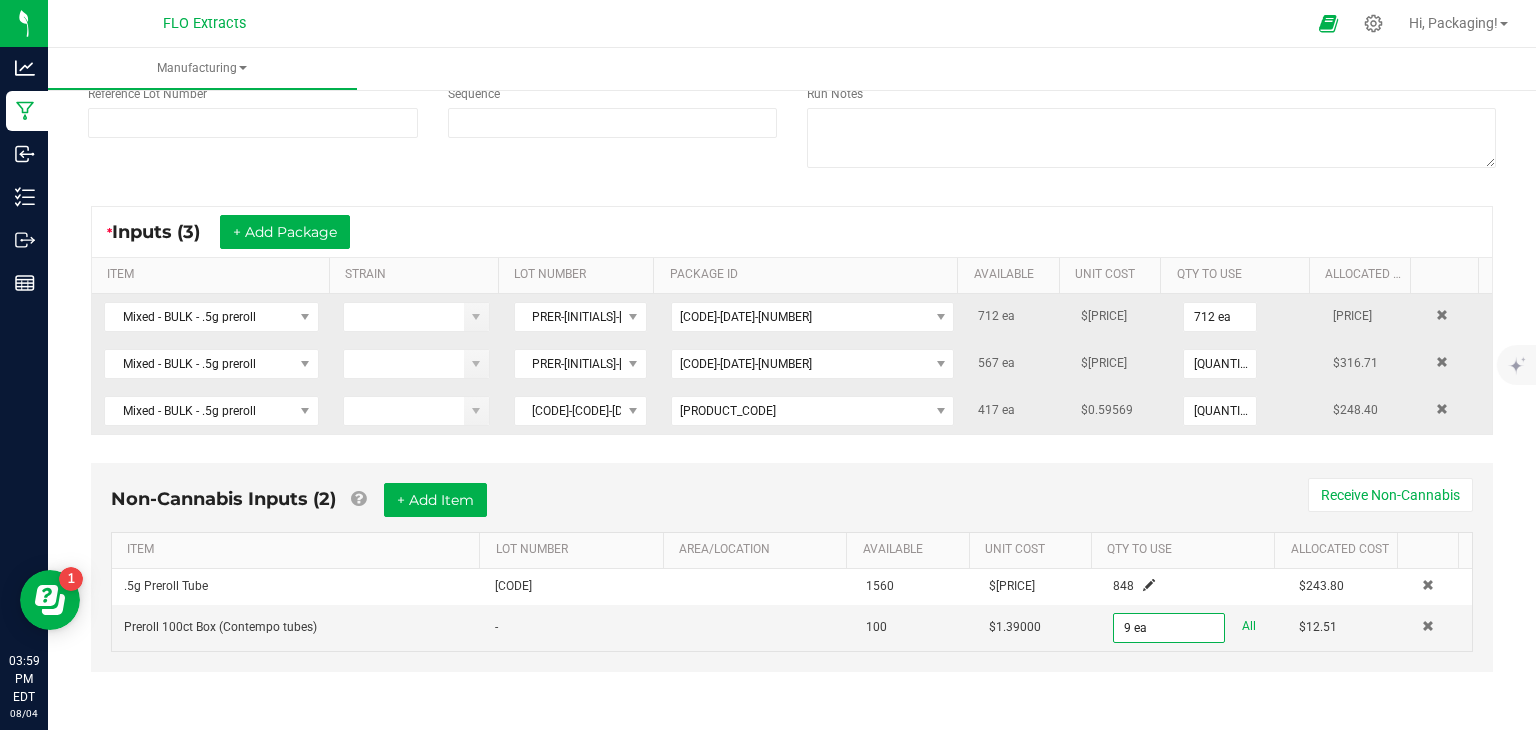 click on "Non-Cannabis Inputs (2)  + Add Item   Receive Non-Cannabis  ITEM LOT NUMBER AREA/LOCATION AVAILABLE Unit Cost QTY TO USE Allocated Cost  .5g Preroll Tube   [CODE]      [NUMBER]    $[PRICE]   [NUMBER]        $[PRICE]   Preroll 100ct Box (Contempo tubes)   -      [NUMBER]    $[PRICE]  [NUMBER] ea All  $[PRICE]" at bounding box center [792, 581] 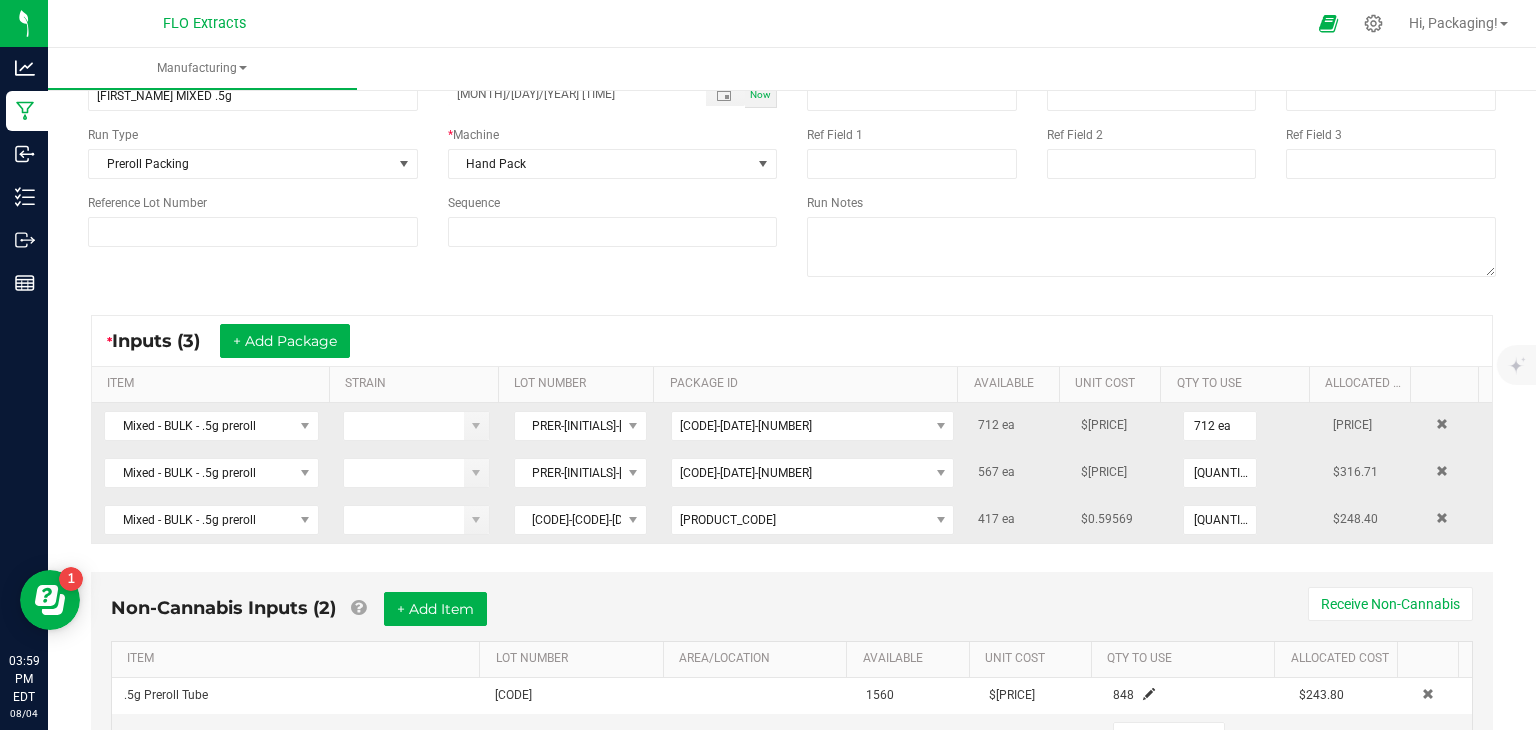 scroll, scrollTop: 0, scrollLeft: 0, axis: both 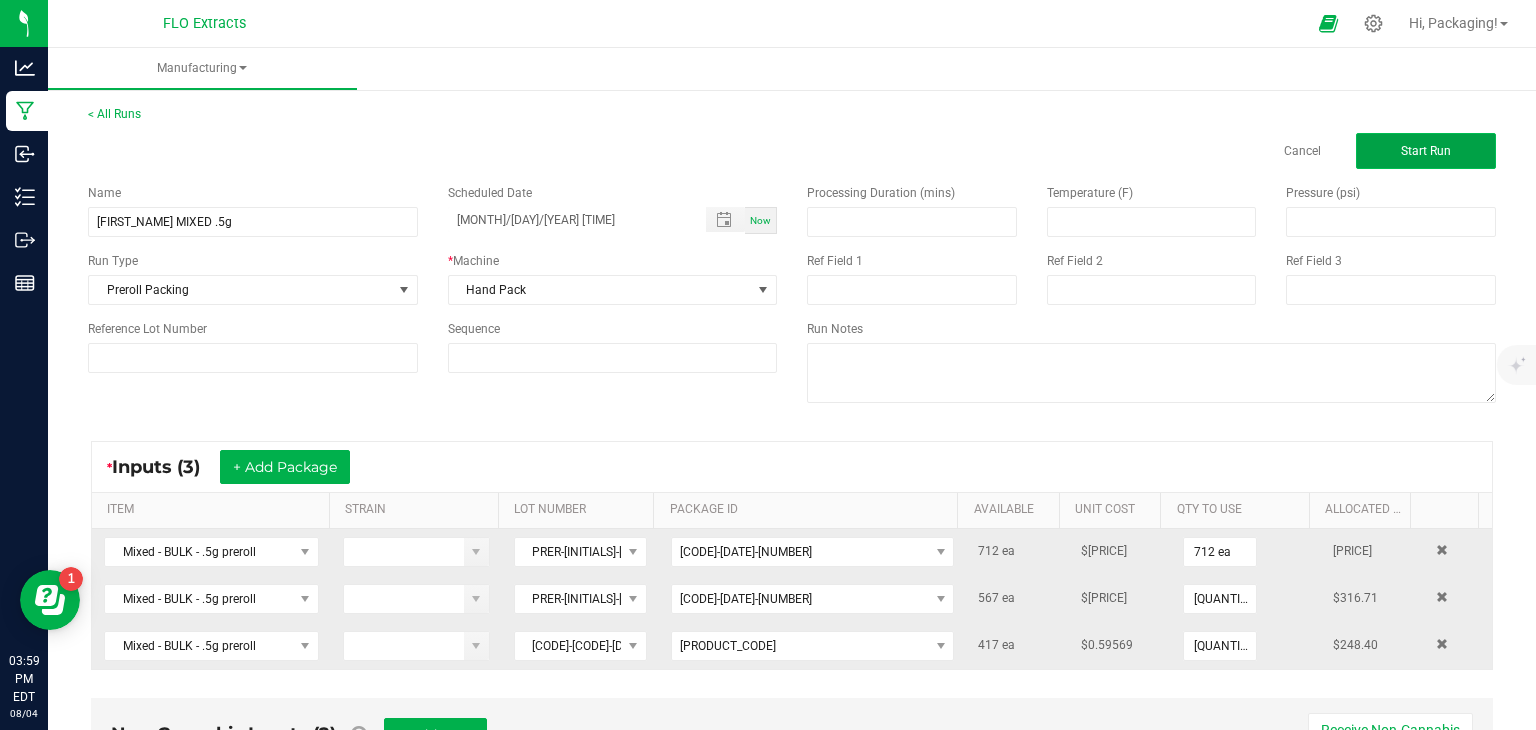 click on "Start Run" 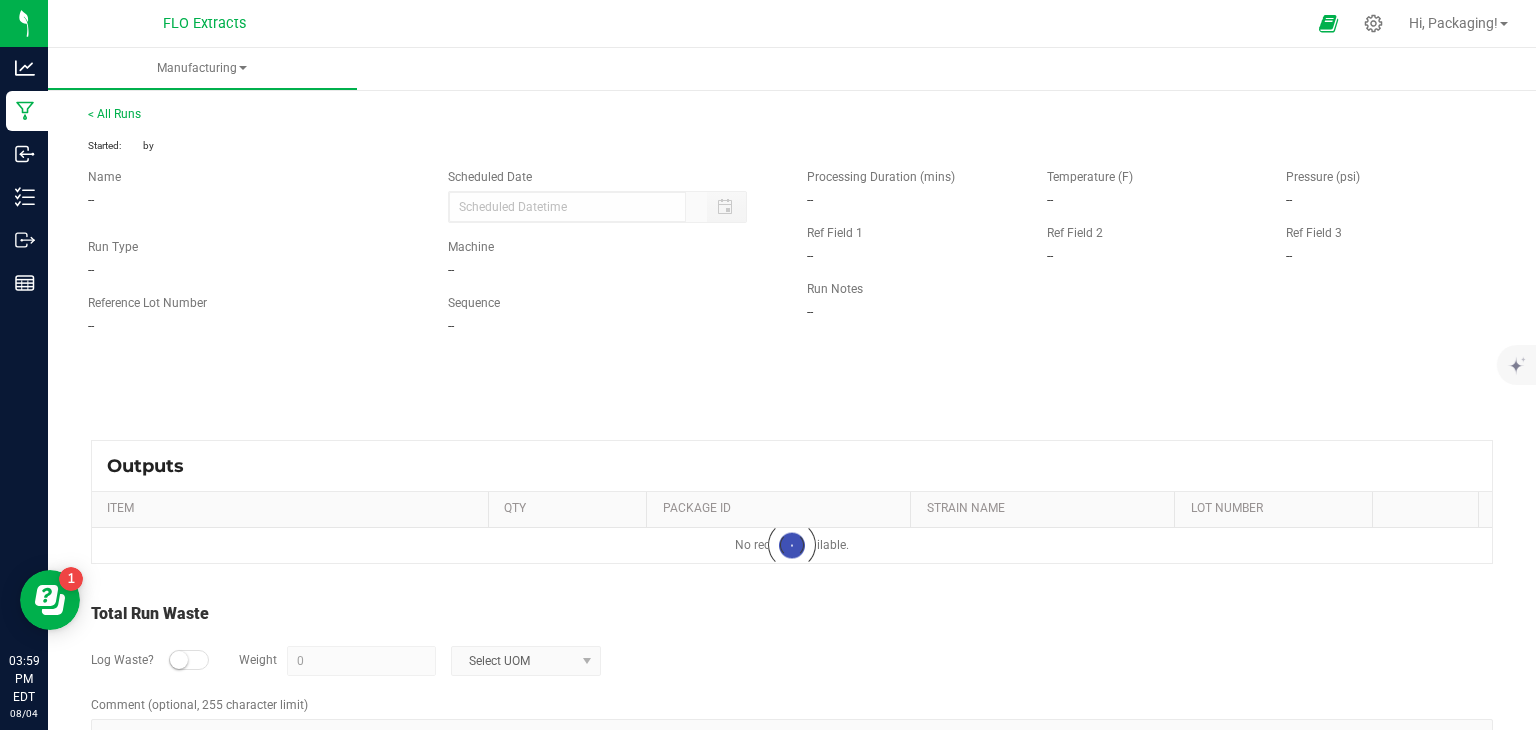 type on "[MONTH]/[DAY]/[YEAR] [TIME]" 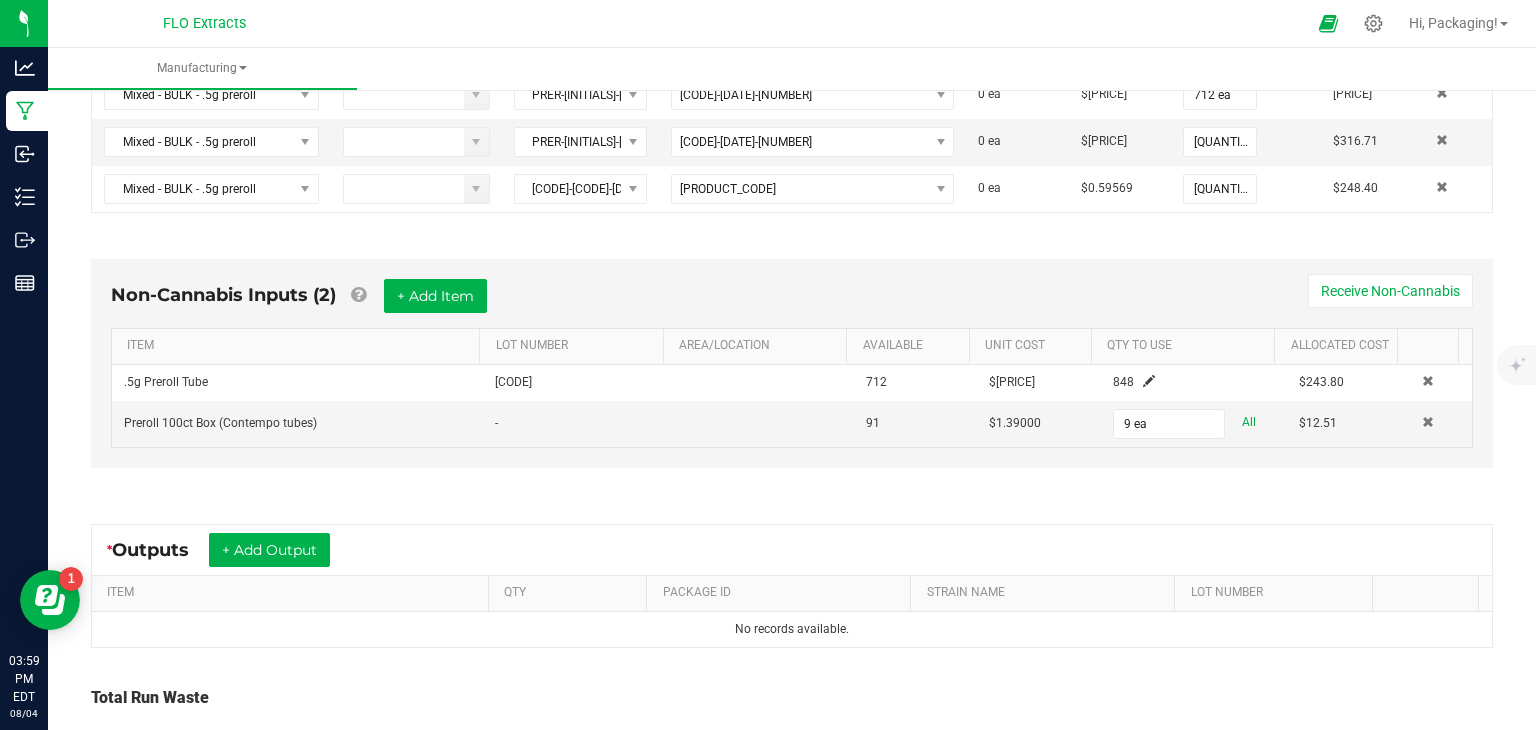 scroll, scrollTop: 642, scrollLeft: 0, axis: vertical 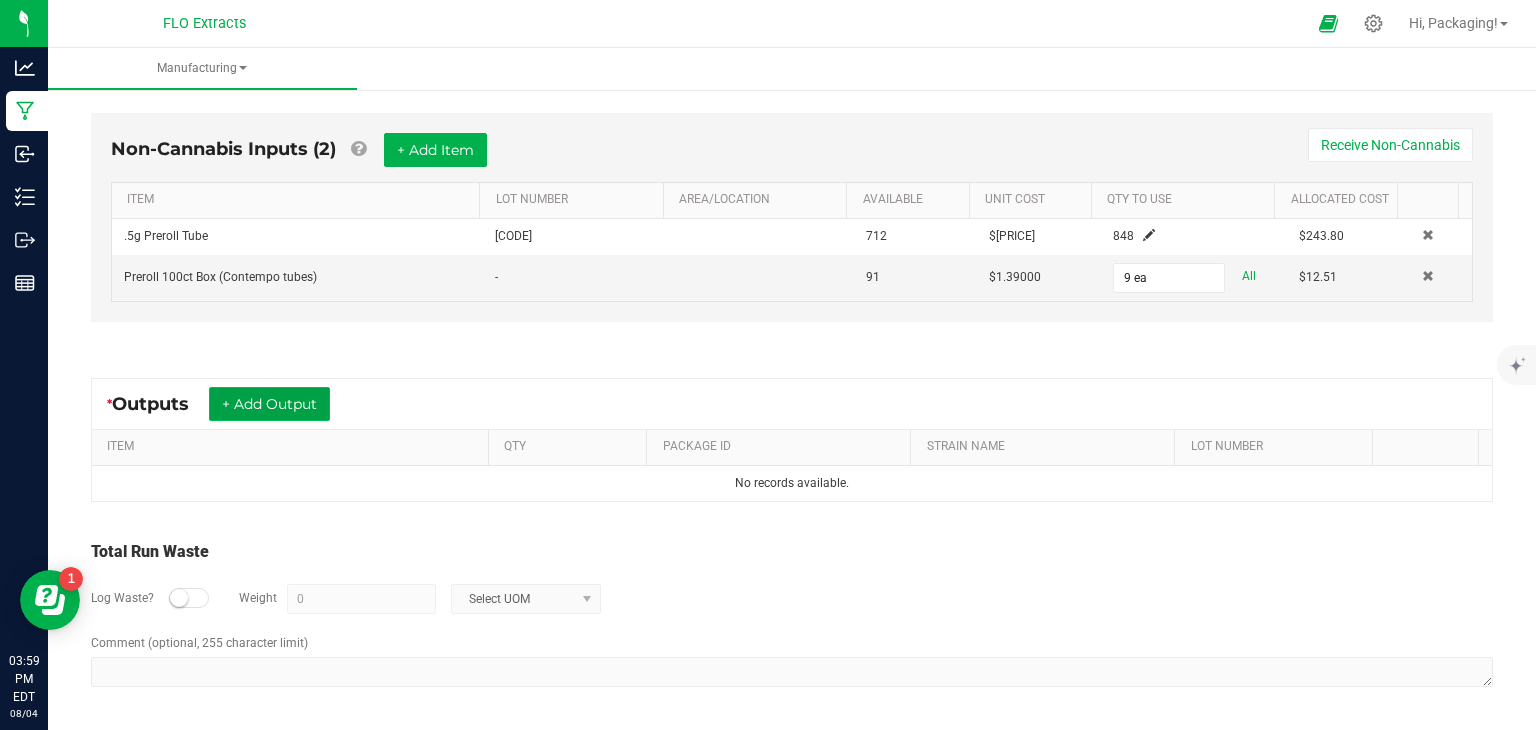 click on "+ Add Output" at bounding box center (269, 404) 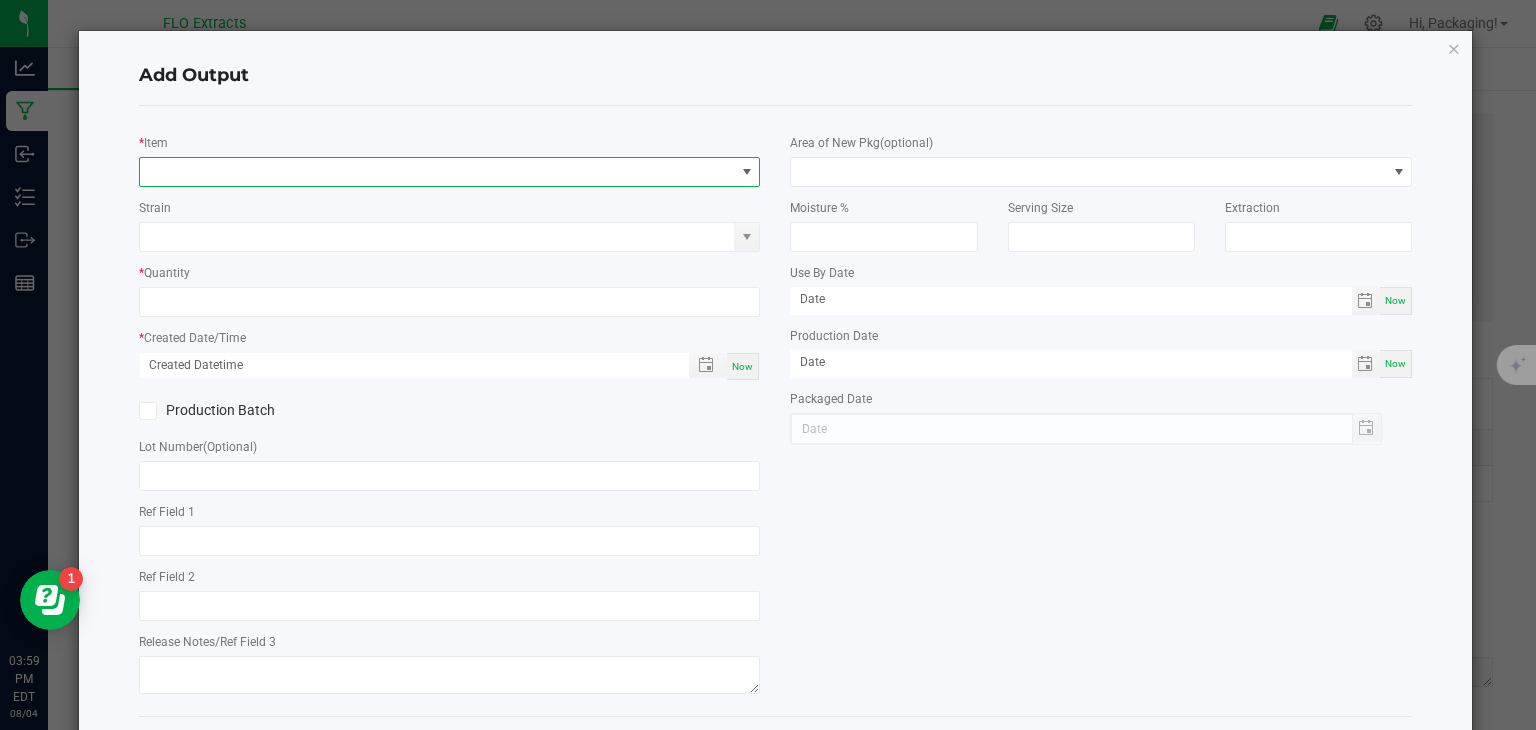 click at bounding box center [747, 172] 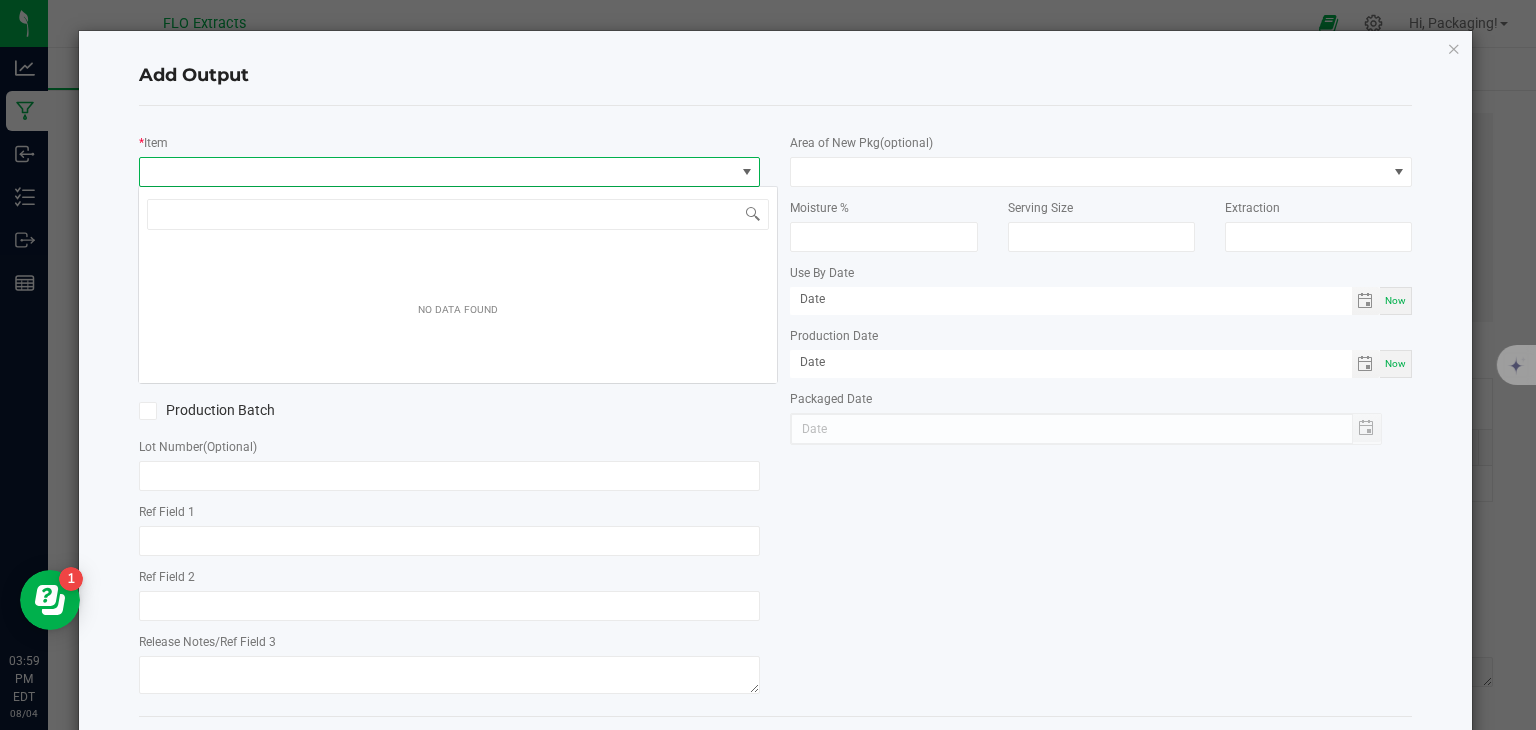 scroll, scrollTop: 99970, scrollLeft: 99384, axis: both 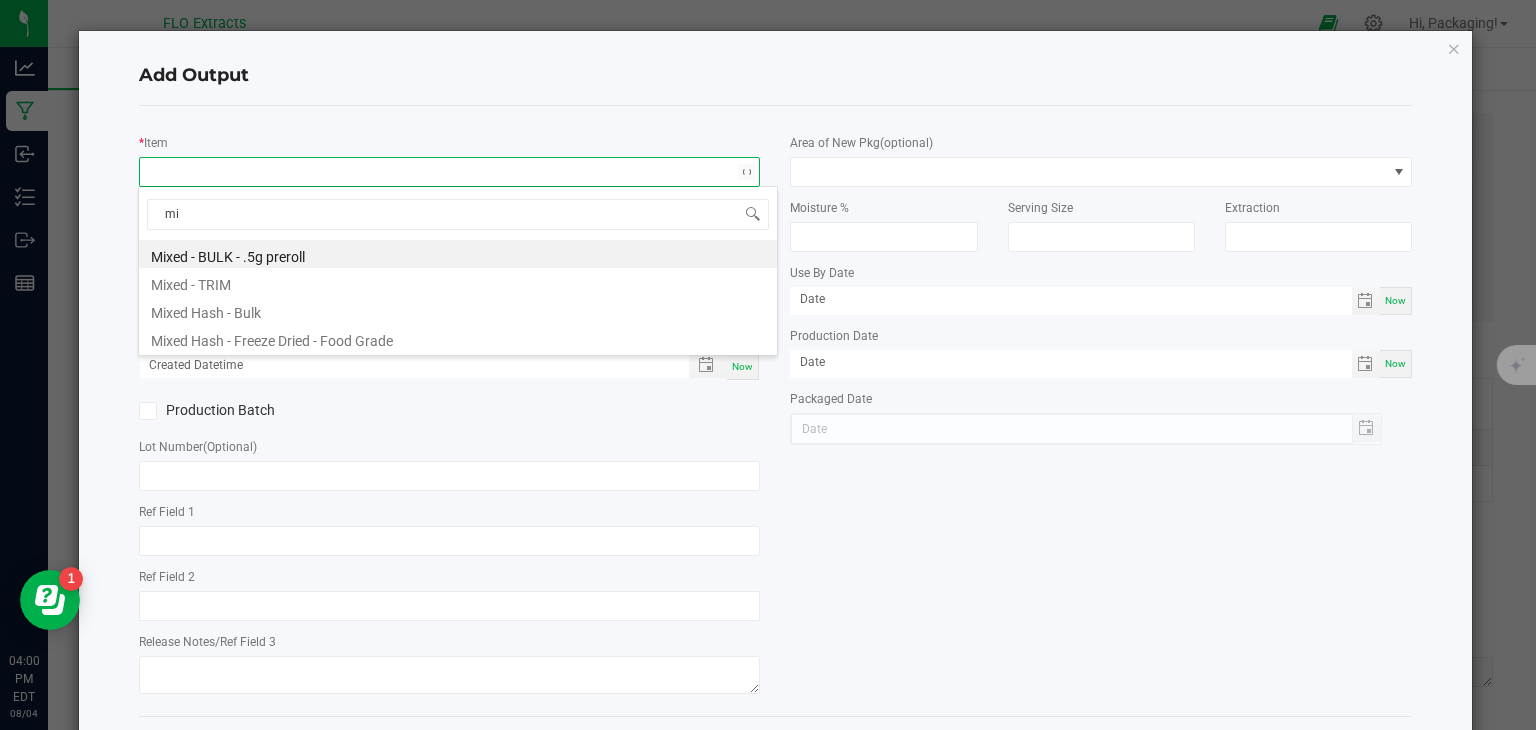 type on "m" 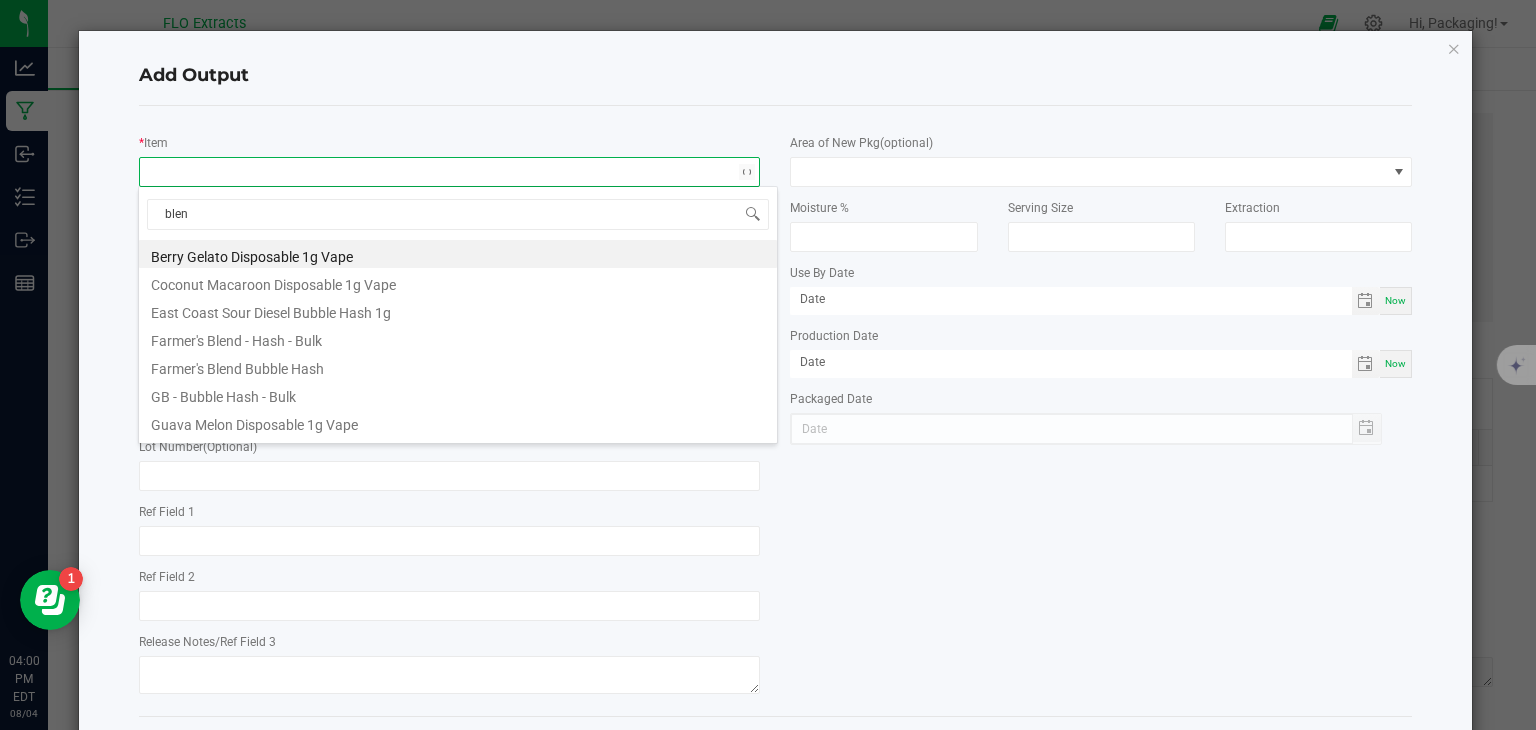 type on "blend" 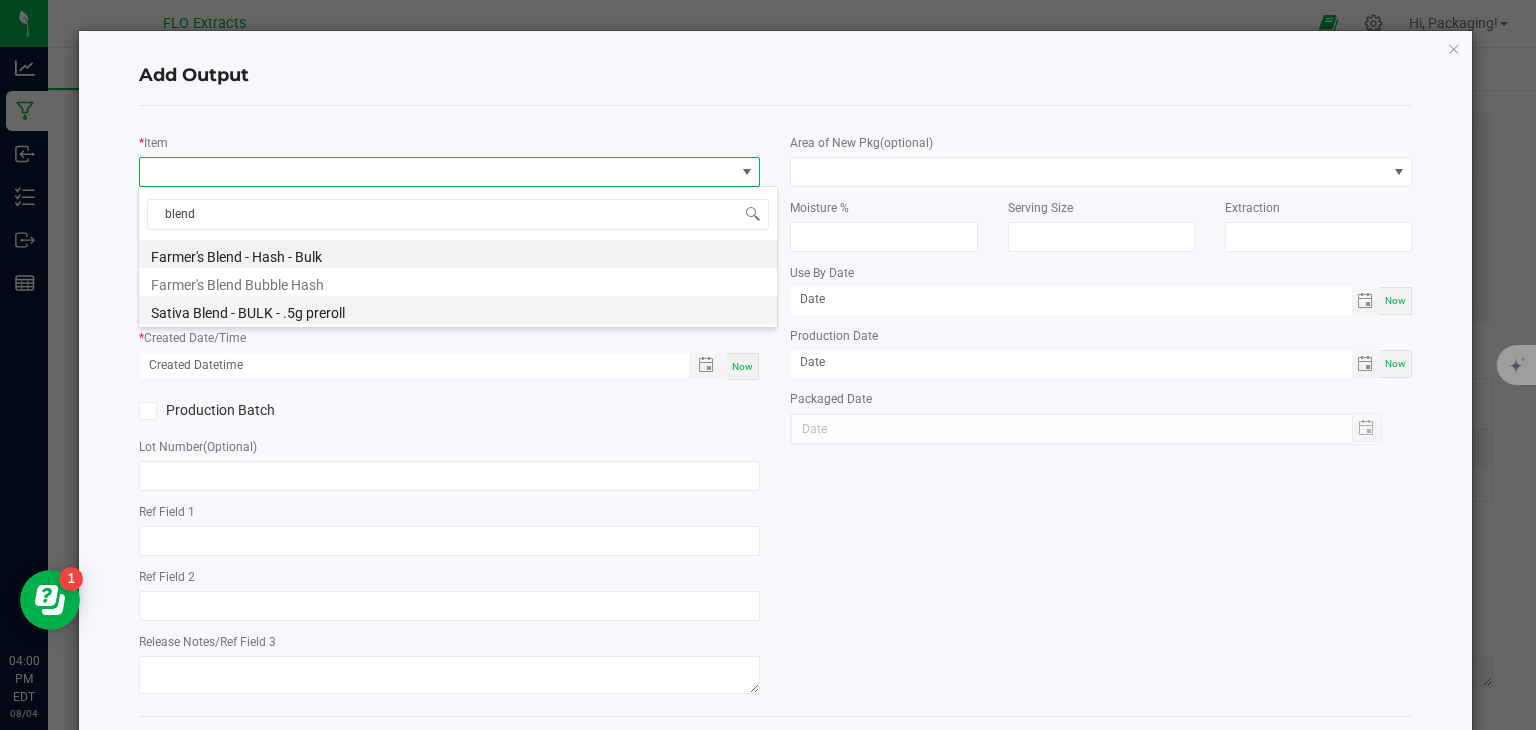 click on "Sativa Blend - BULK - .5g preroll" at bounding box center (458, 310) 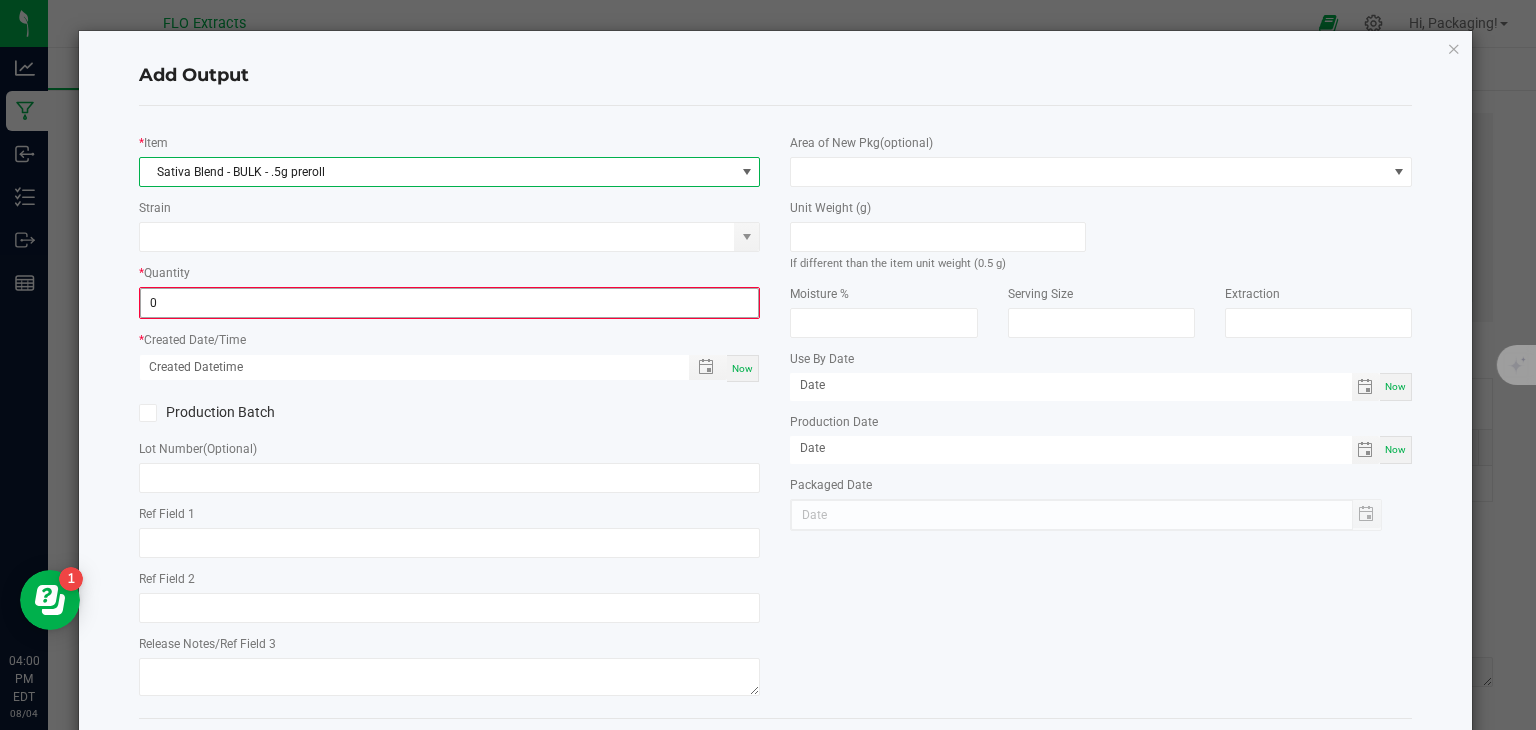 click on "0" at bounding box center (450, 303) 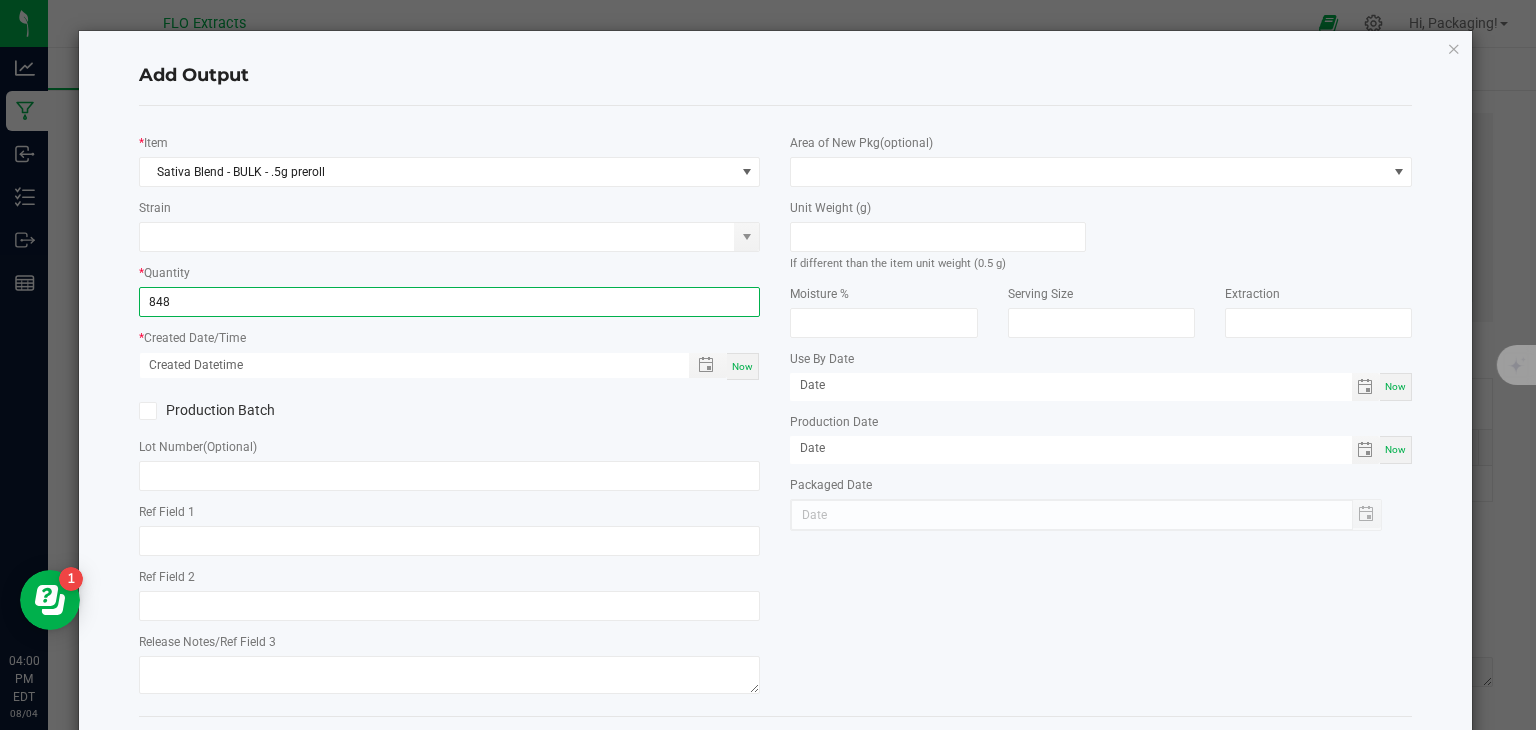 type on "848 ea" 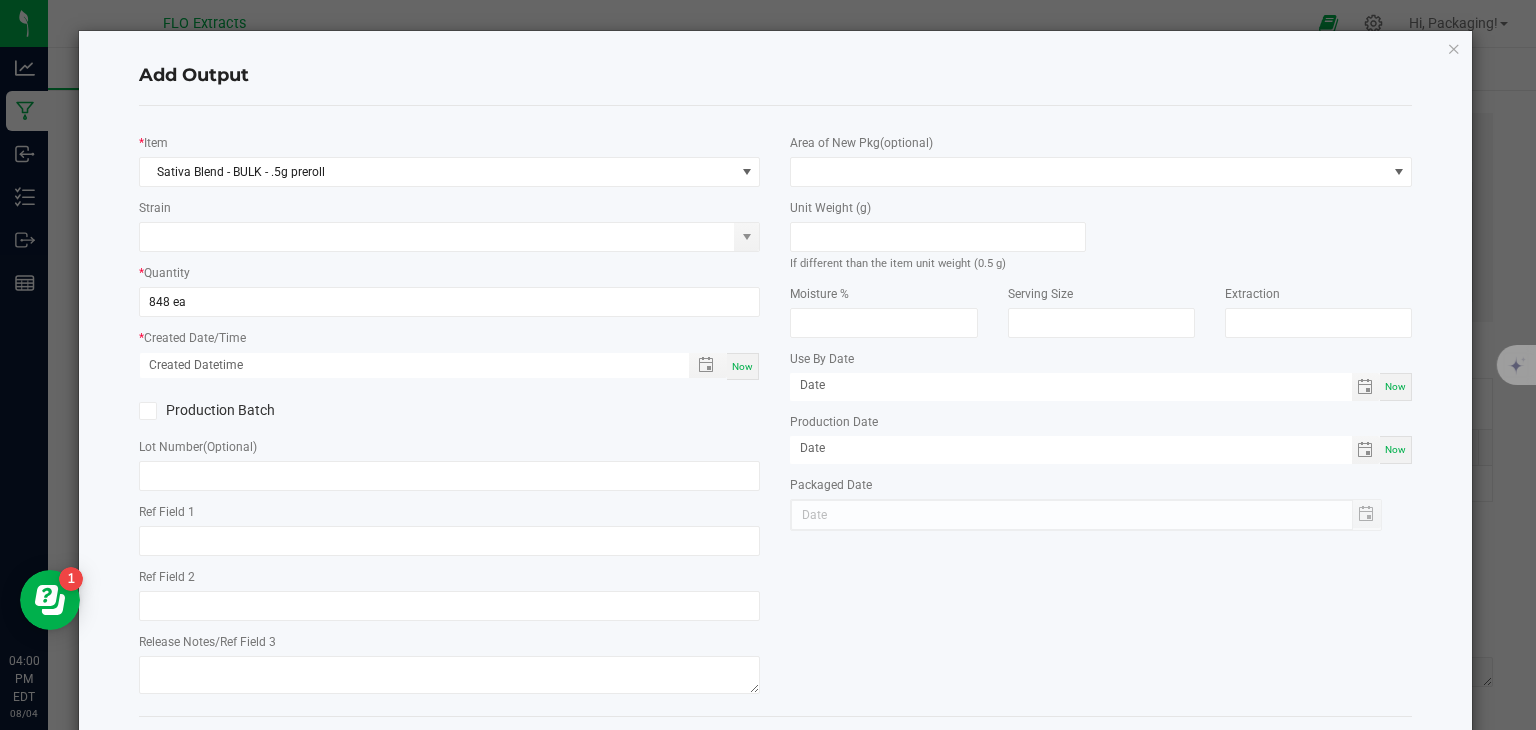 click on "Now" at bounding box center [742, 366] 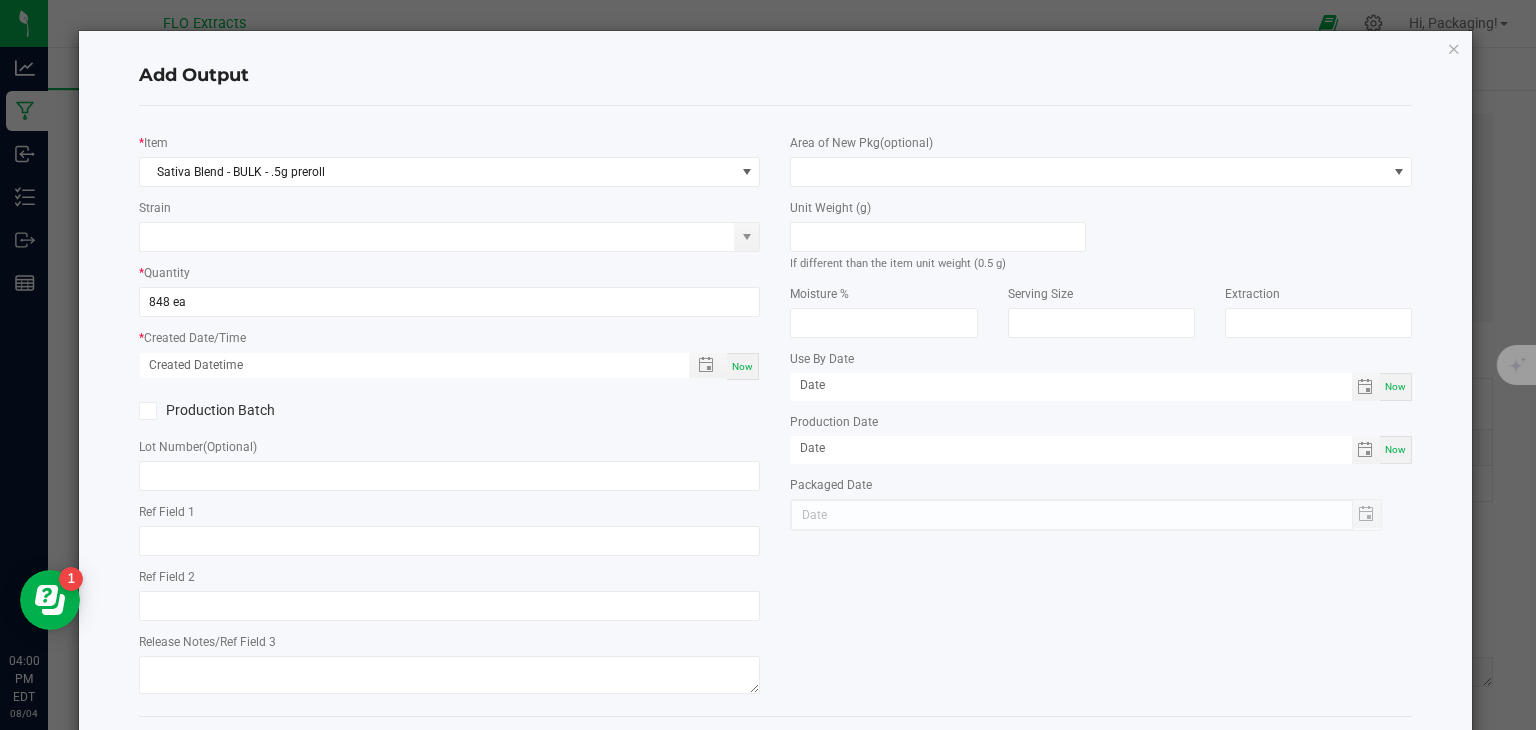 type on "[MONTH]/[DAY]/[YEAR] [TIME]" 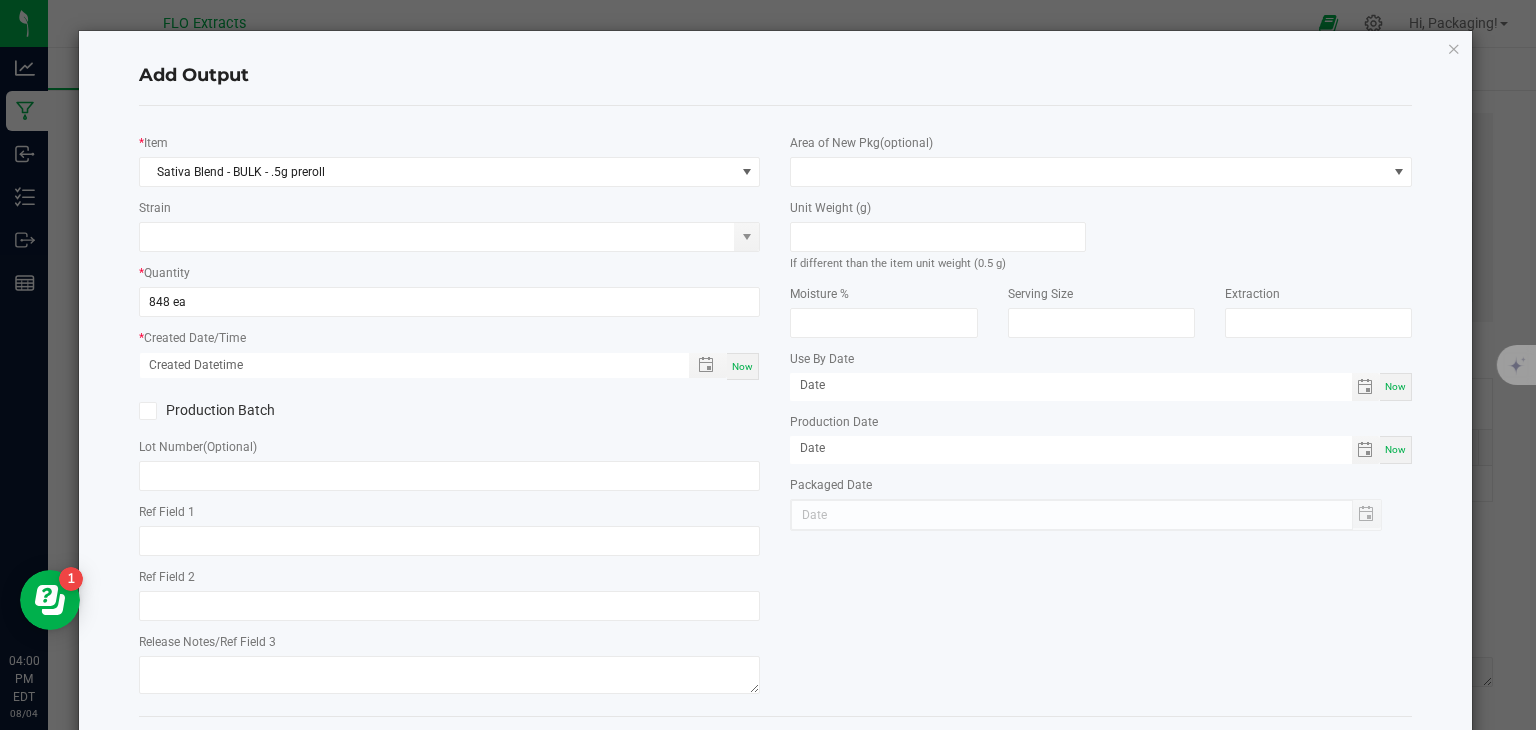 type on "08/04/2025" 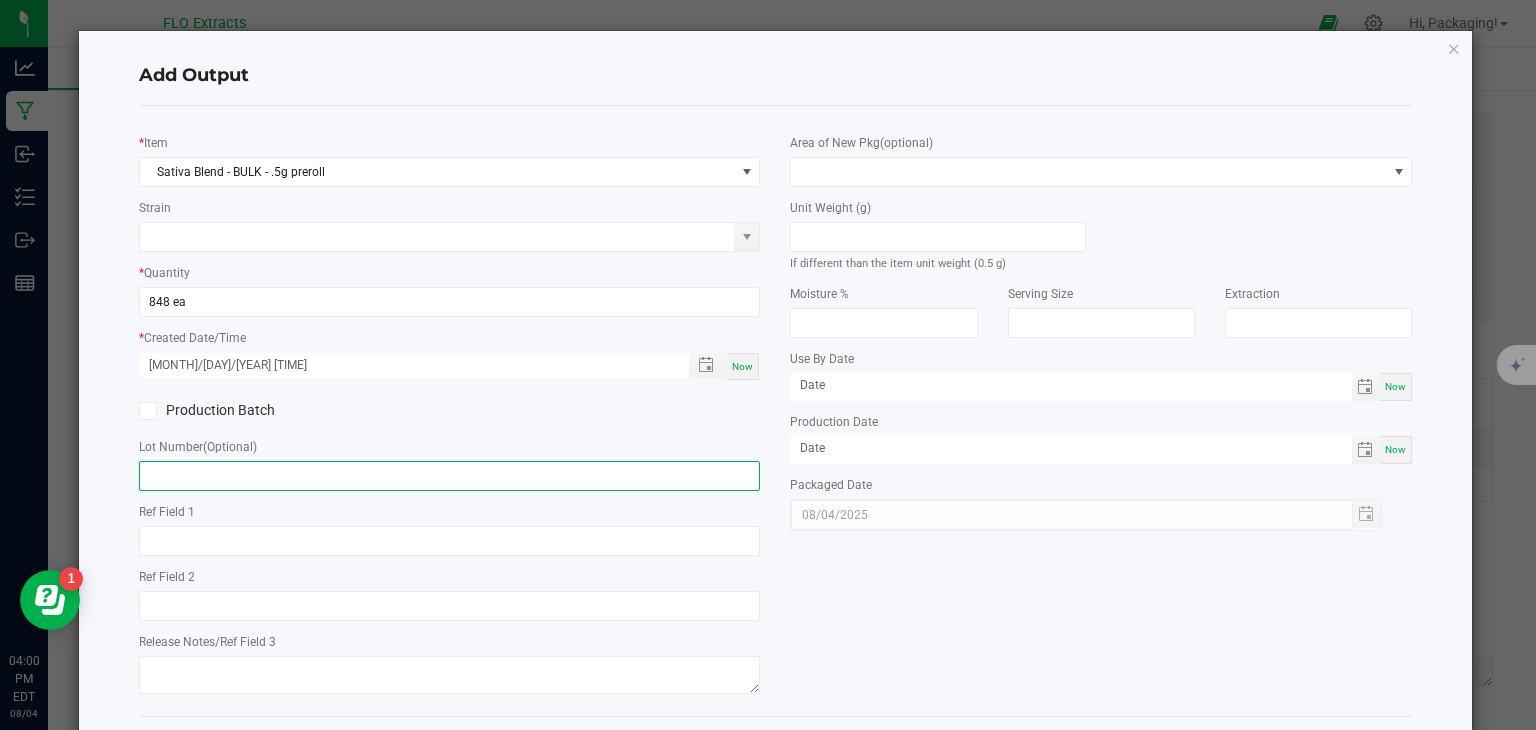 click 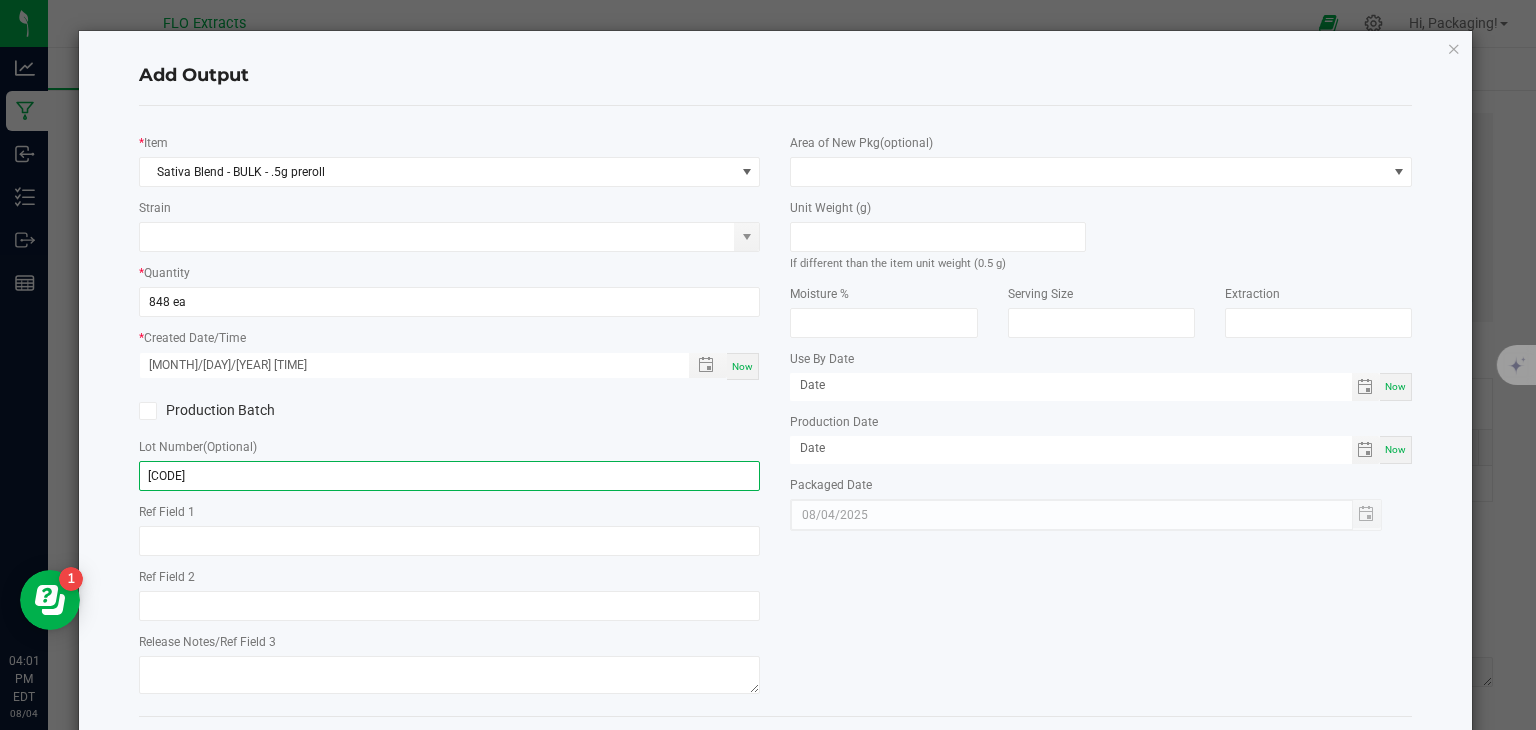 type on "[CODE]" 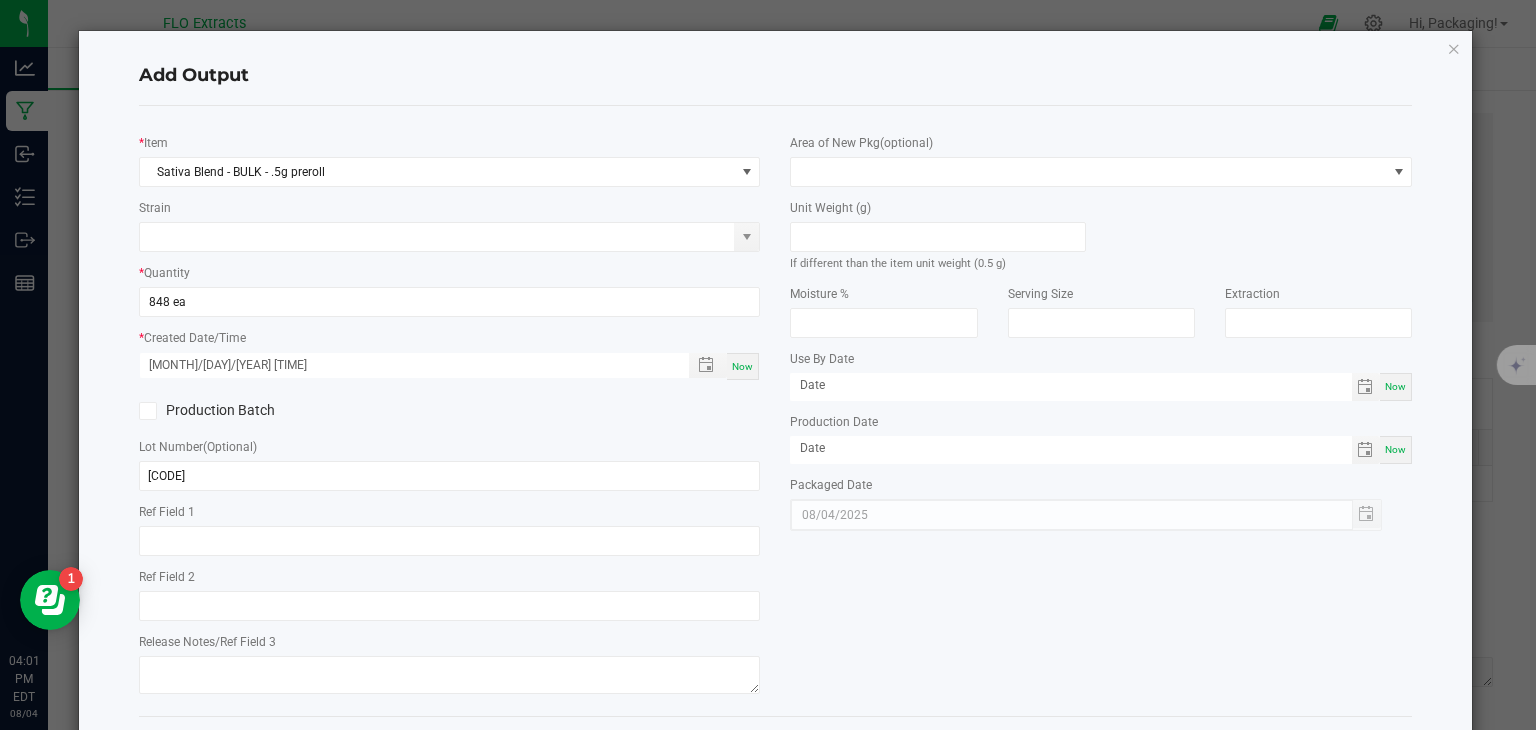 click on "*   Item  [PRODUCT_NAME]  Strain   *   Quantity  [QUANTITY] ea  *   Created Date/Time  [DATE] [TIME] Now  Production Batch   Lot Number  (Optional) [PRODUCT_CODE]     Ref Field 1   Ref Field 2   Release Notes/Ref Field 3   Area of New Pkg  (optional)  Unit Weight (g)   If different than the item unit weight (0.5 g)   Moisture %   Serving Size   Extraction   Use By Date  Now  Production Date  Now  Packaged Date  [DATE]" 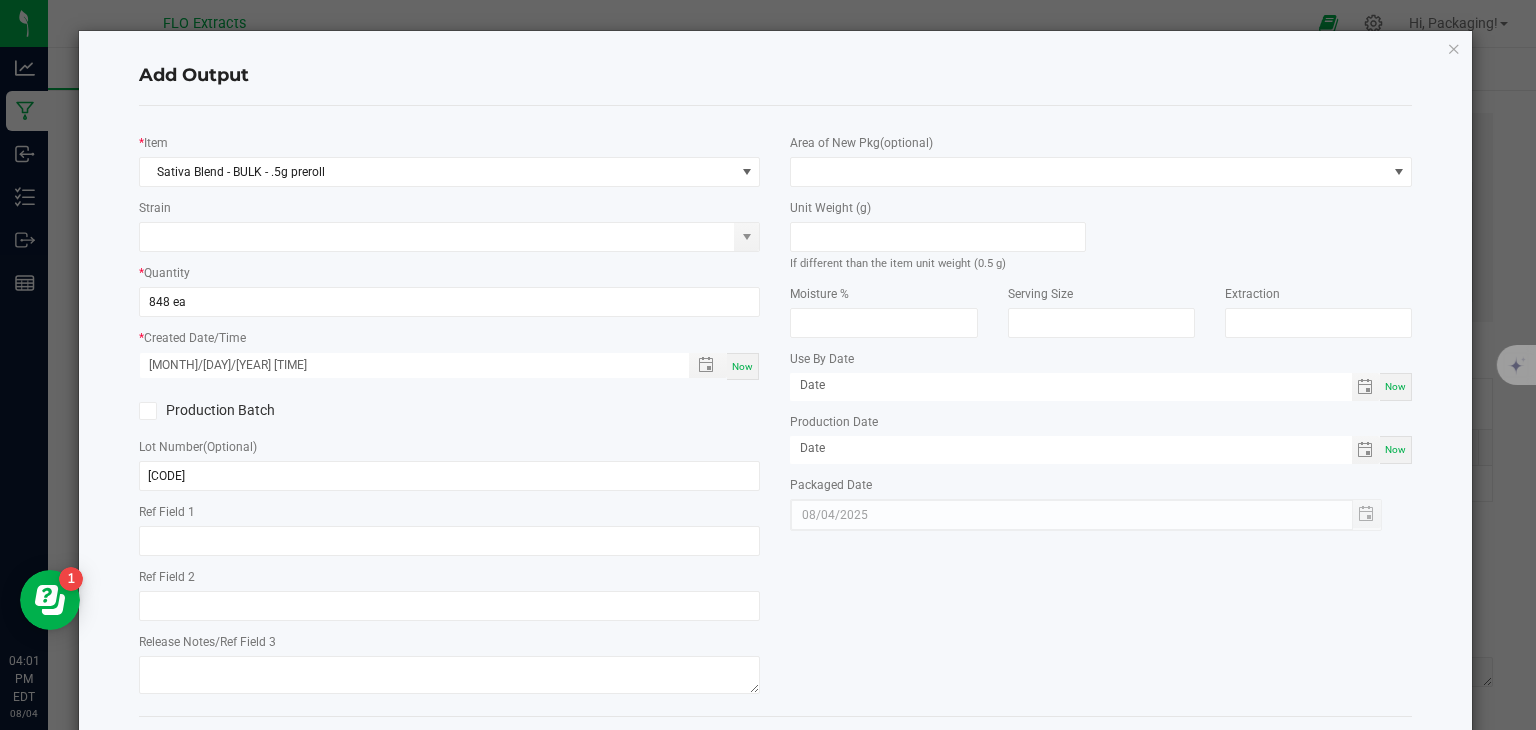 scroll, scrollTop: 87, scrollLeft: 0, axis: vertical 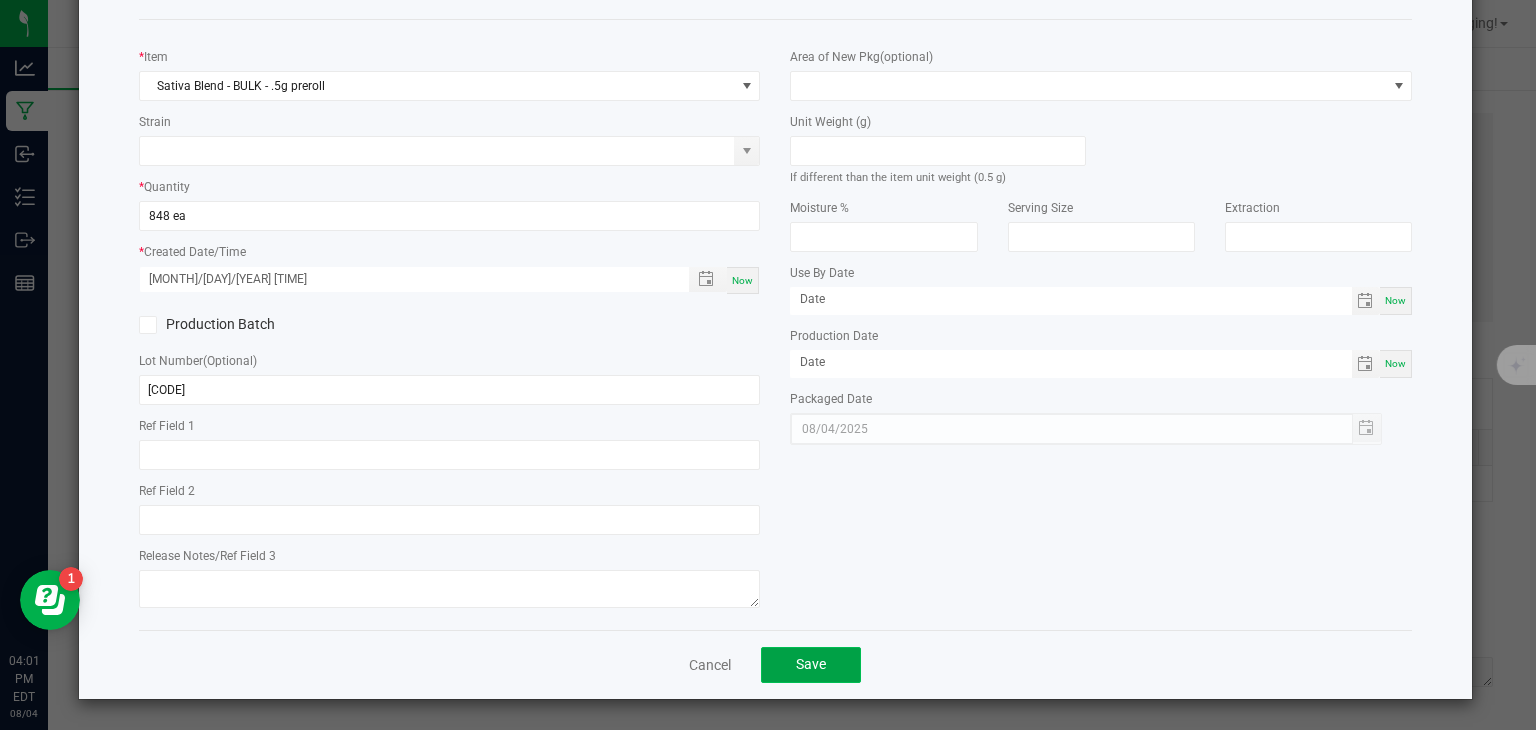 click on "Save" 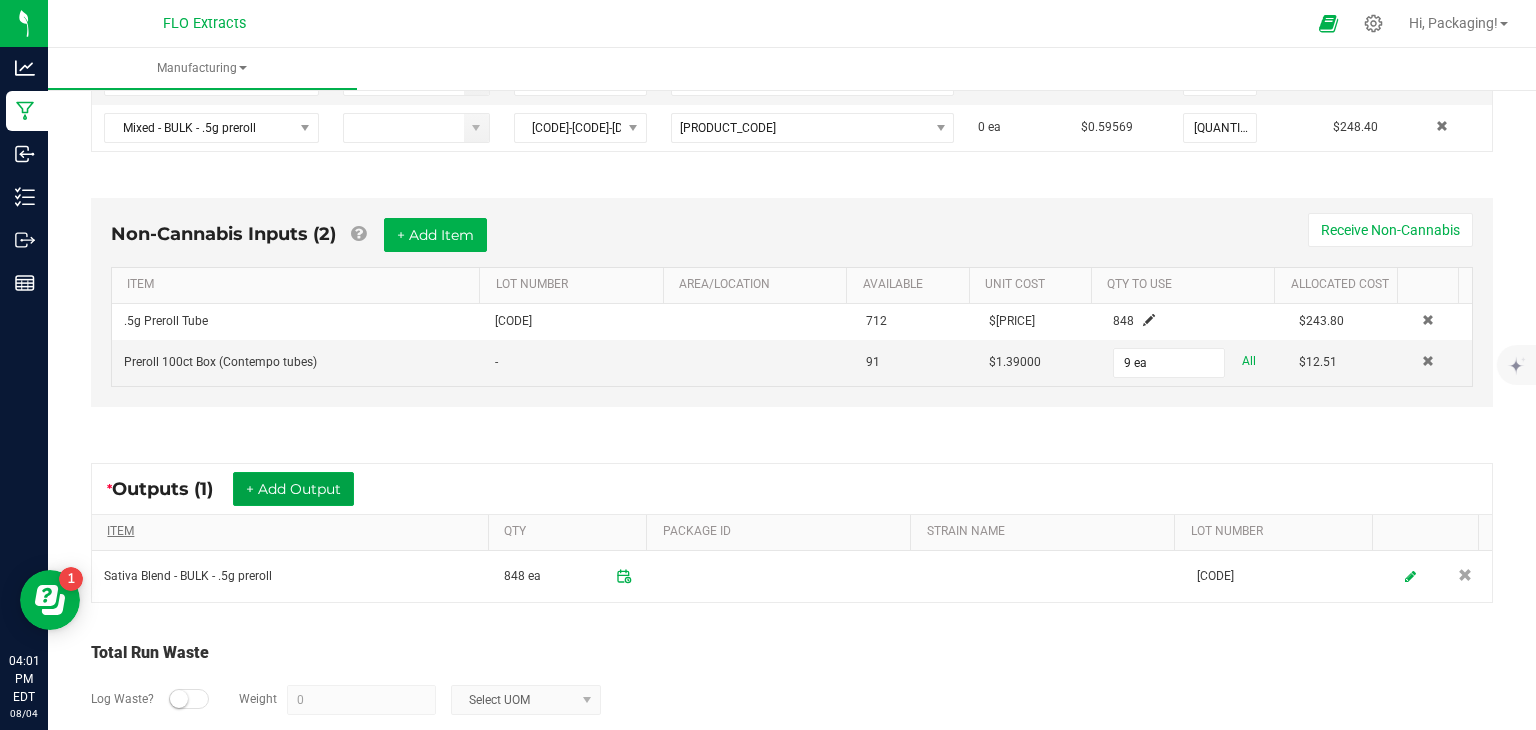 scroll, scrollTop: 540, scrollLeft: 0, axis: vertical 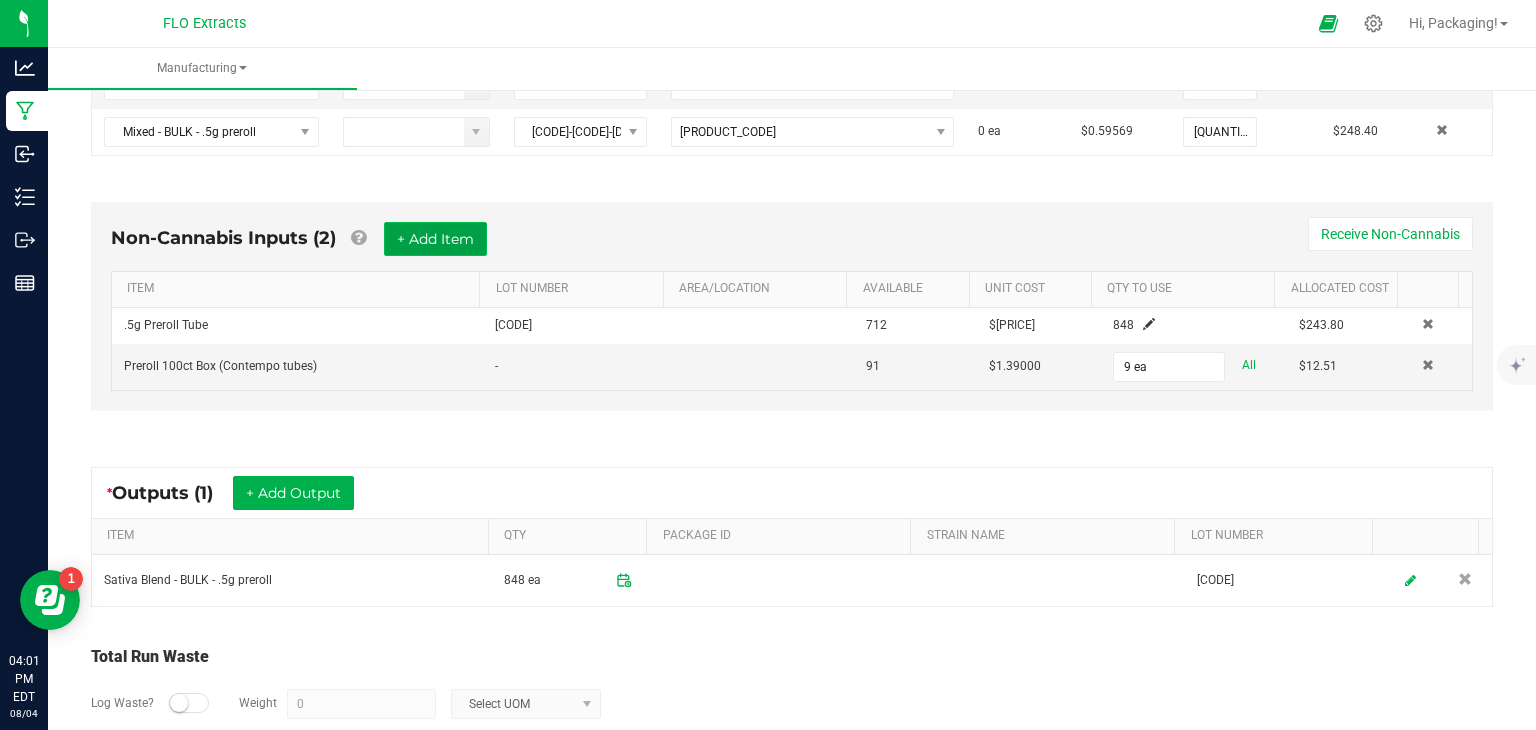 click on "+ Add Item" at bounding box center (435, 239) 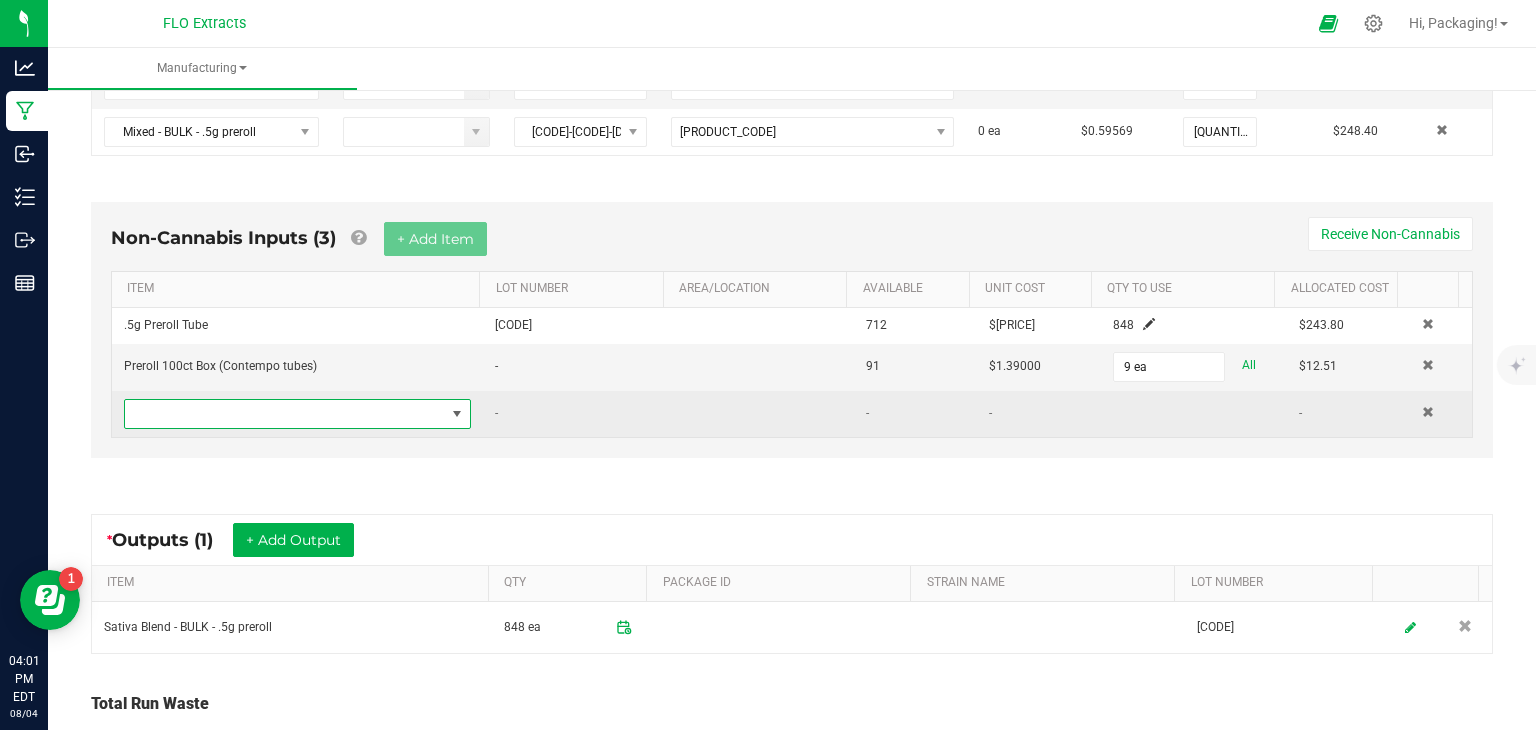 click at bounding box center (457, 414) 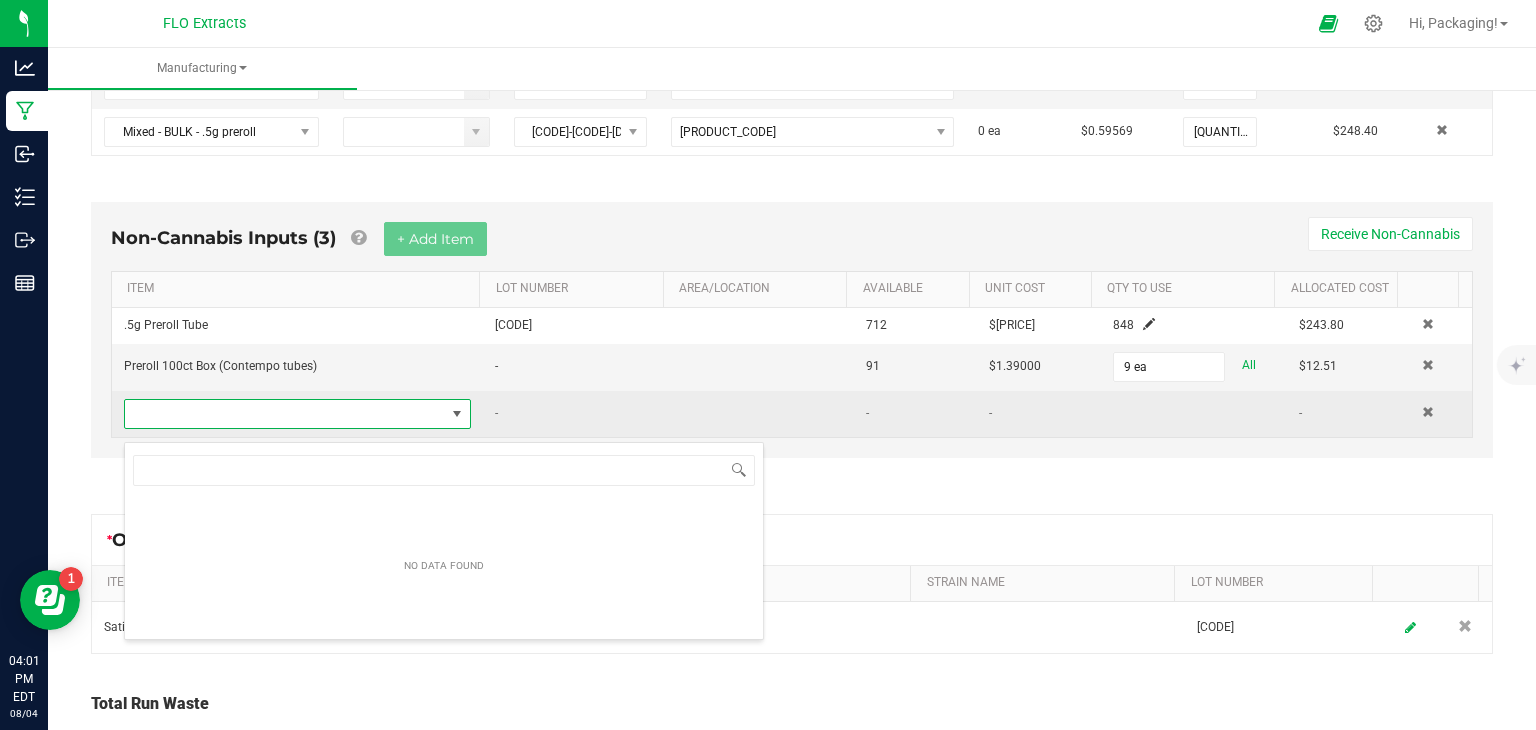 scroll, scrollTop: 99970, scrollLeft: 99661, axis: both 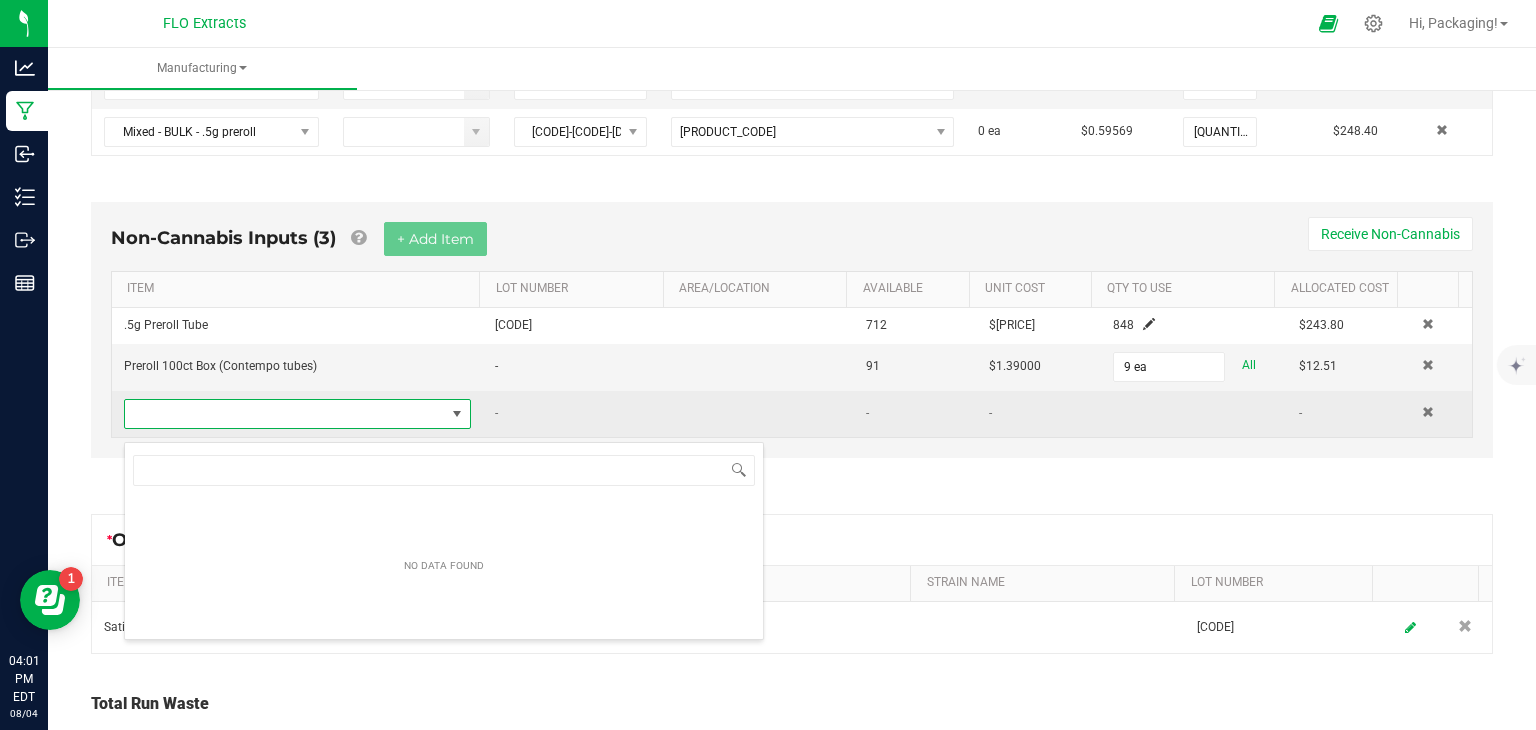 type on "r" 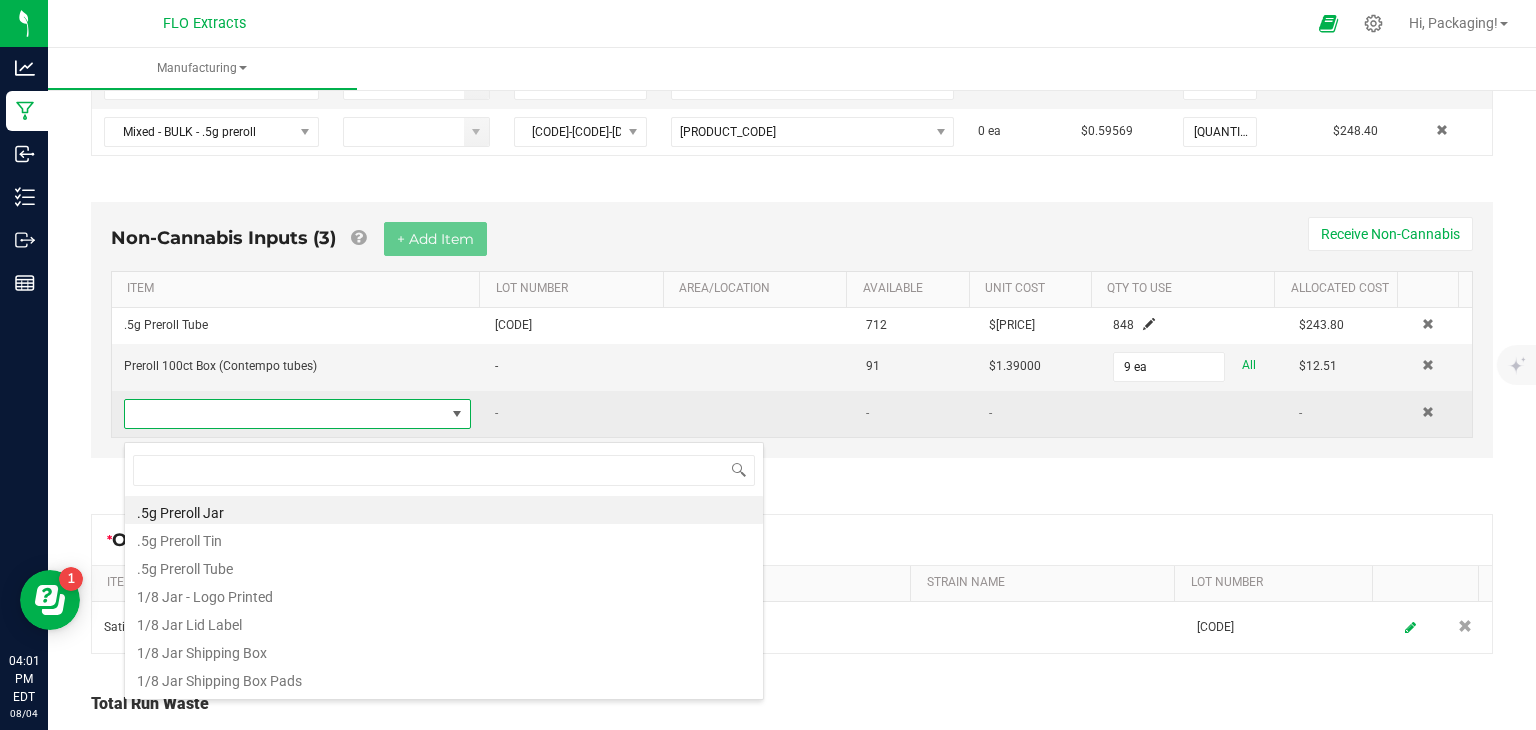 scroll, scrollTop: 29, scrollLeft: 334, axis: both 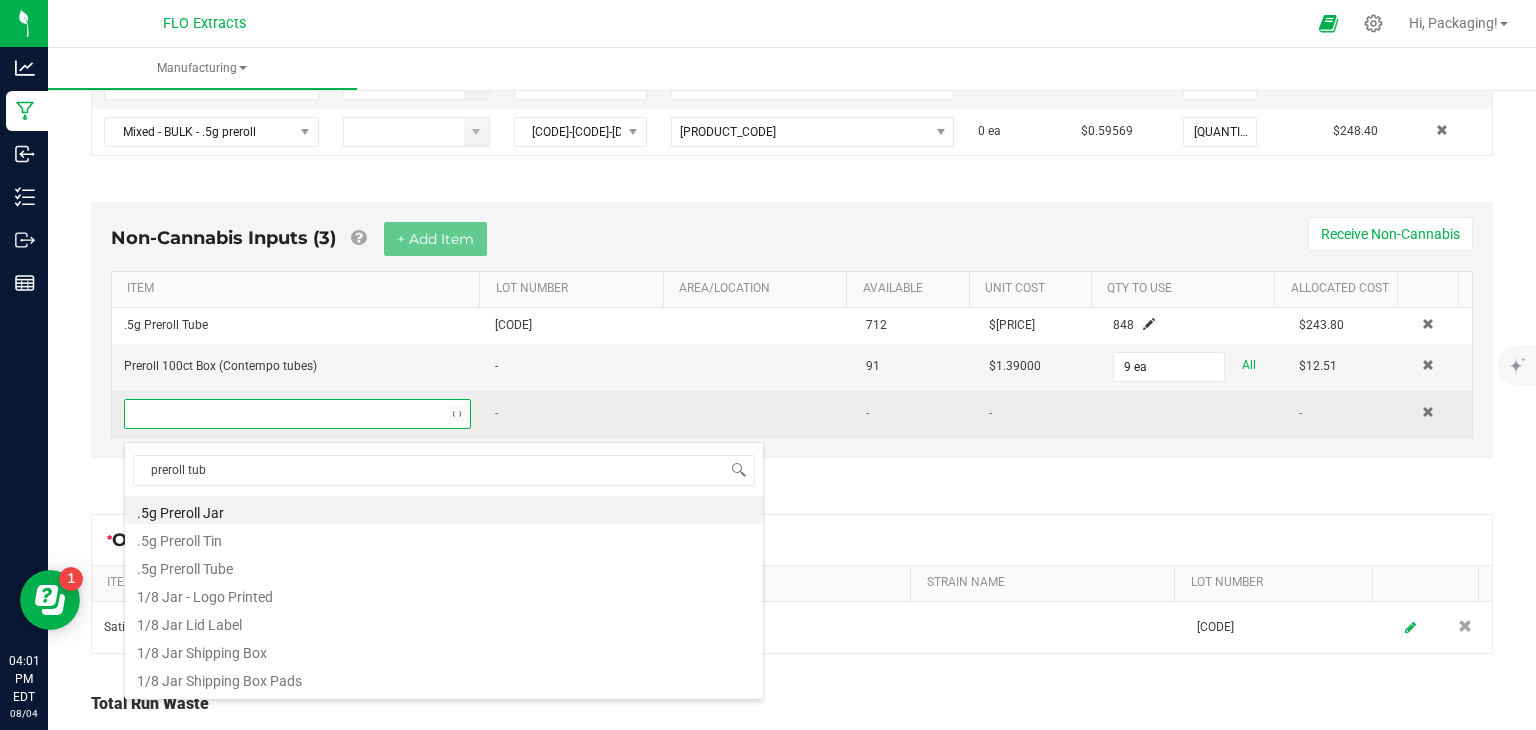 type on "preroll tube" 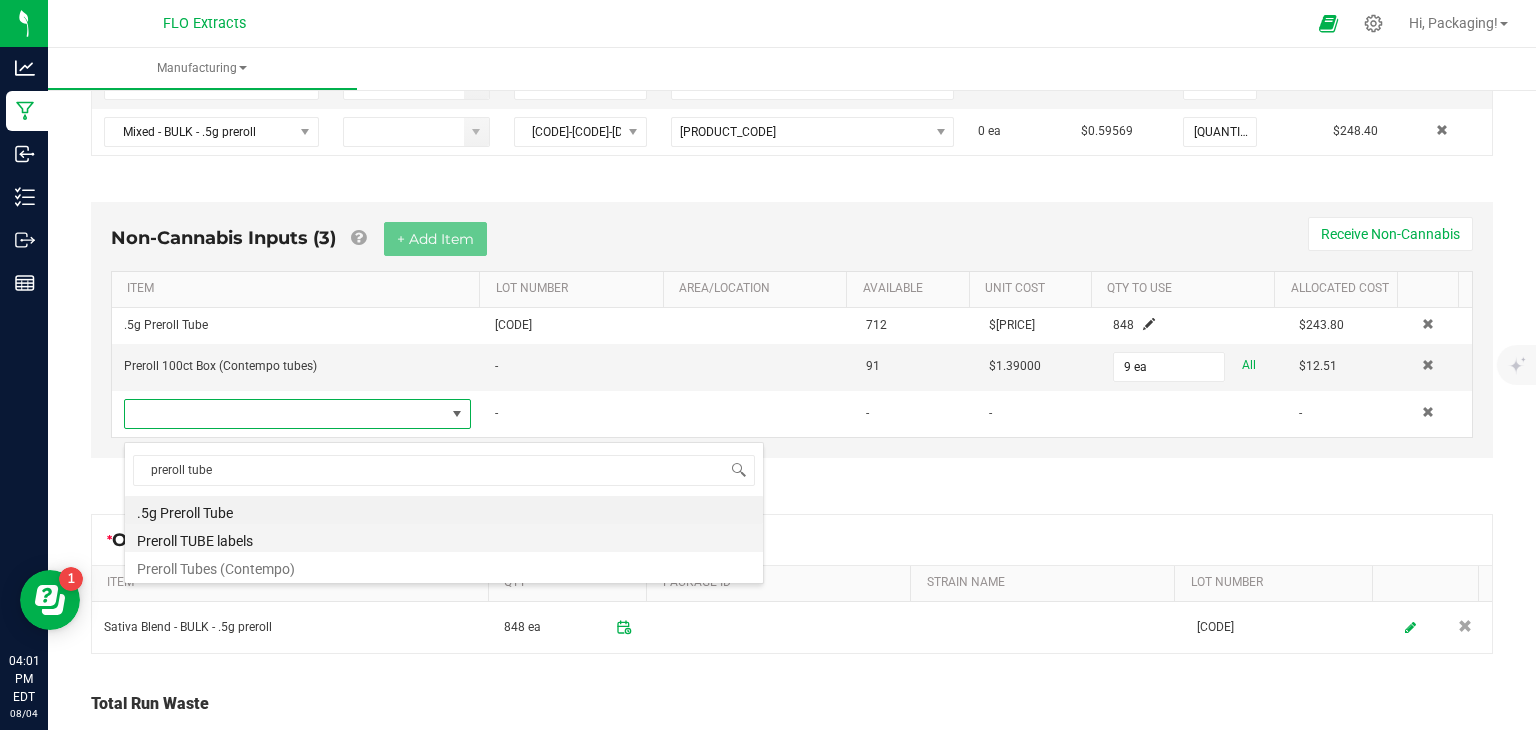 click on "Preroll TUBE labels" at bounding box center [444, 538] 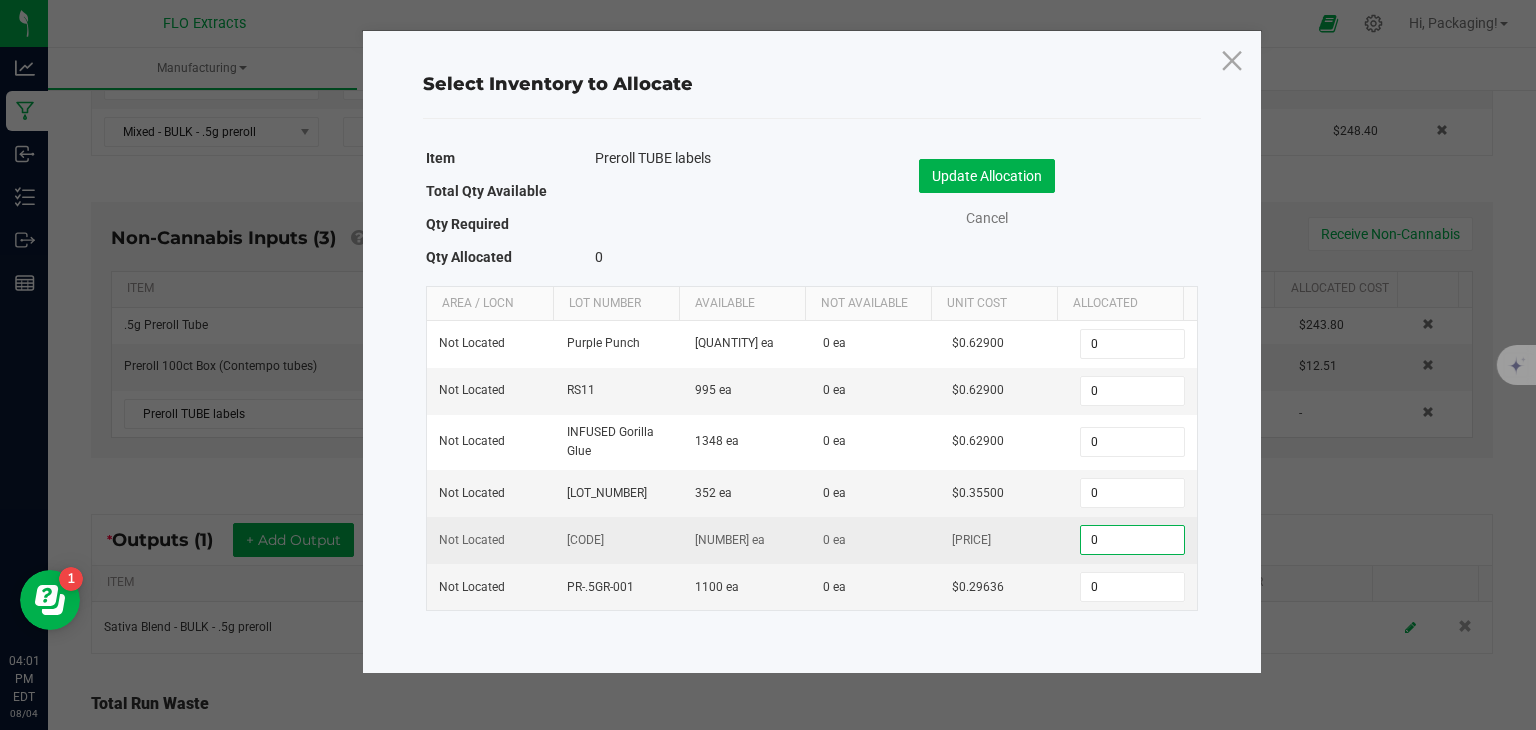 click on "0" at bounding box center (1132, 540) 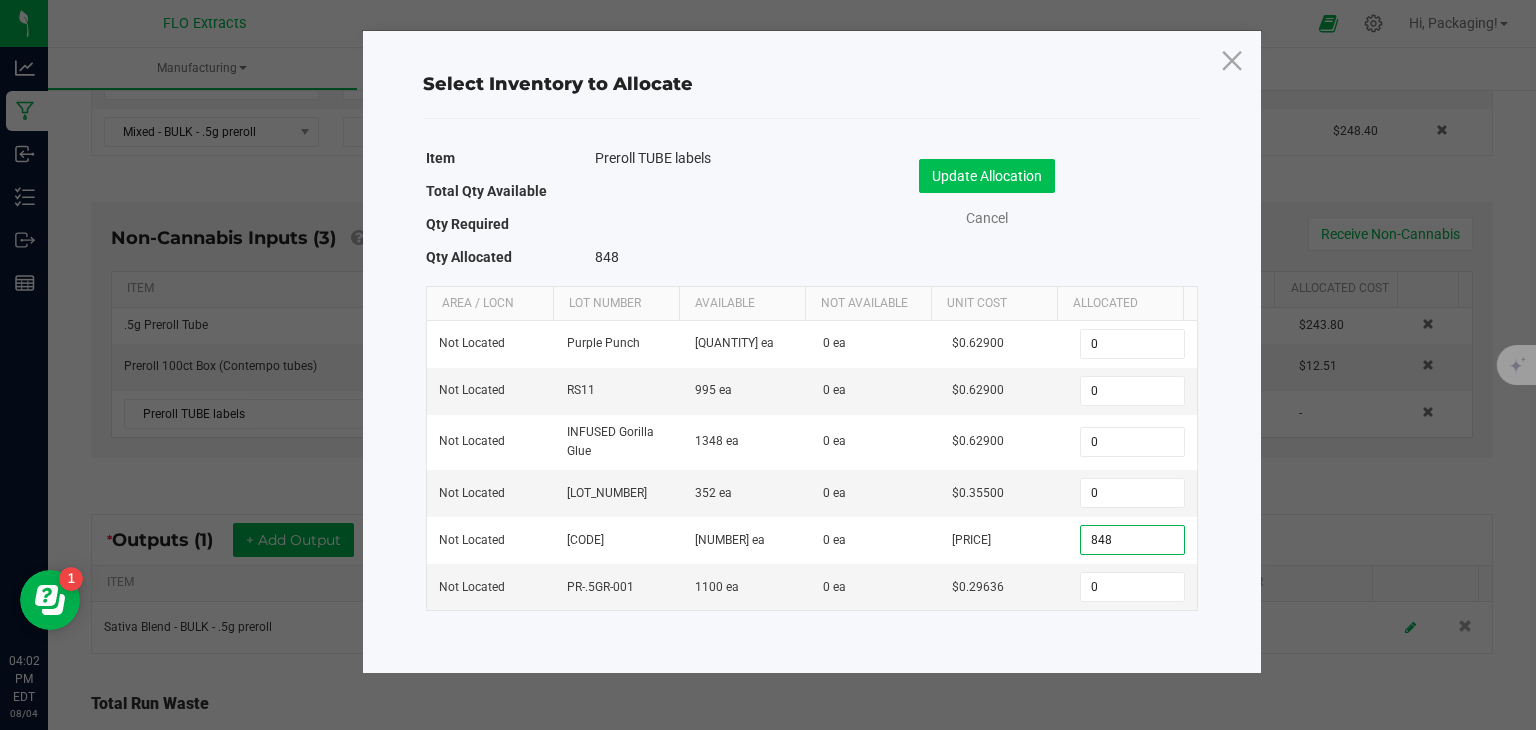 type on "848" 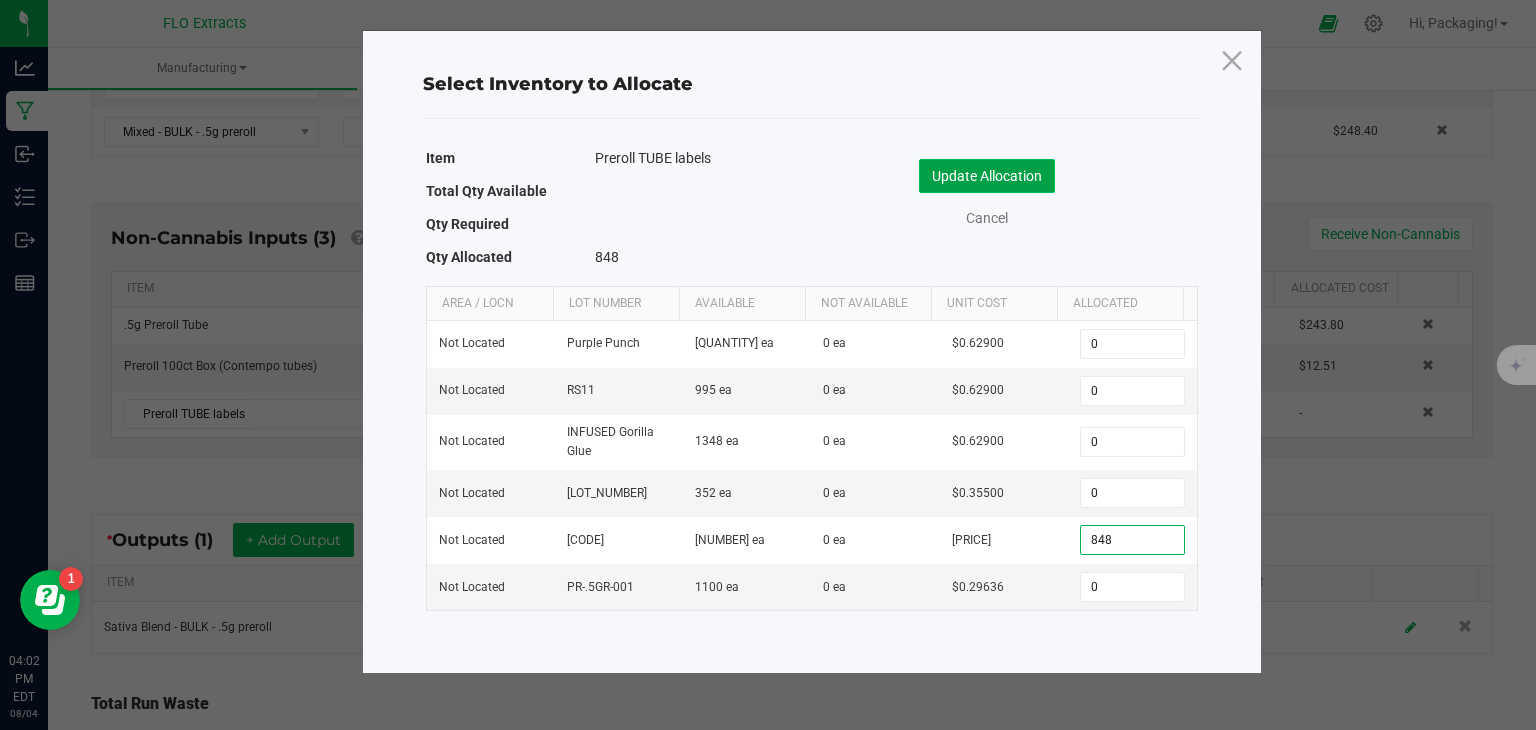 click on "Update Allocation" 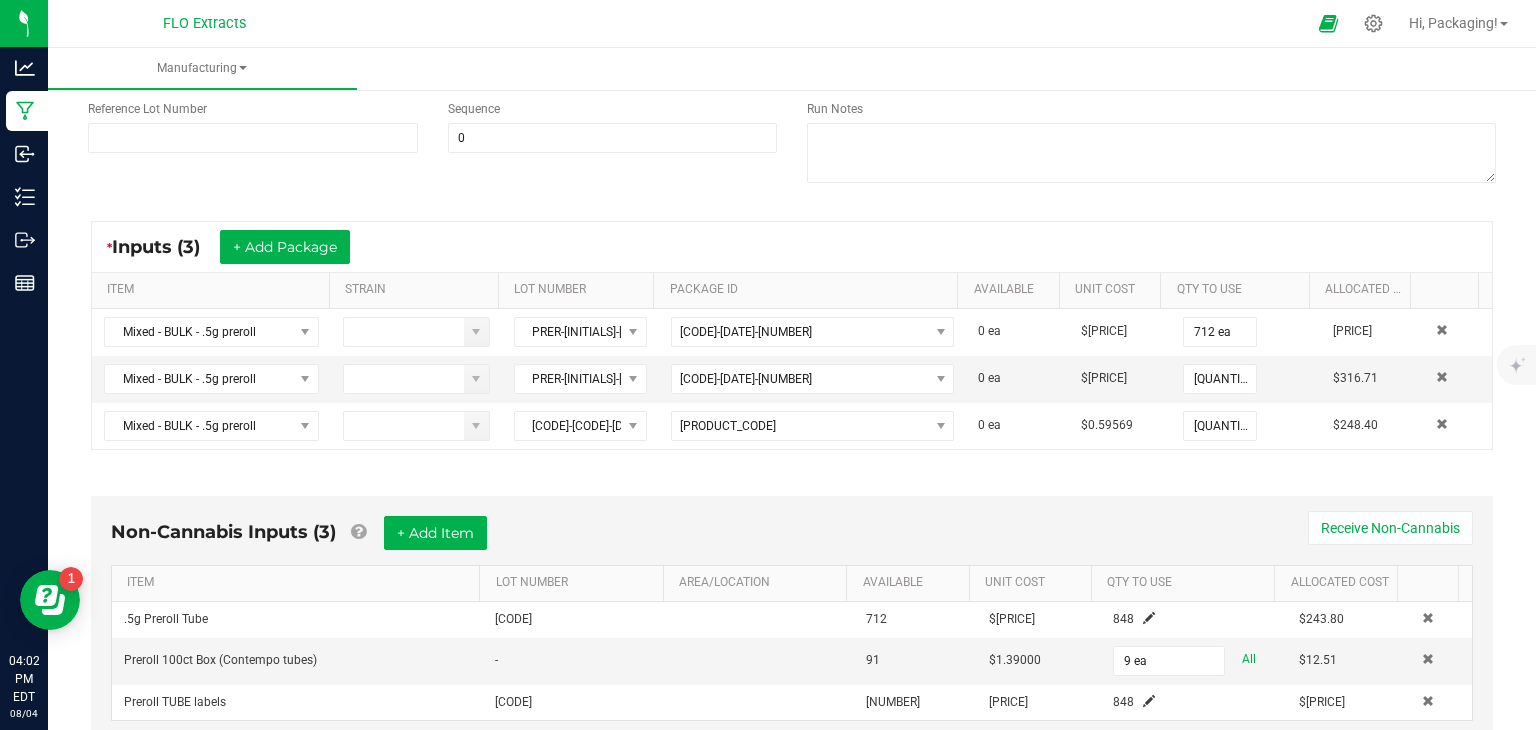 scroll, scrollTop: 0, scrollLeft: 0, axis: both 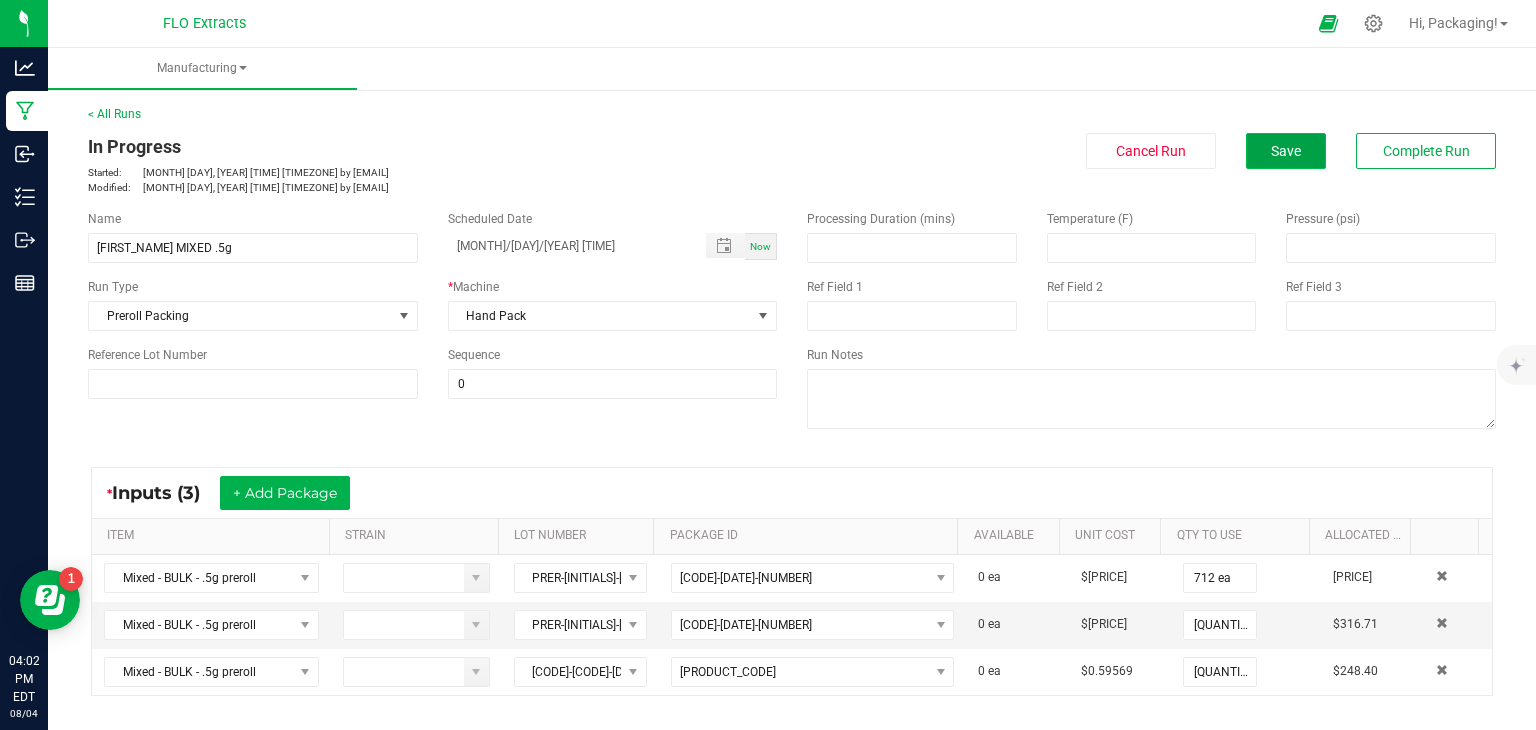 click on "Save" at bounding box center [1286, 151] 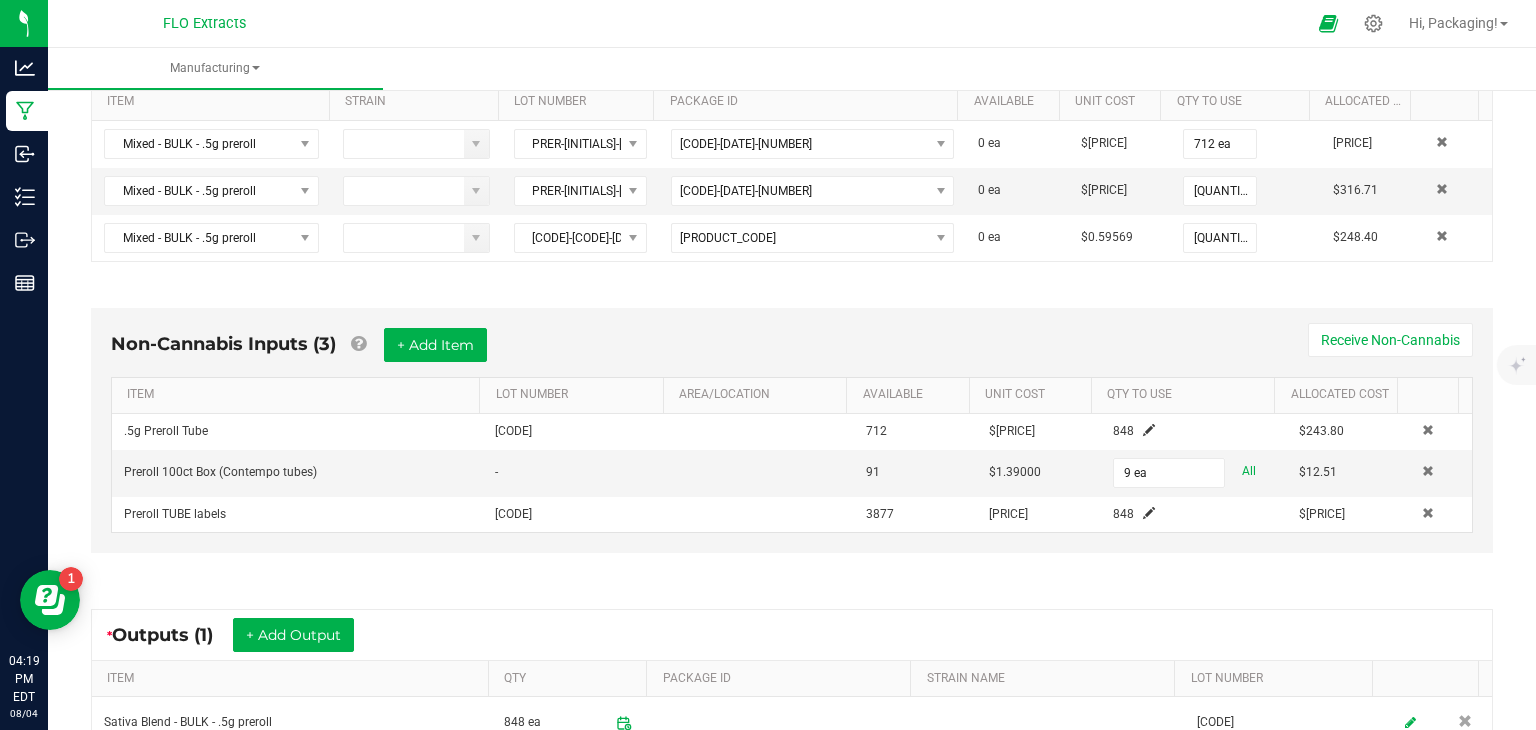 scroll, scrollTop: 444, scrollLeft: 0, axis: vertical 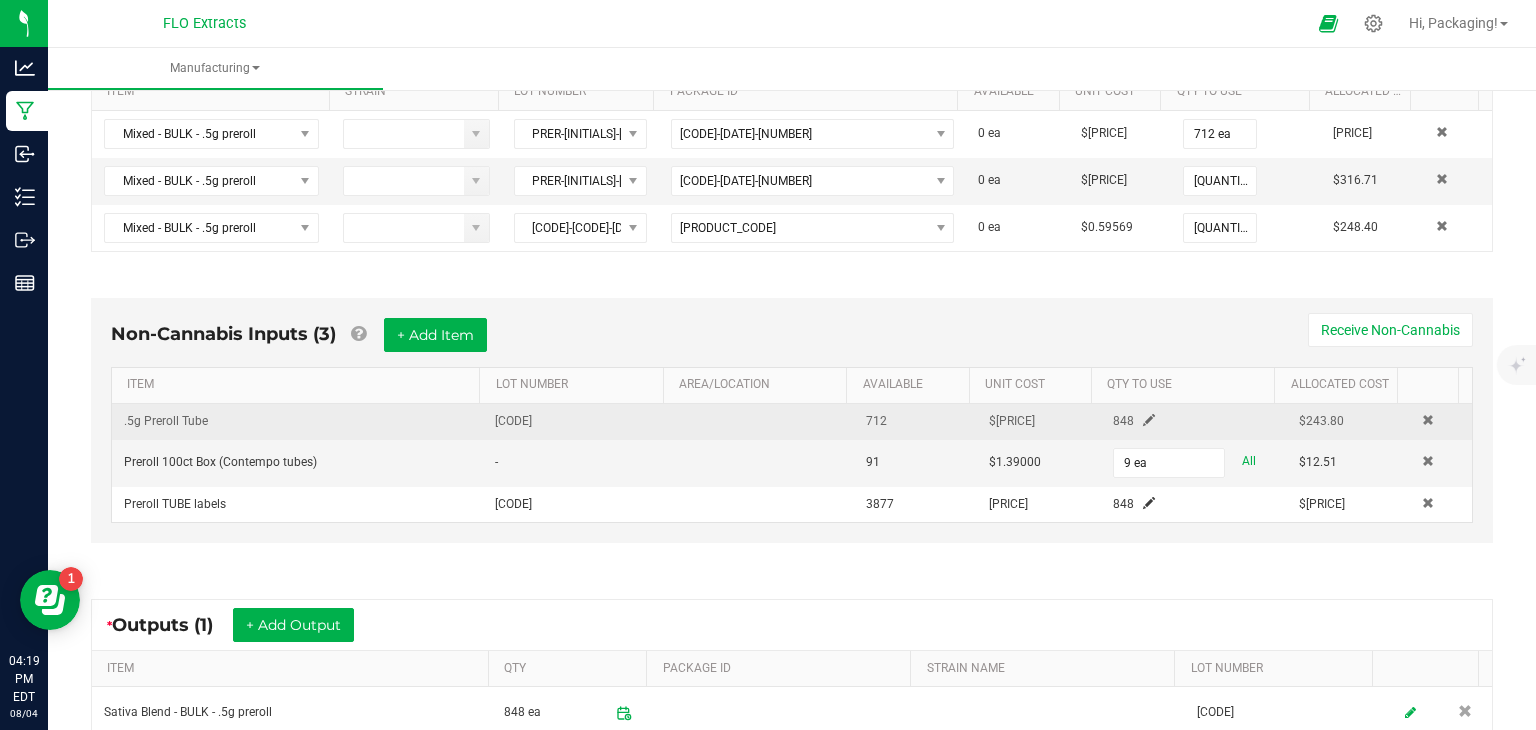 click at bounding box center [1149, 420] 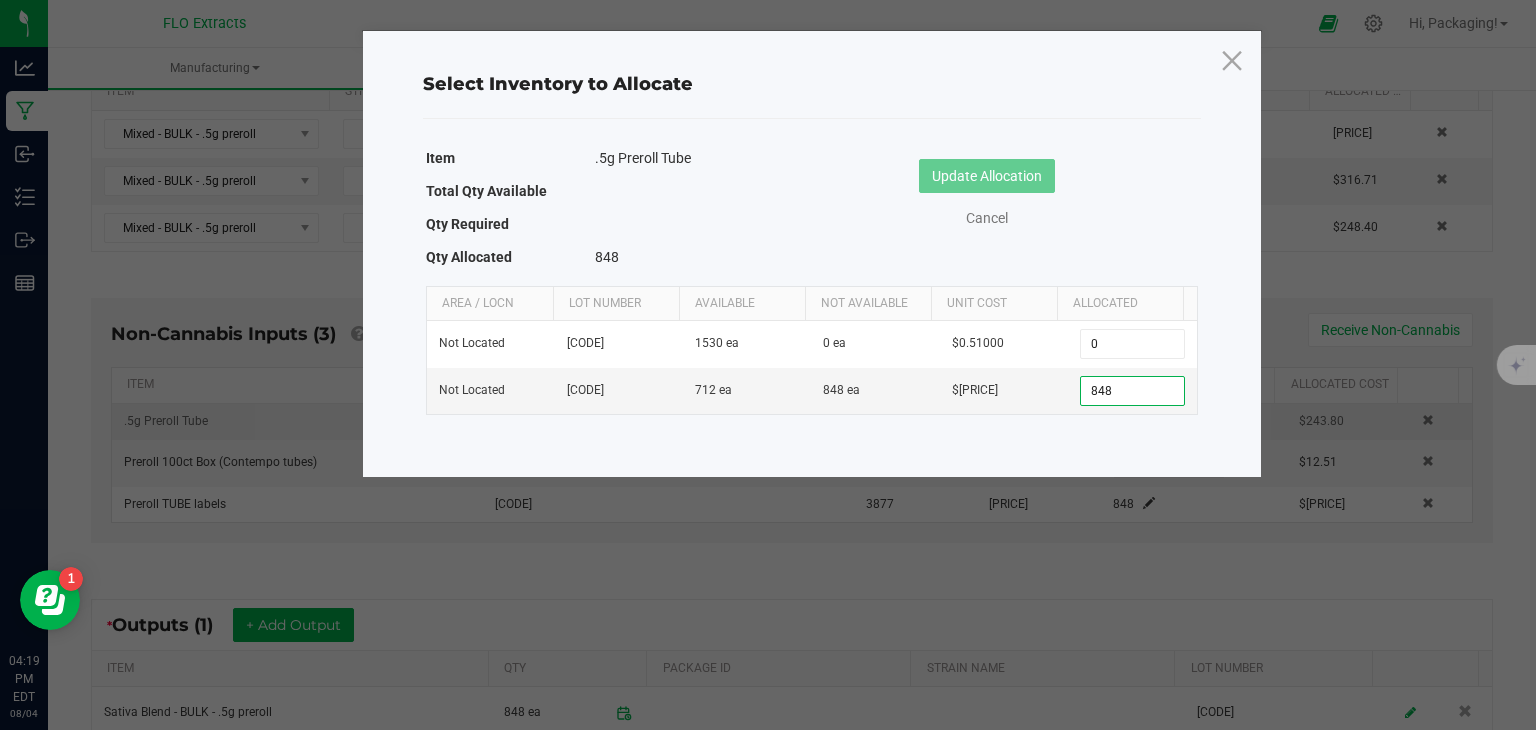 click on "848" at bounding box center (1132, 391) 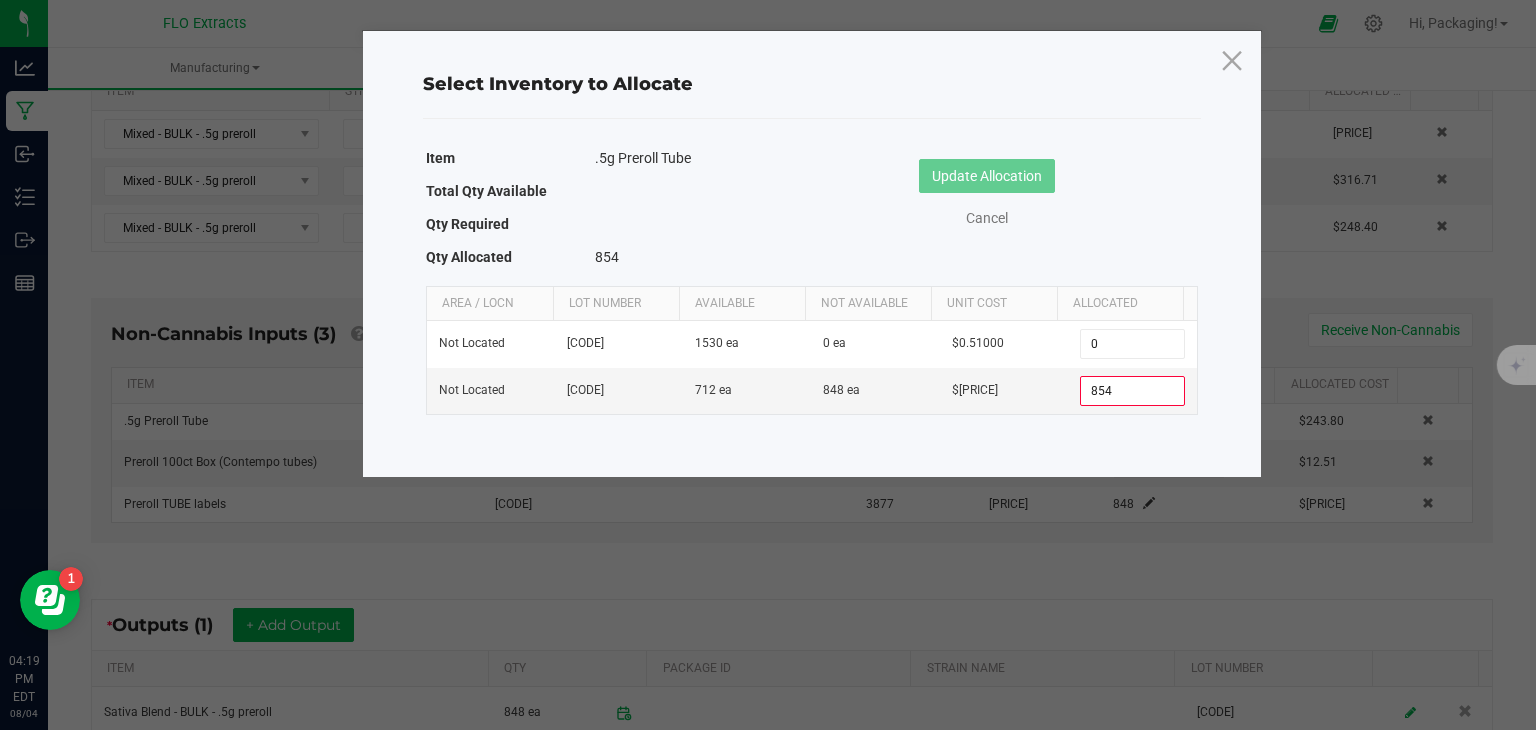 type on "854" 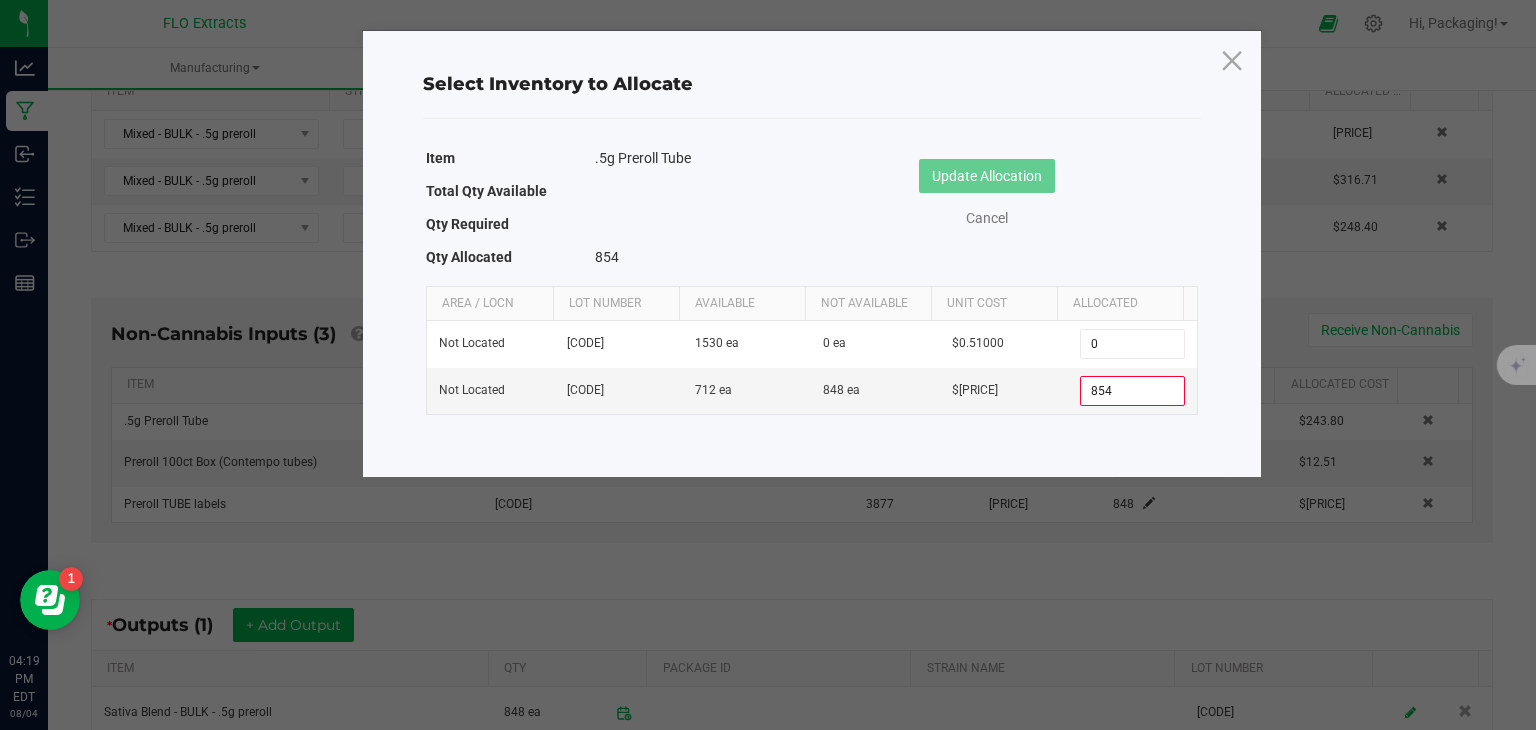 click on "Update Allocation   Cancel" 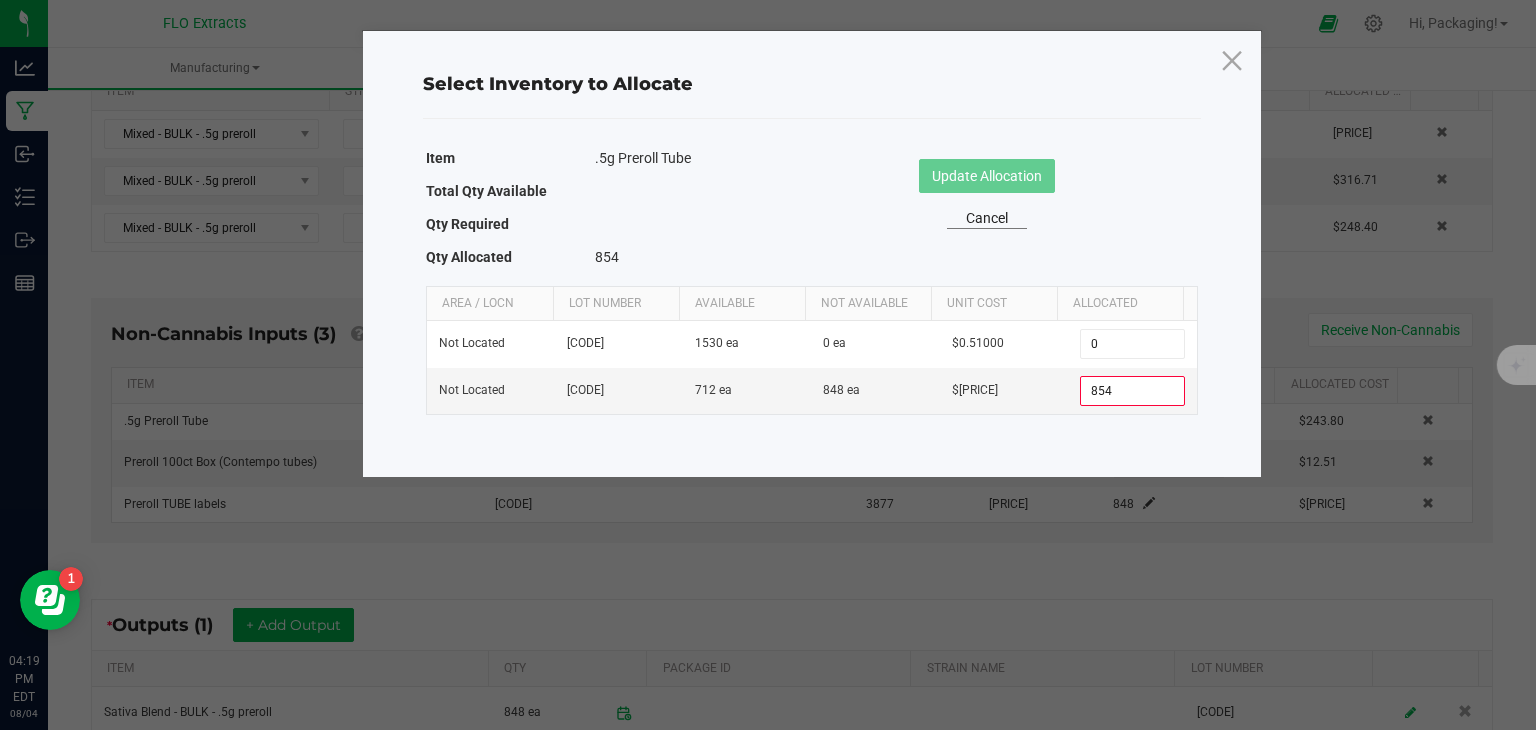 click on "Cancel" 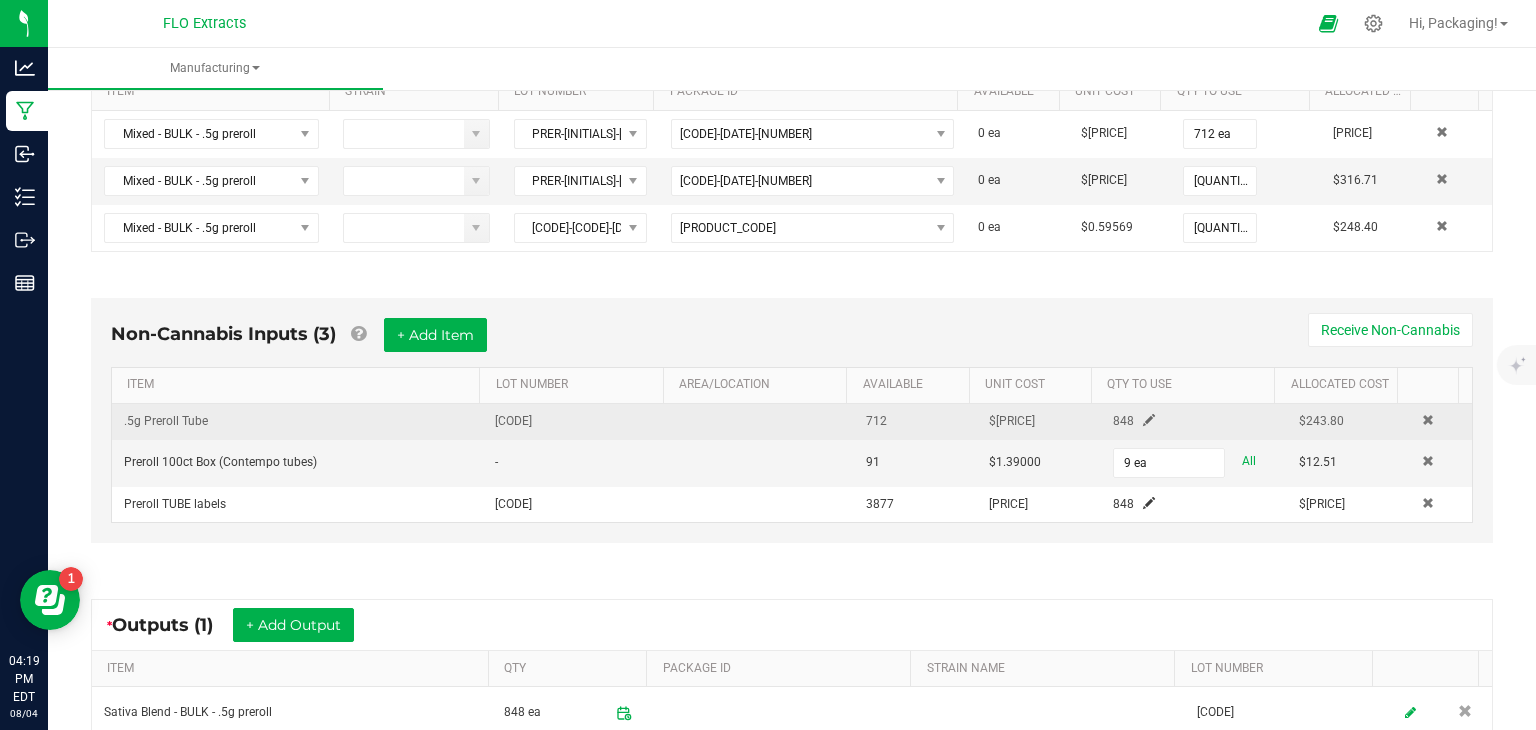 click at bounding box center (1149, 420) 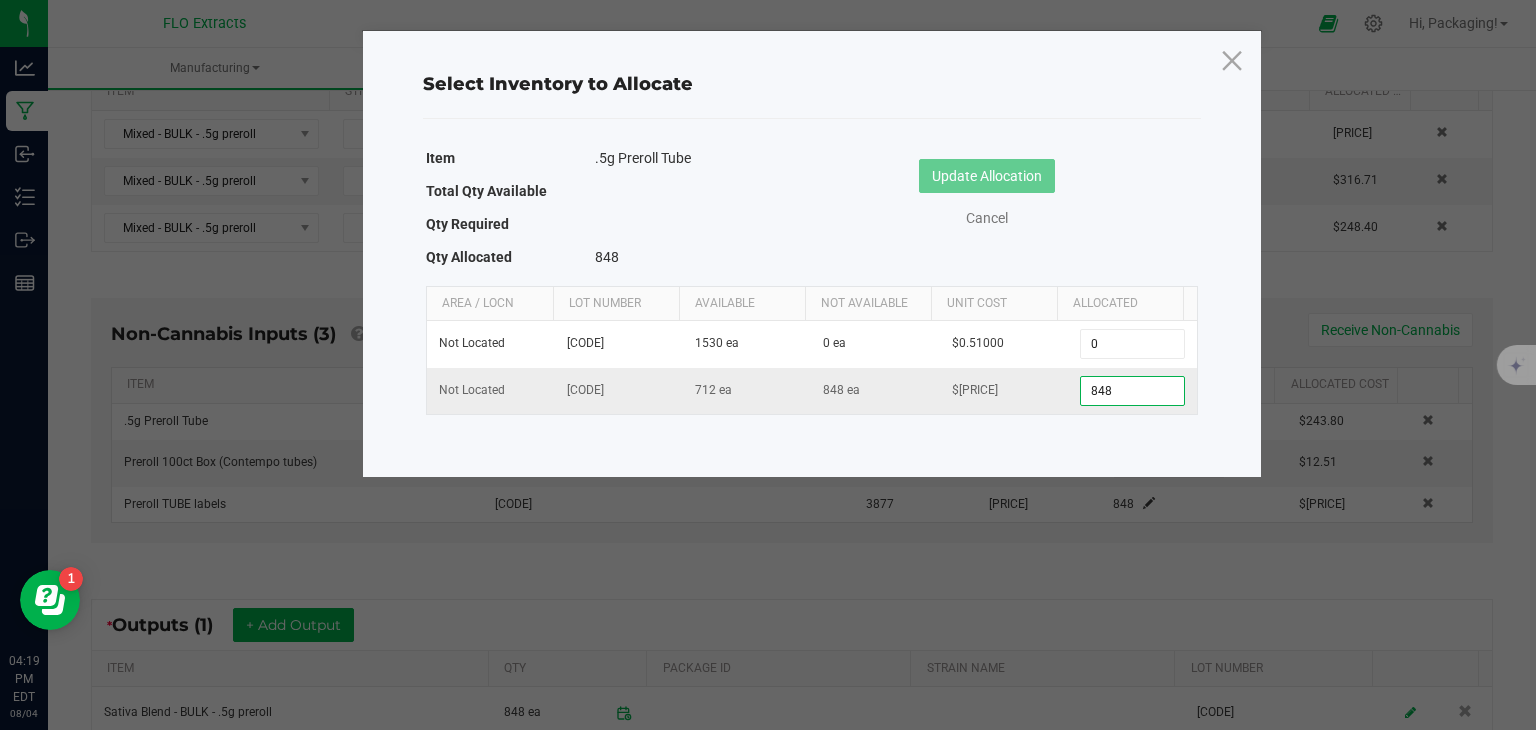 click on "848" at bounding box center [1132, 391] 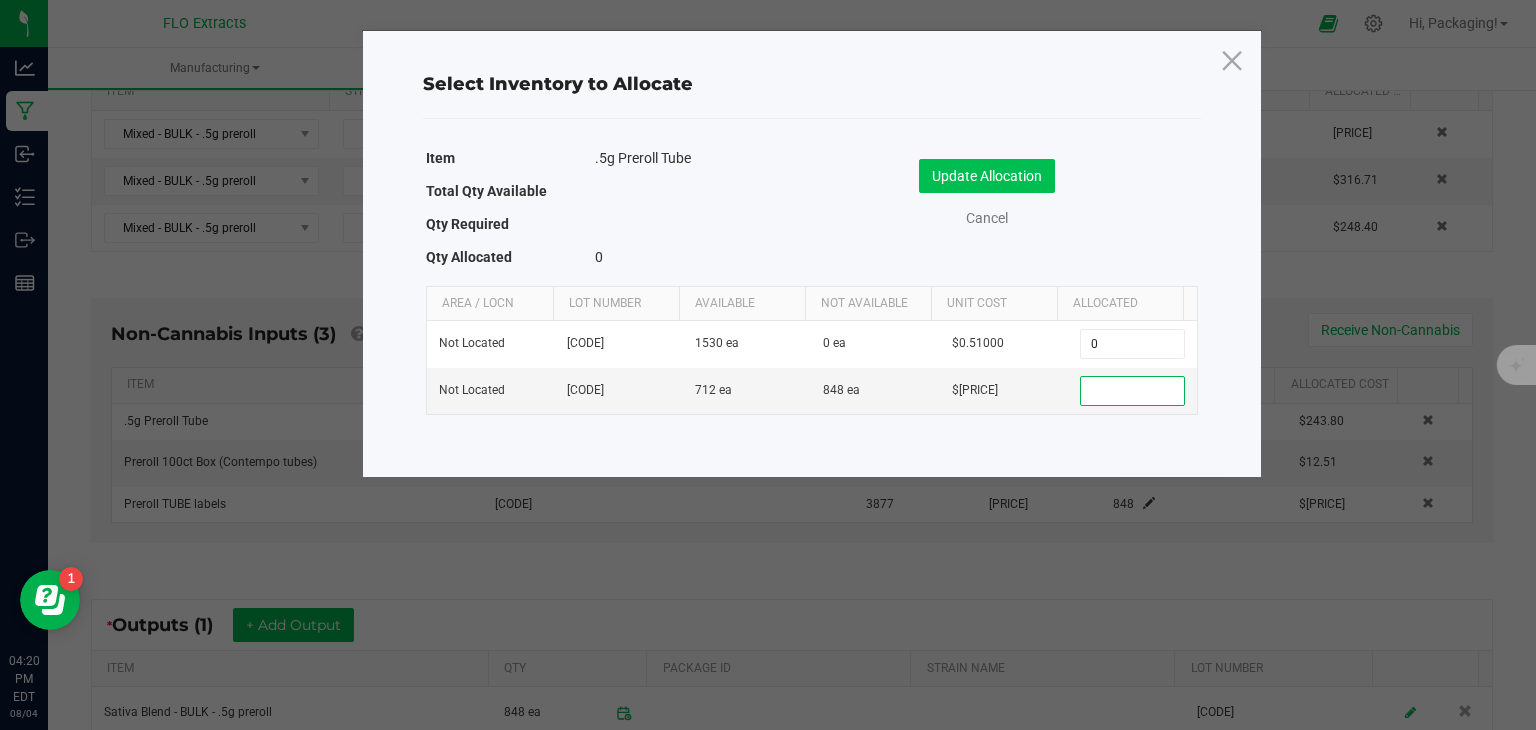type 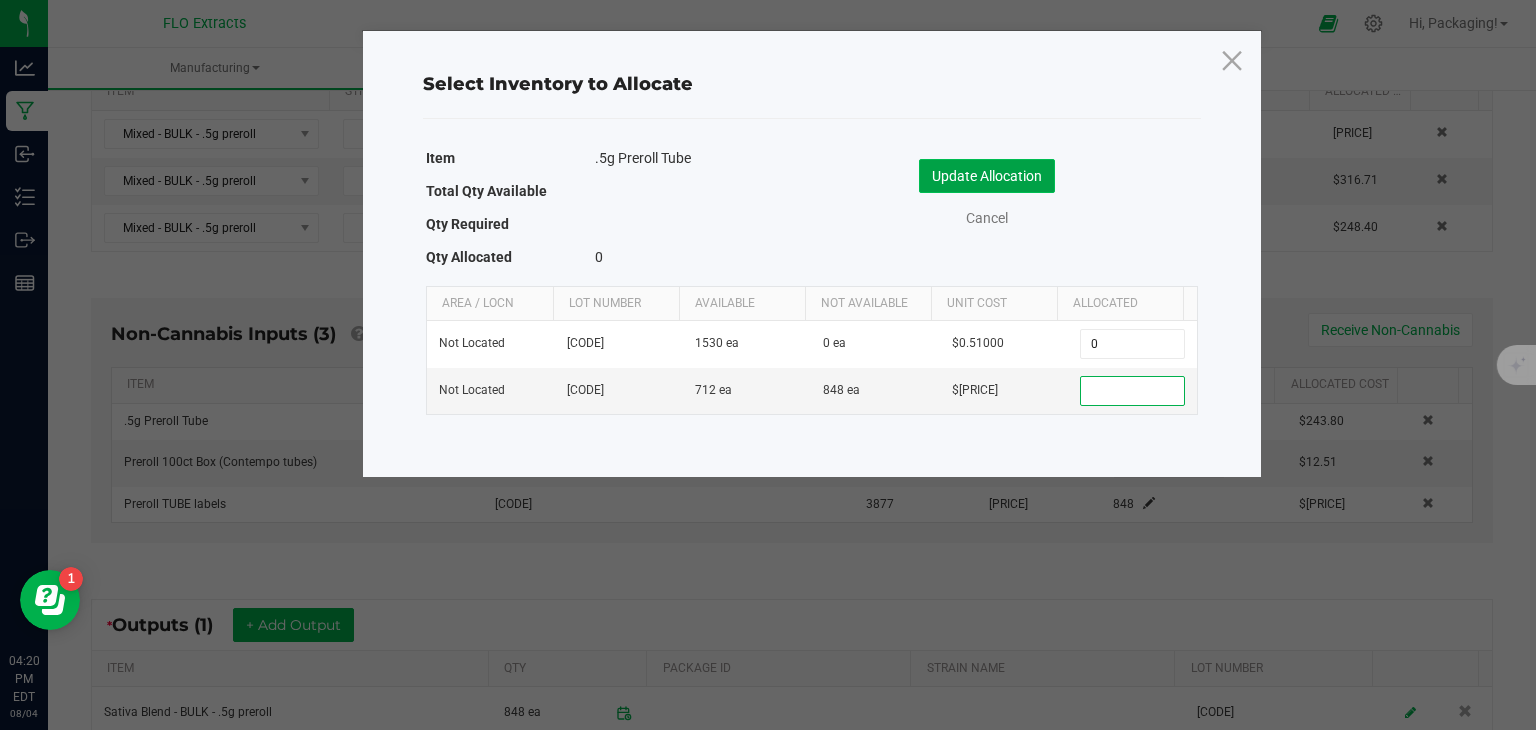 click on "Update Allocation" 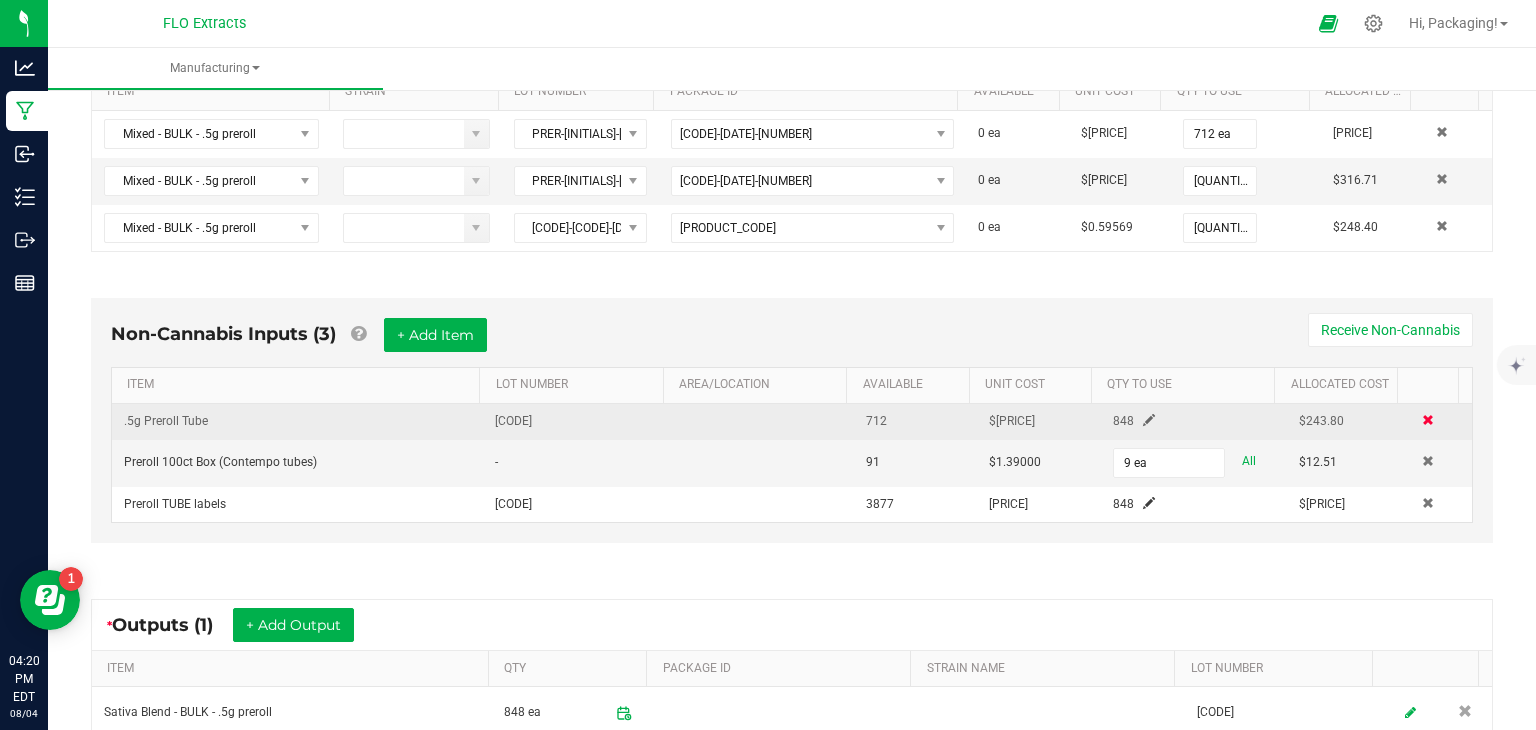 click at bounding box center (1428, 420) 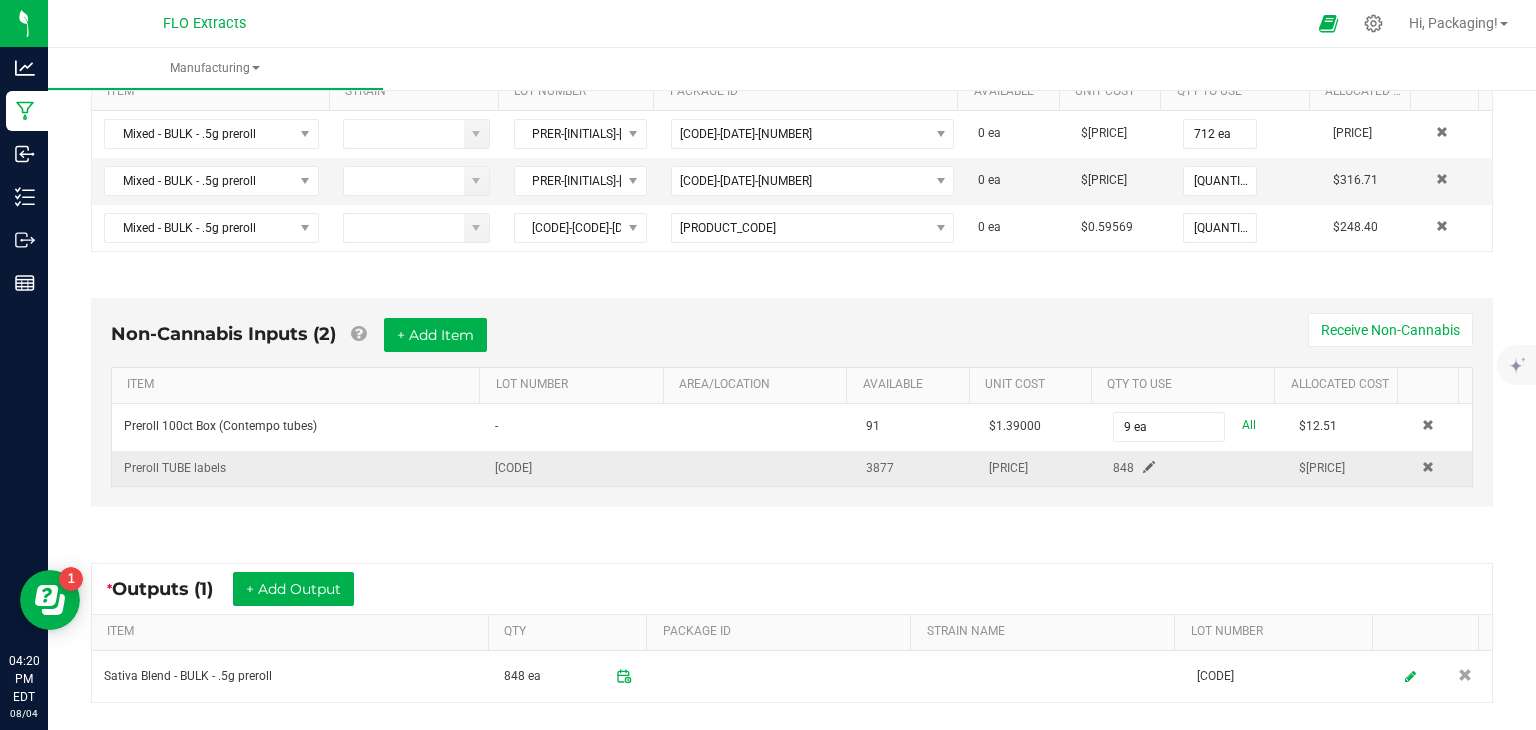 click at bounding box center (1149, 467) 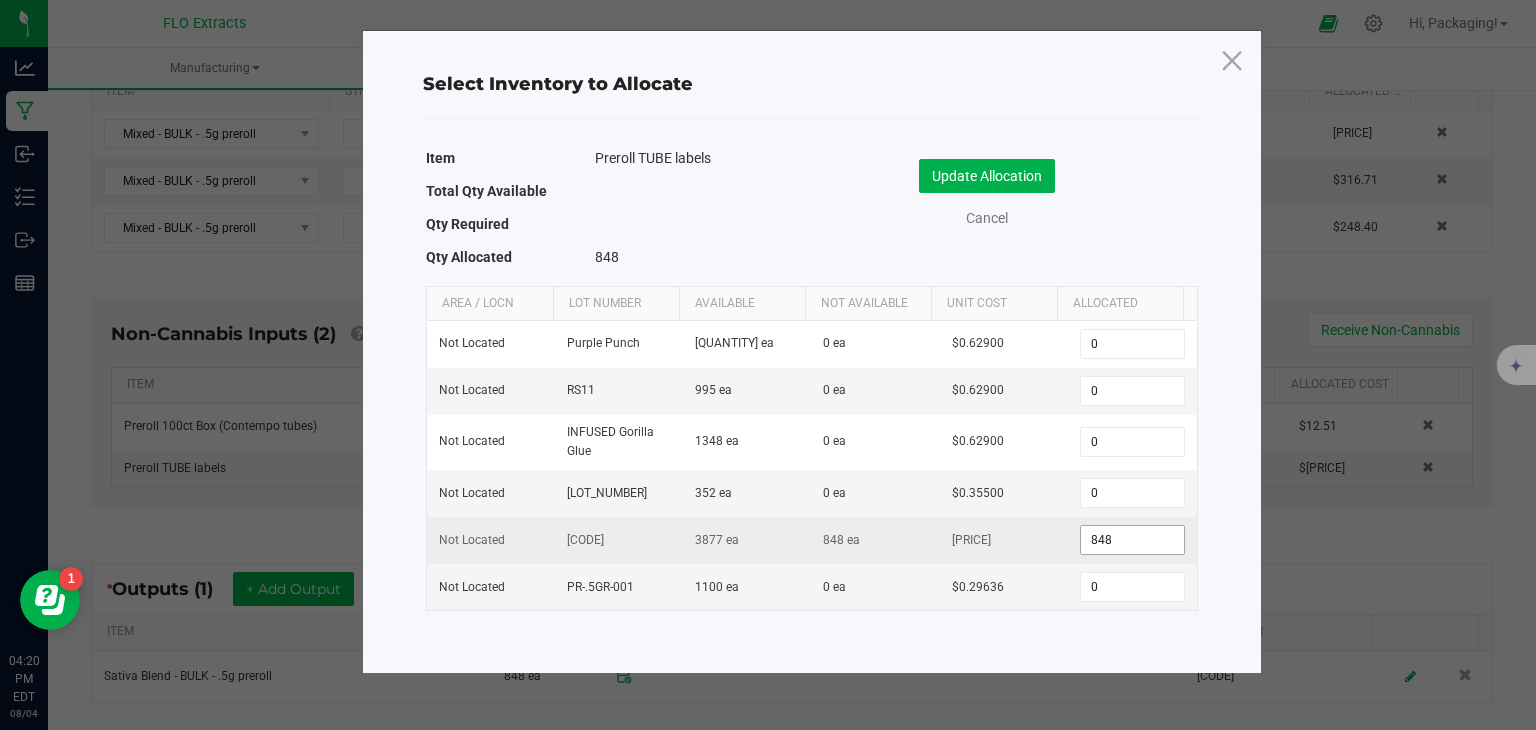 click on "848" at bounding box center (1132, 540) 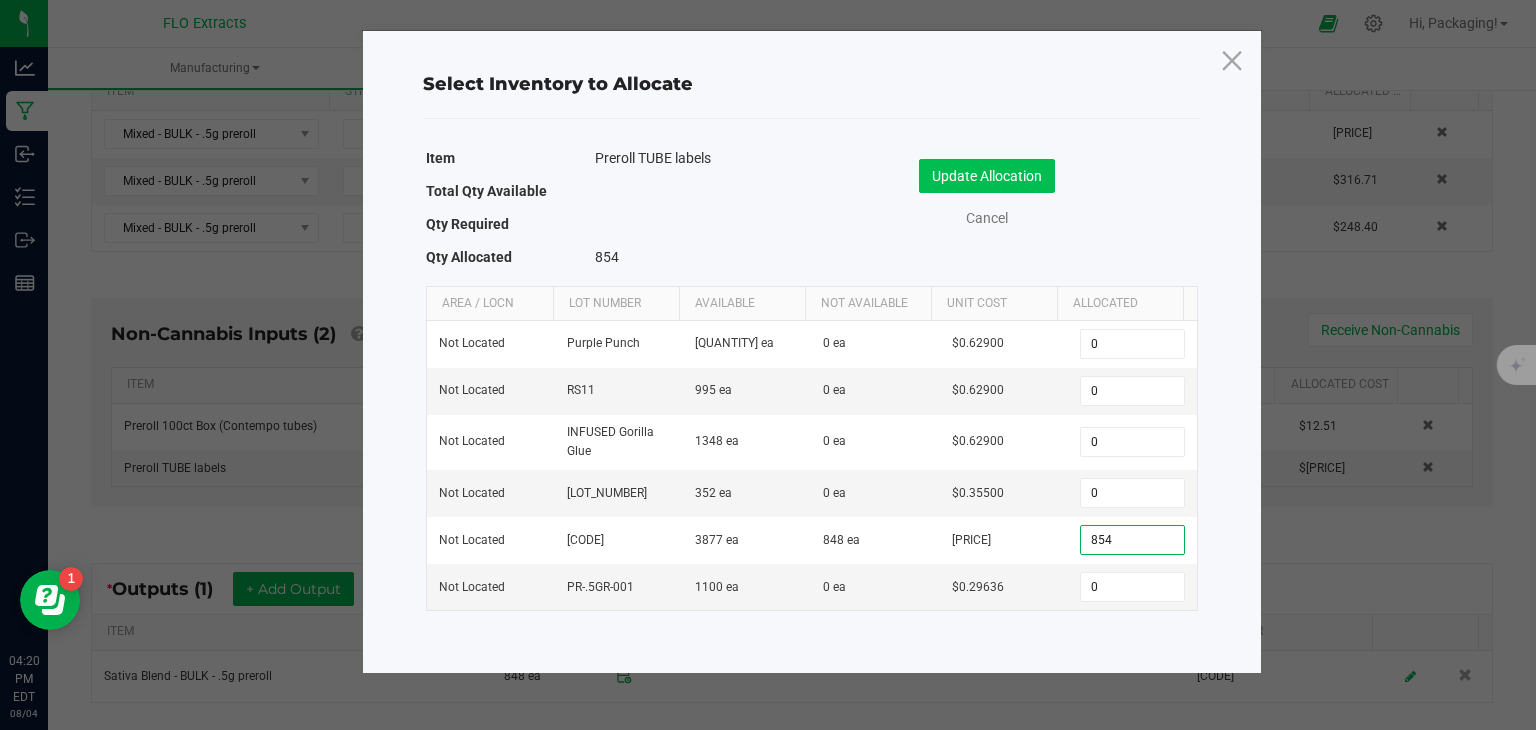 type on "854" 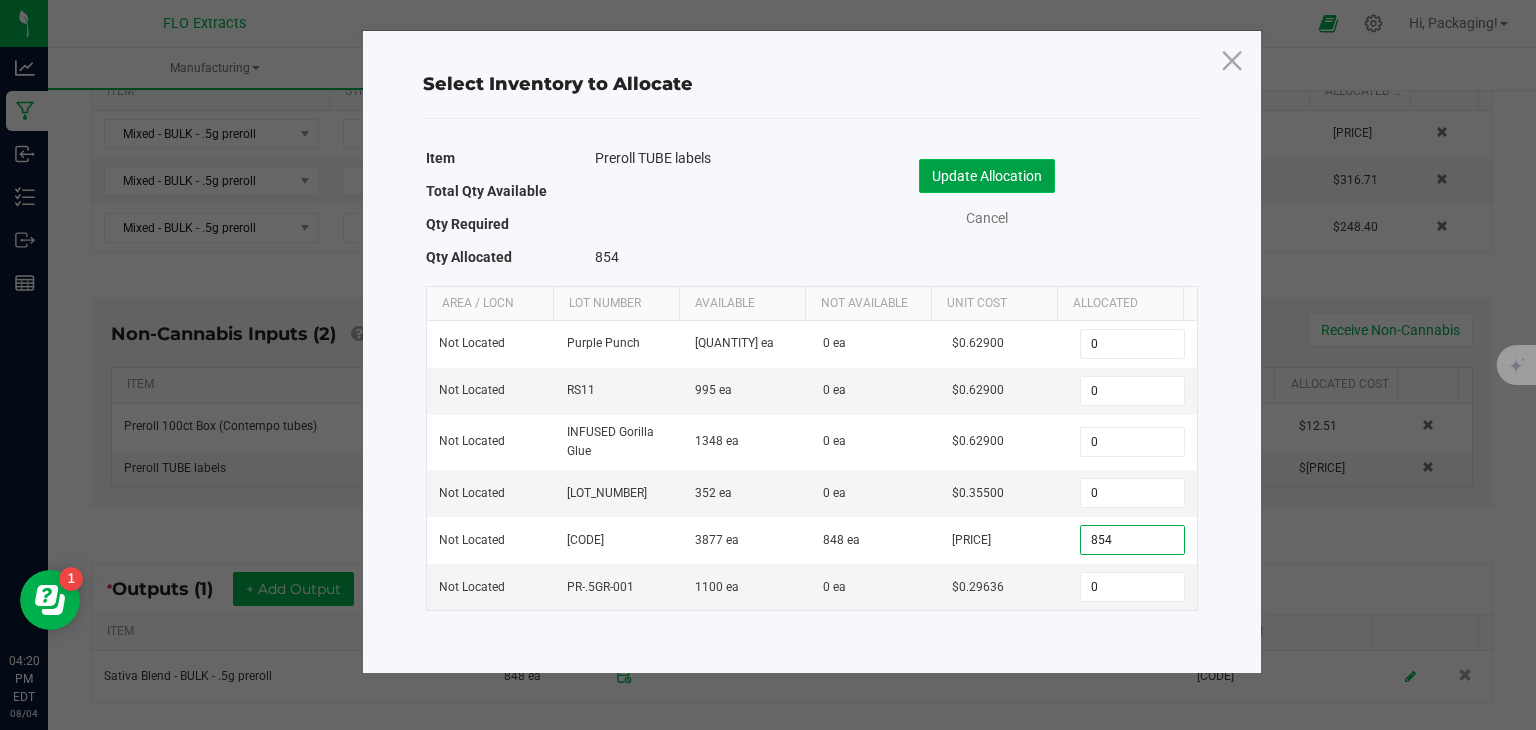 click on "Update Allocation" 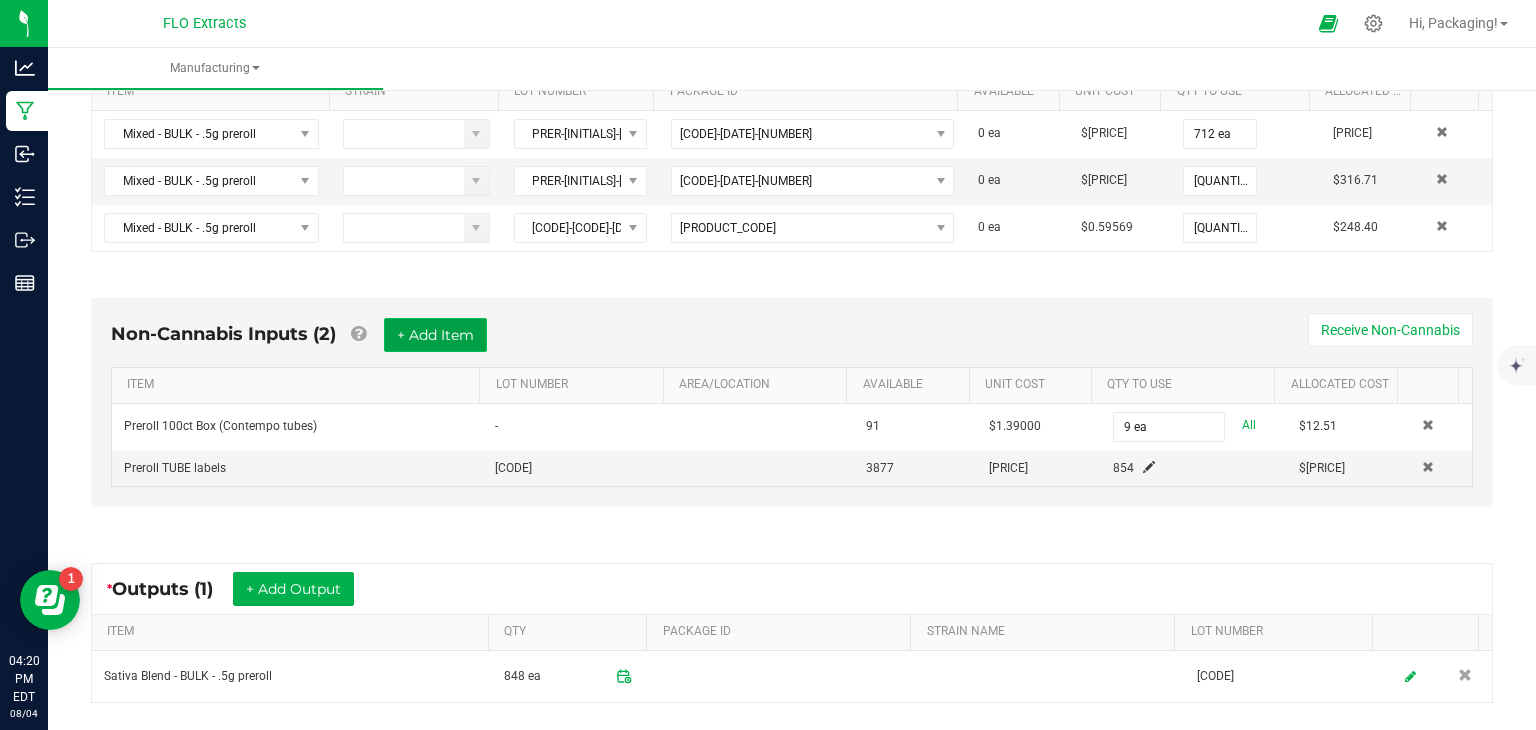 click on "+ Add Item" at bounding box center [435, 335] 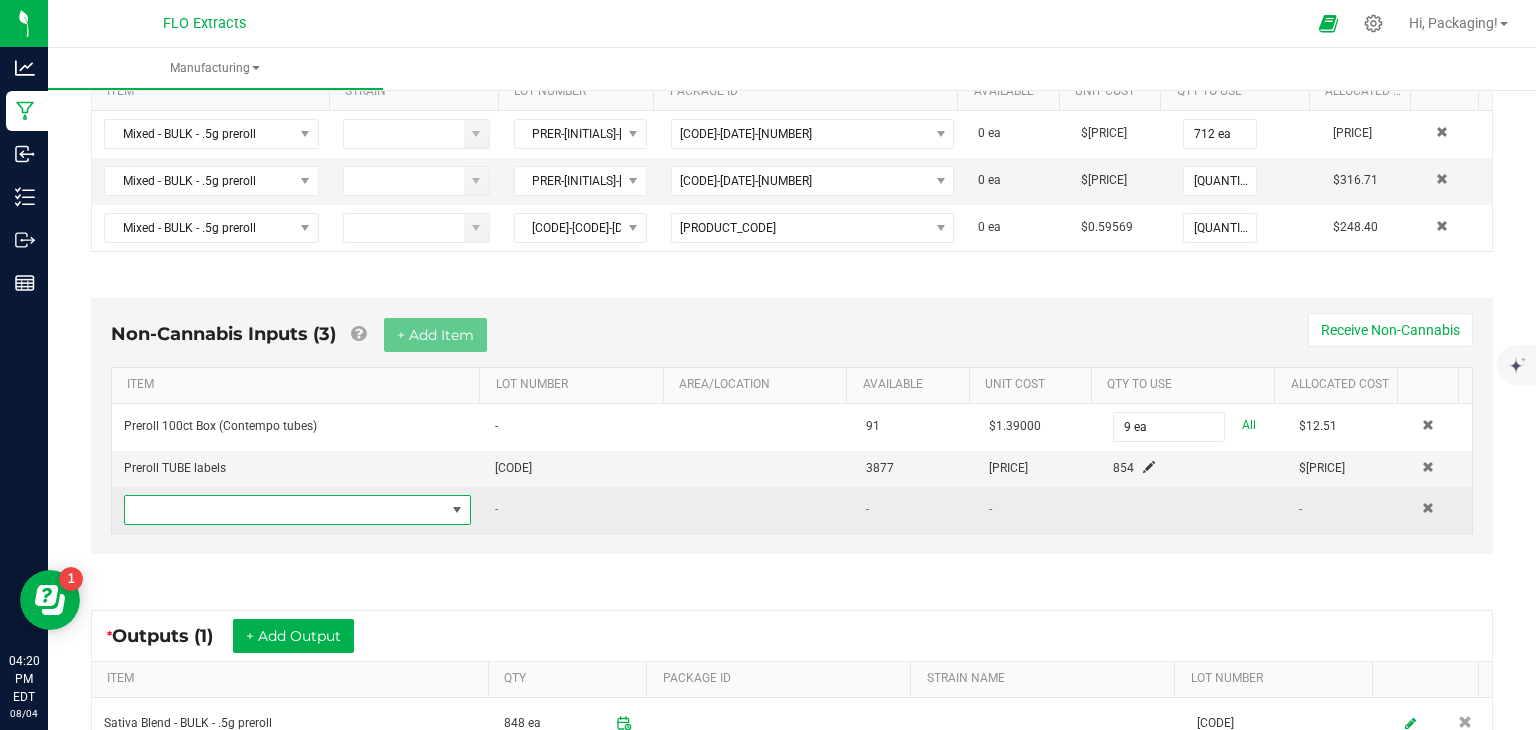 click at bounding box center [457, 510] 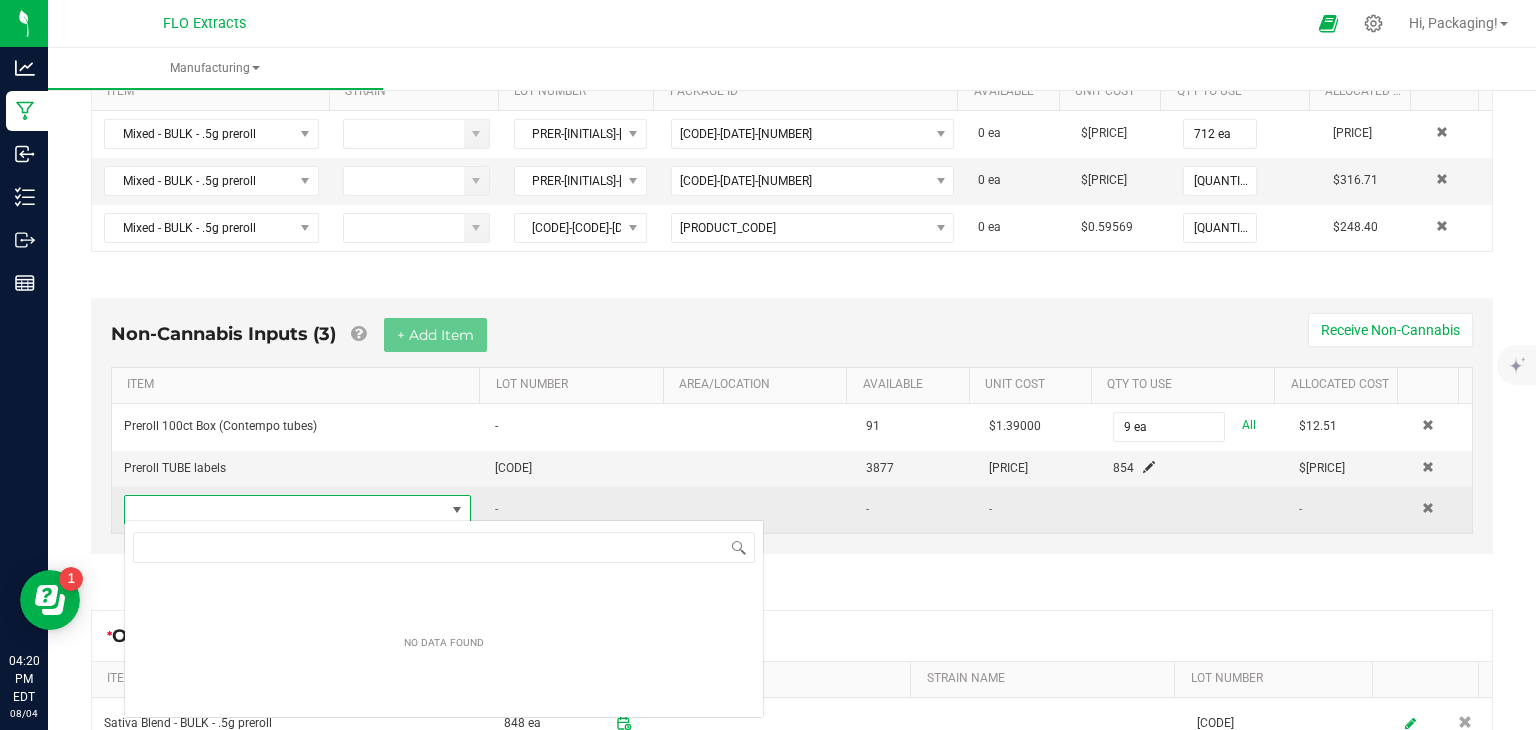 scroll, scrollTop: 99970, scrollLeft: 99661, axis: both 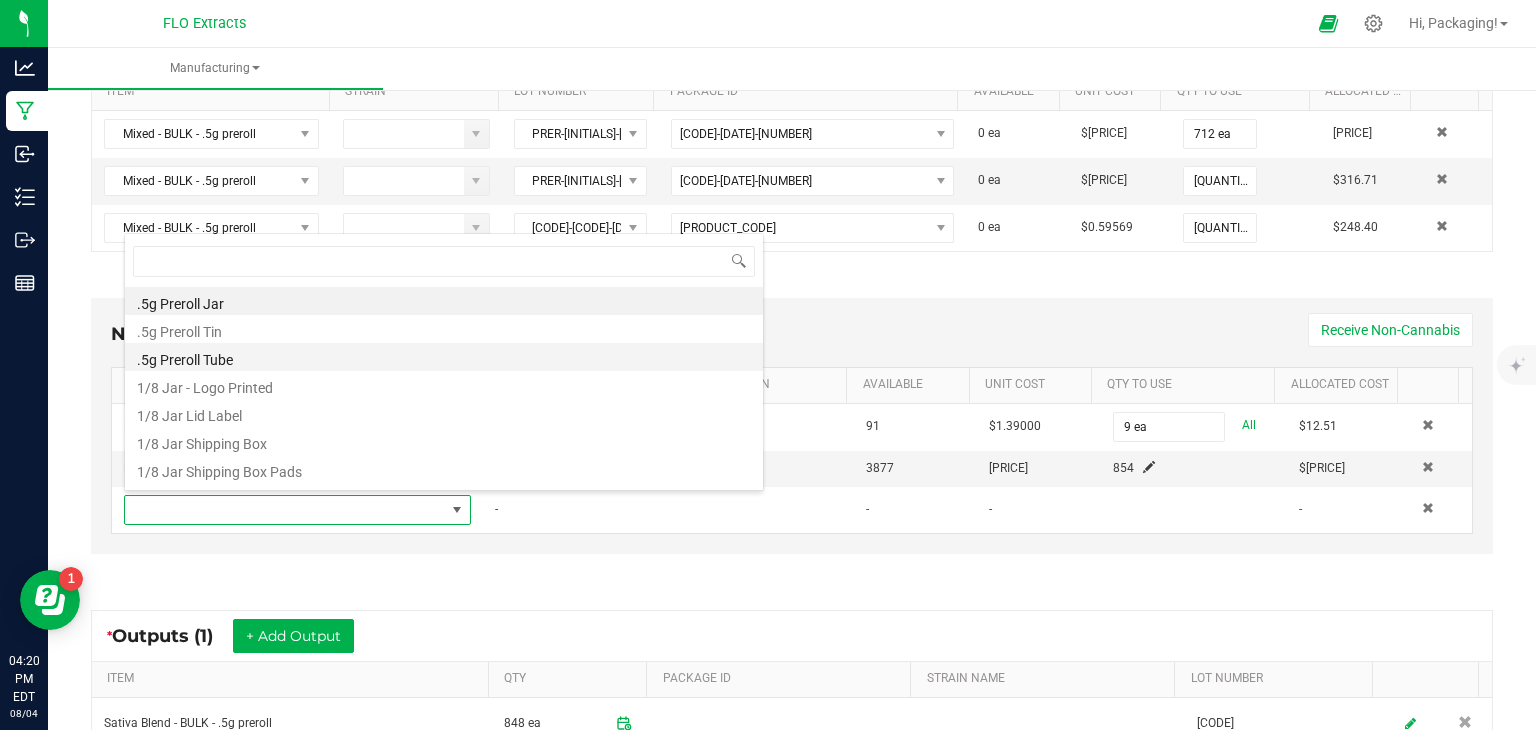 click on ".5g Preroll Tube" at bounding box center [444, 357] 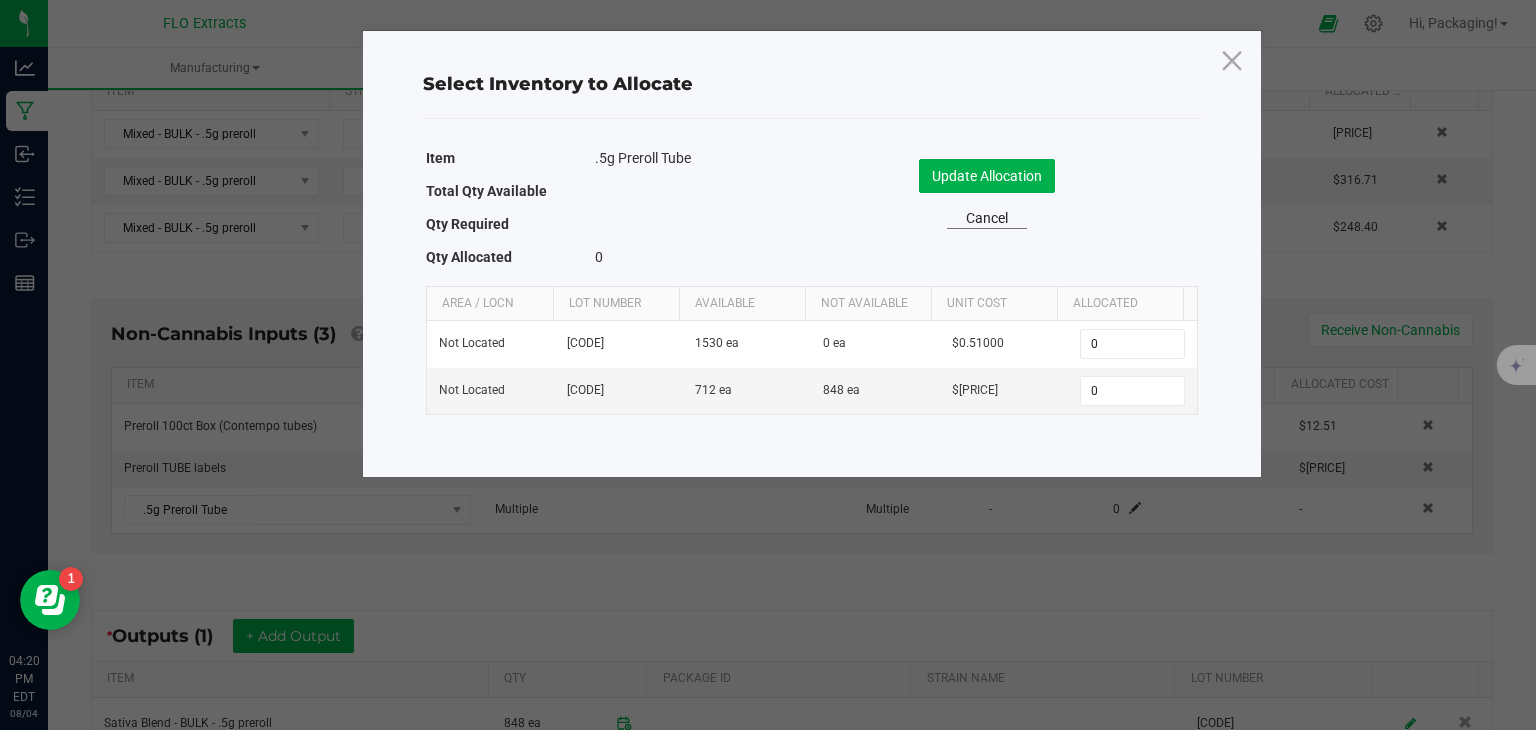 click on "Cancel" 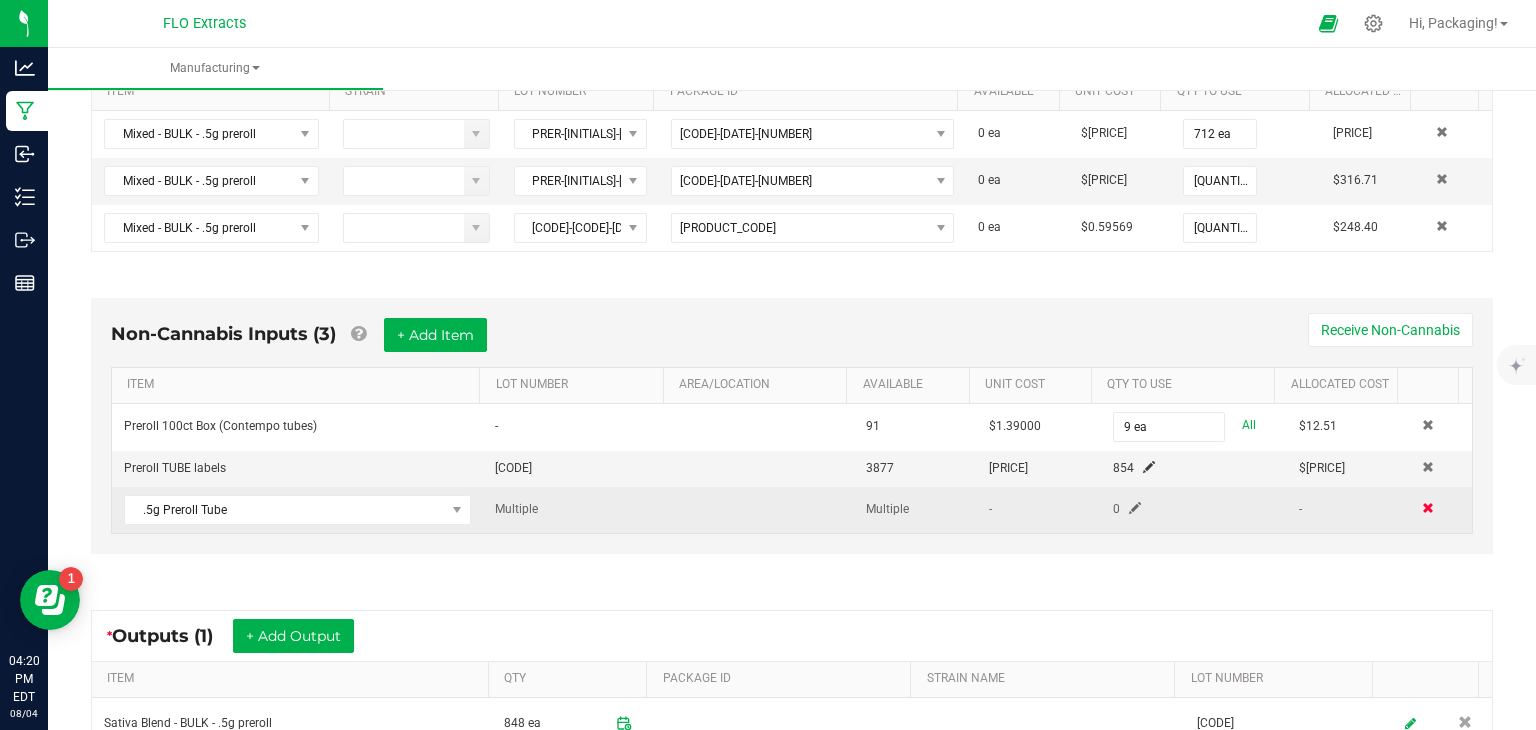click at bounding box center (1428, 508) 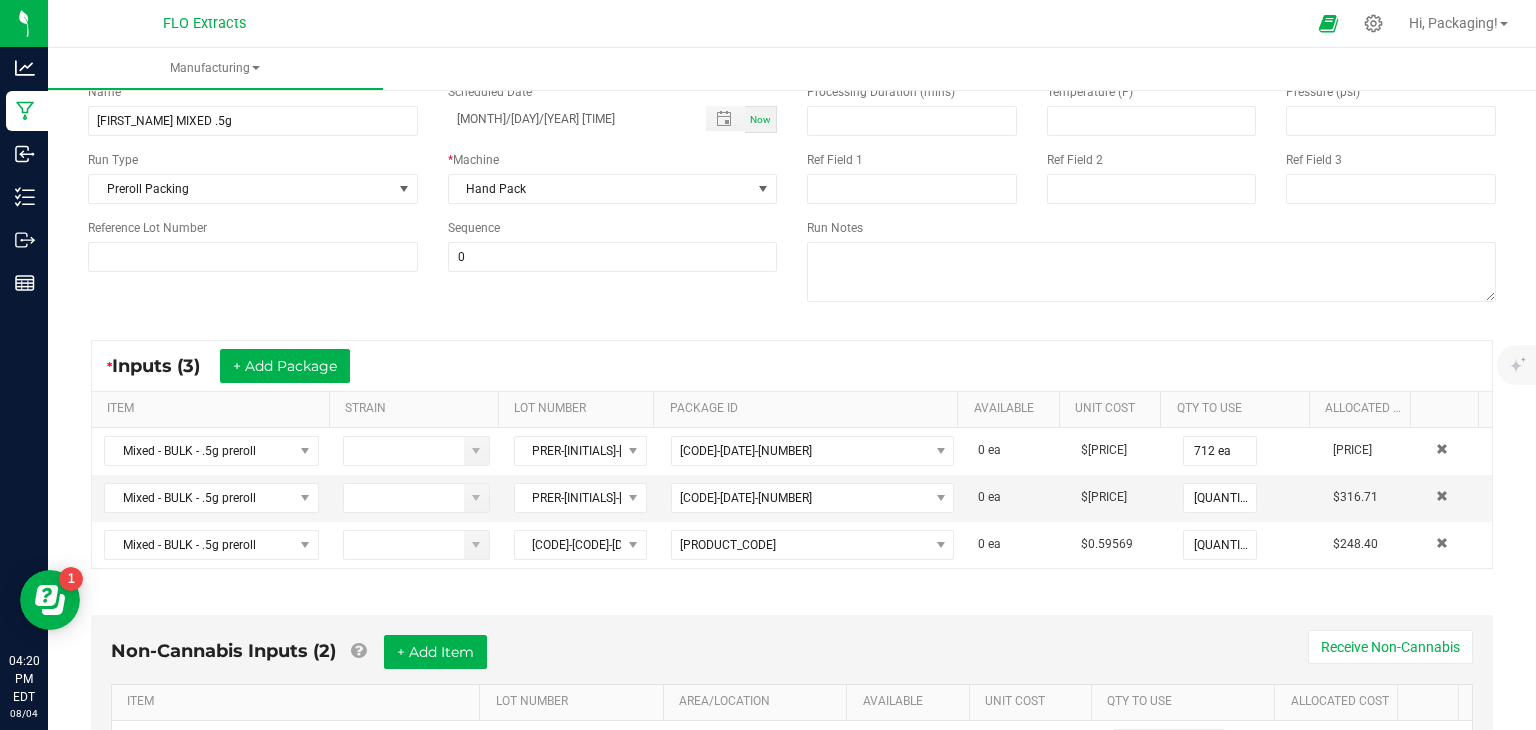 scroll, scrollTop: 0, scrollLeft: 0, axis: both 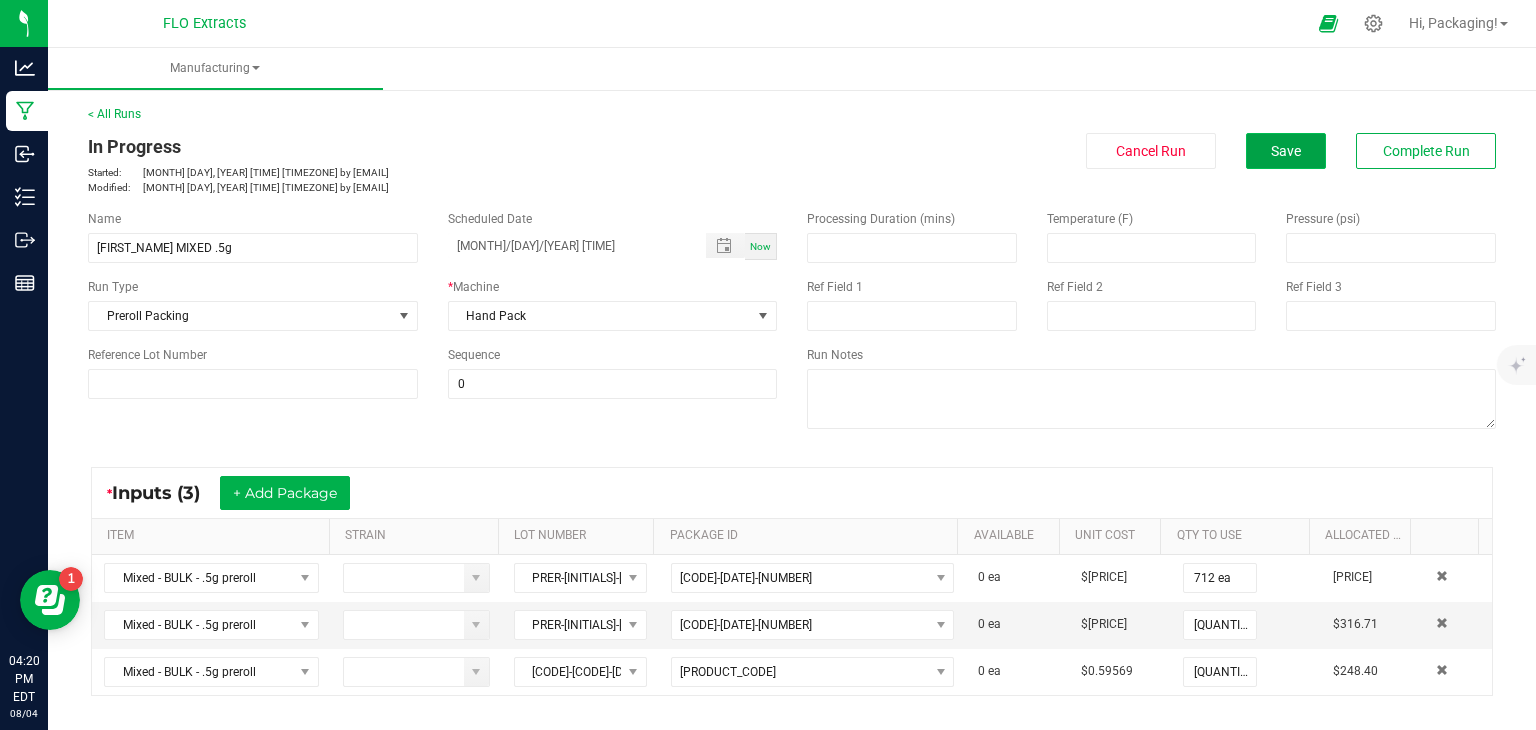 click on "Save" at bounding box center (1286, 151) 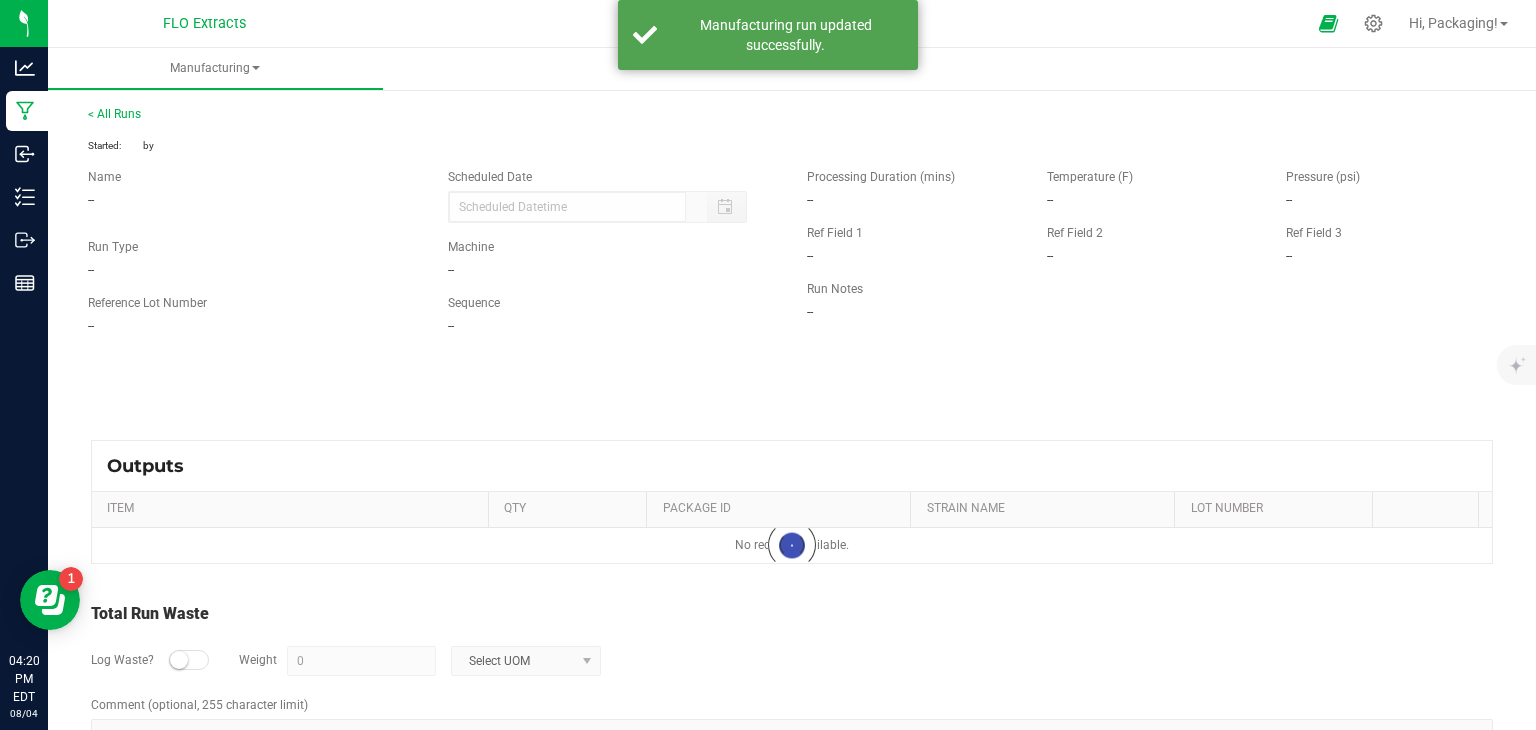 type on "[MONTH]/[DAY]/[YEAR] [TIME]" 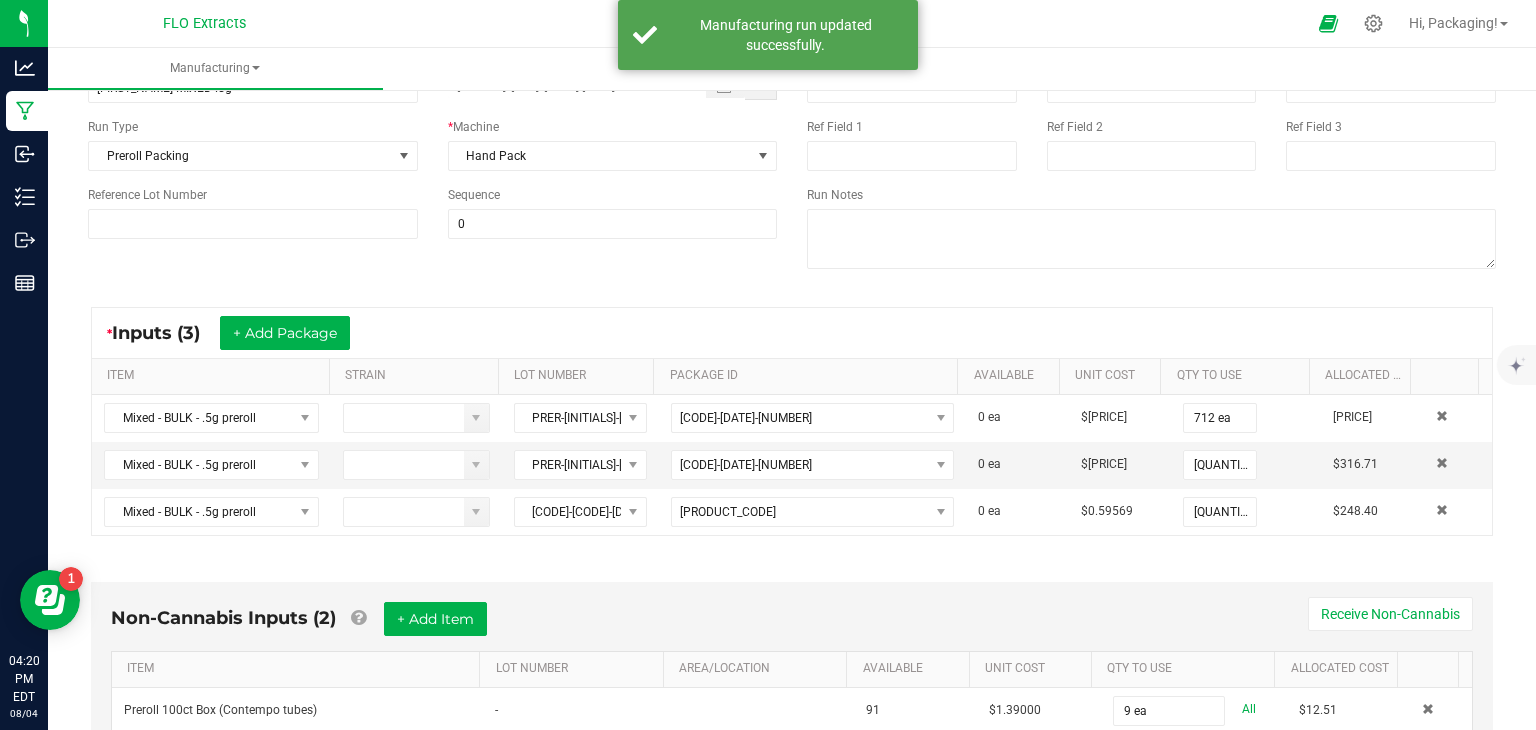 scroll, scrollTop: 348, scrollLeft: 0, axis: vertical 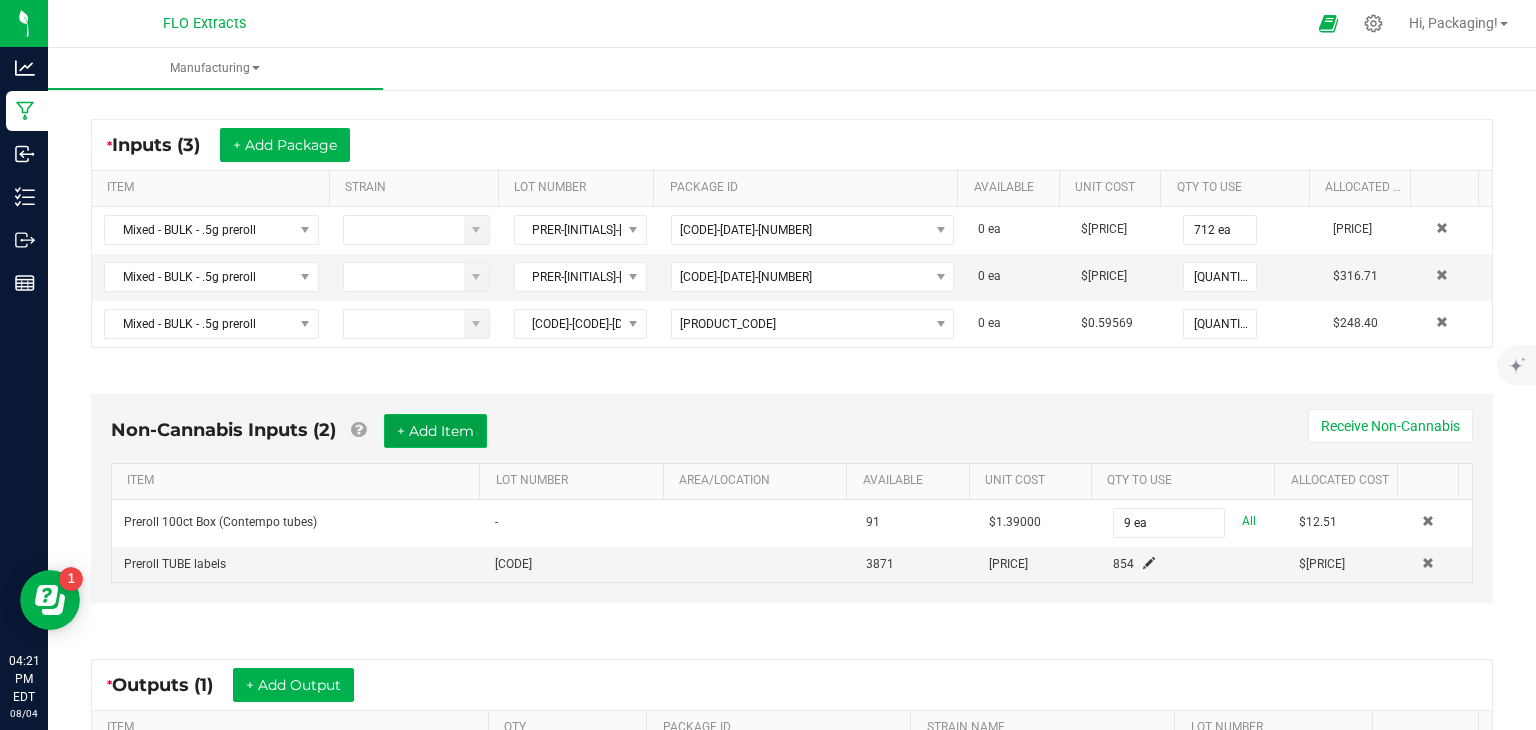 click on "+ Add Item" at bounding box center [435, 431] 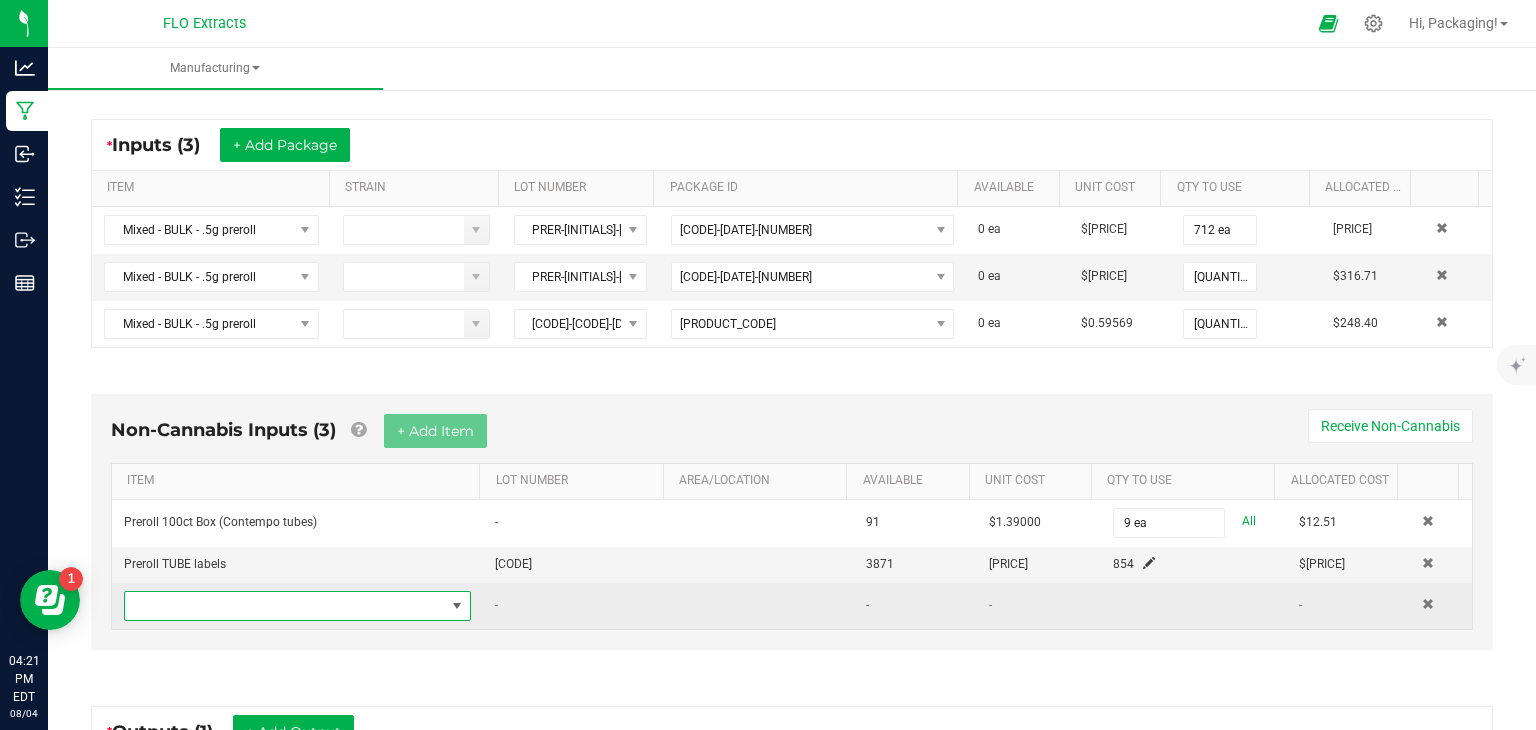 click at bounding box center [457, 606] 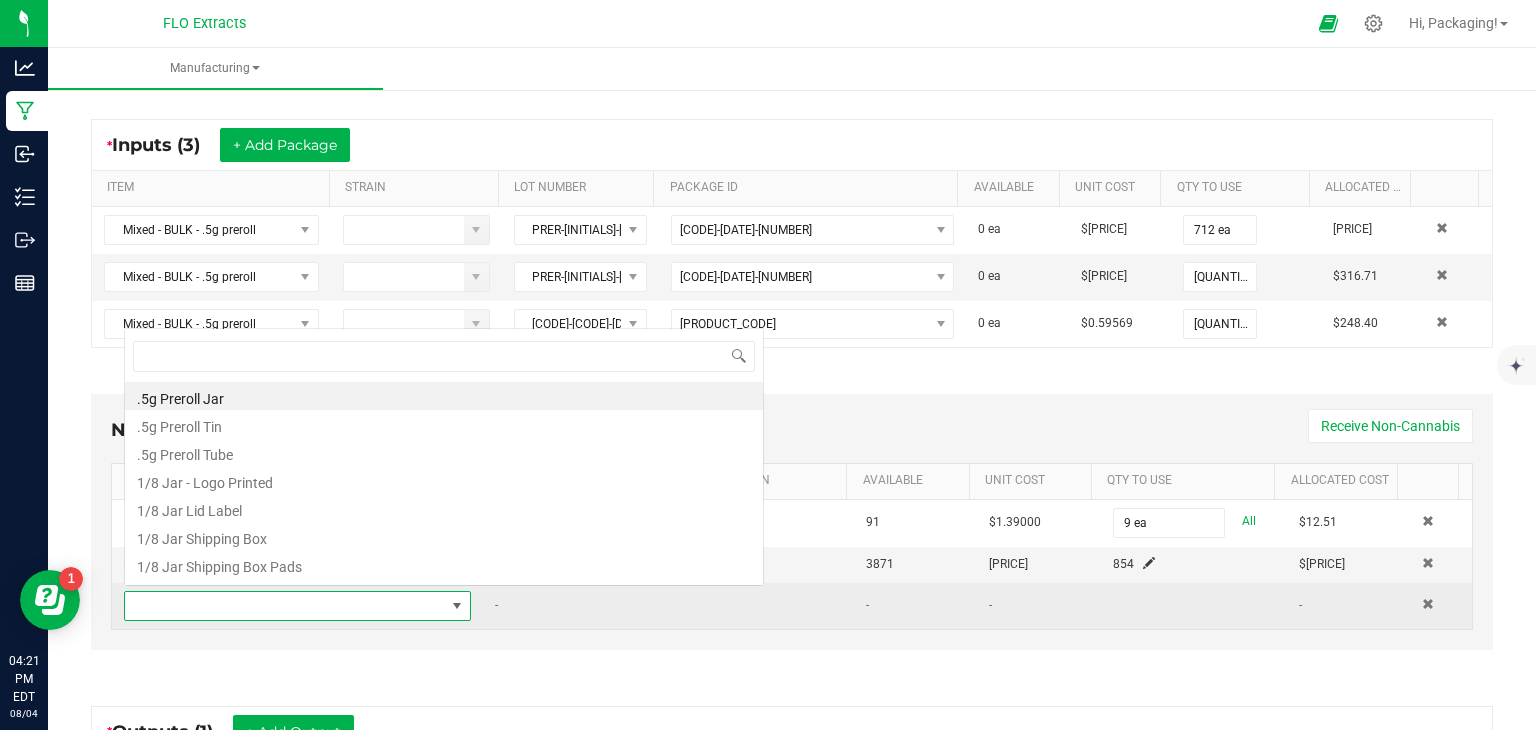 scroll, scrollTop: 0, scrollLeft: 0, axis: both 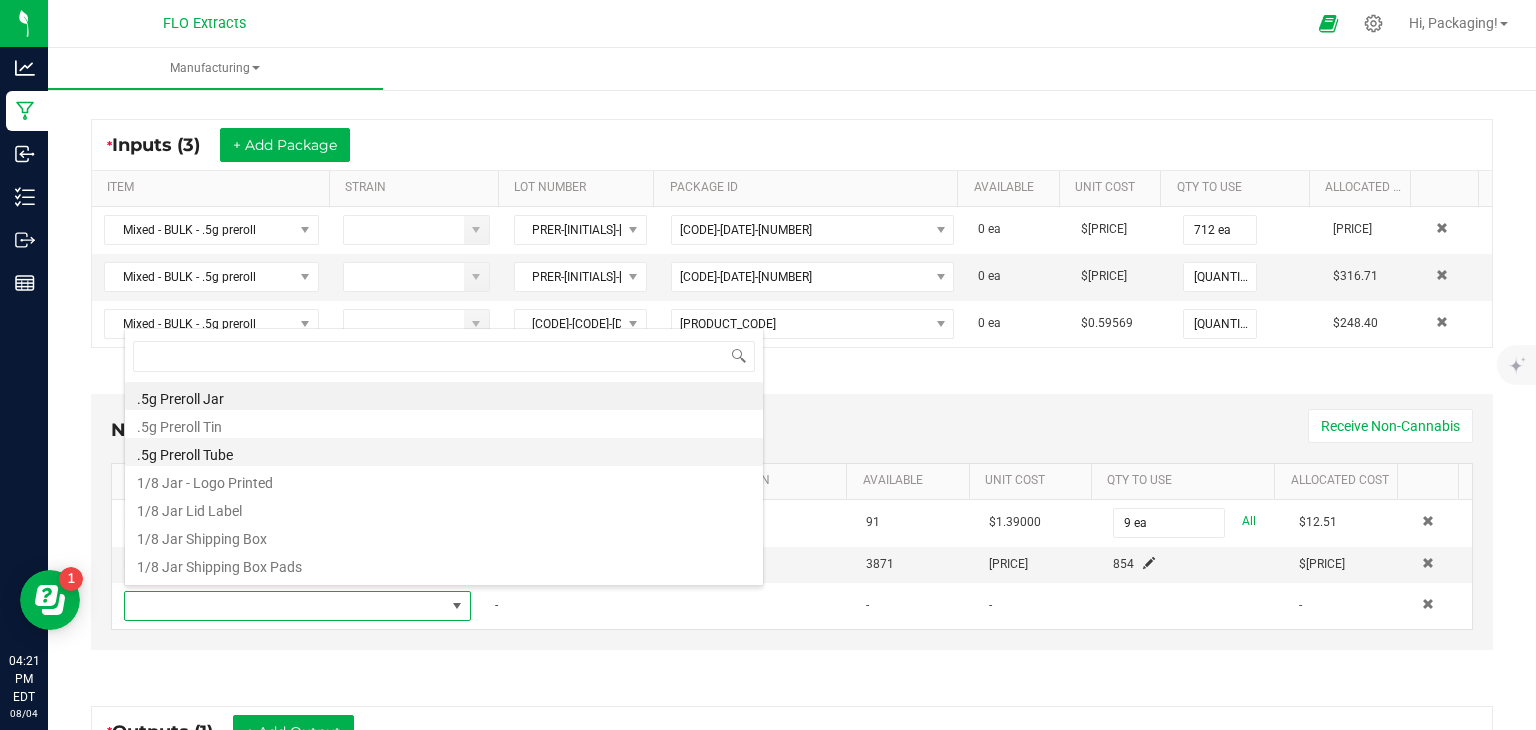 click on ".5g Preroll Tube" at bounding box center [444, 452] 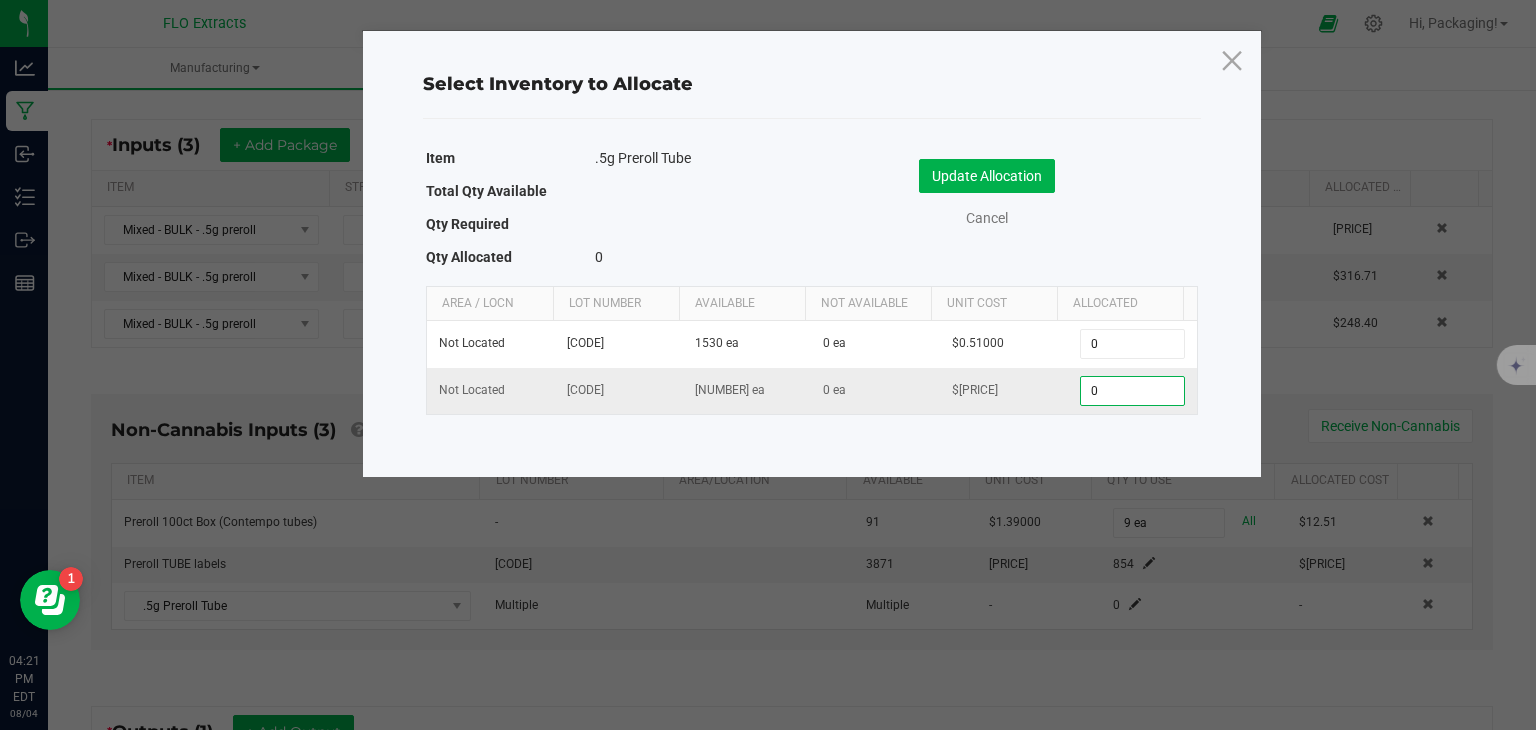 click on "0" at bounding box center [1132, 391] 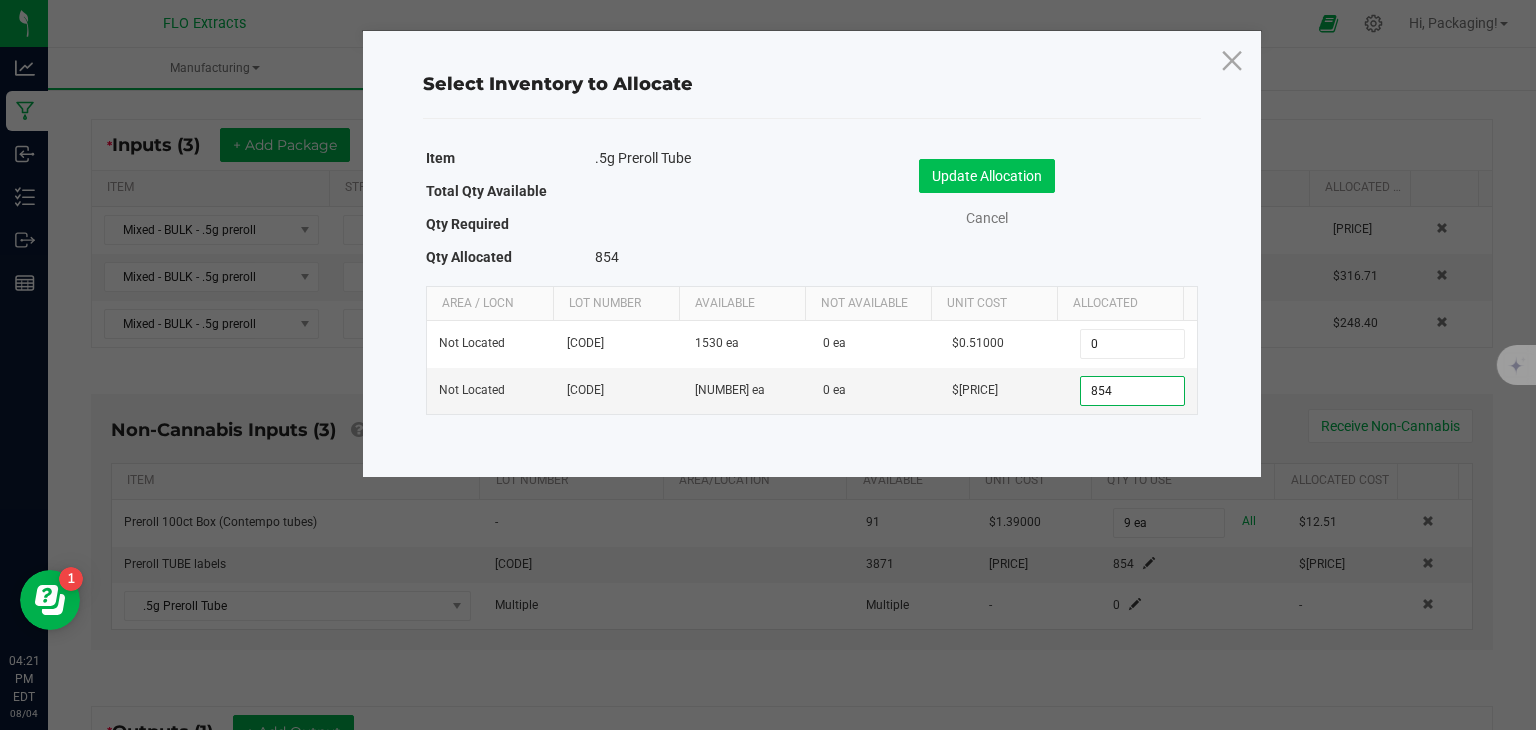 type on "854" 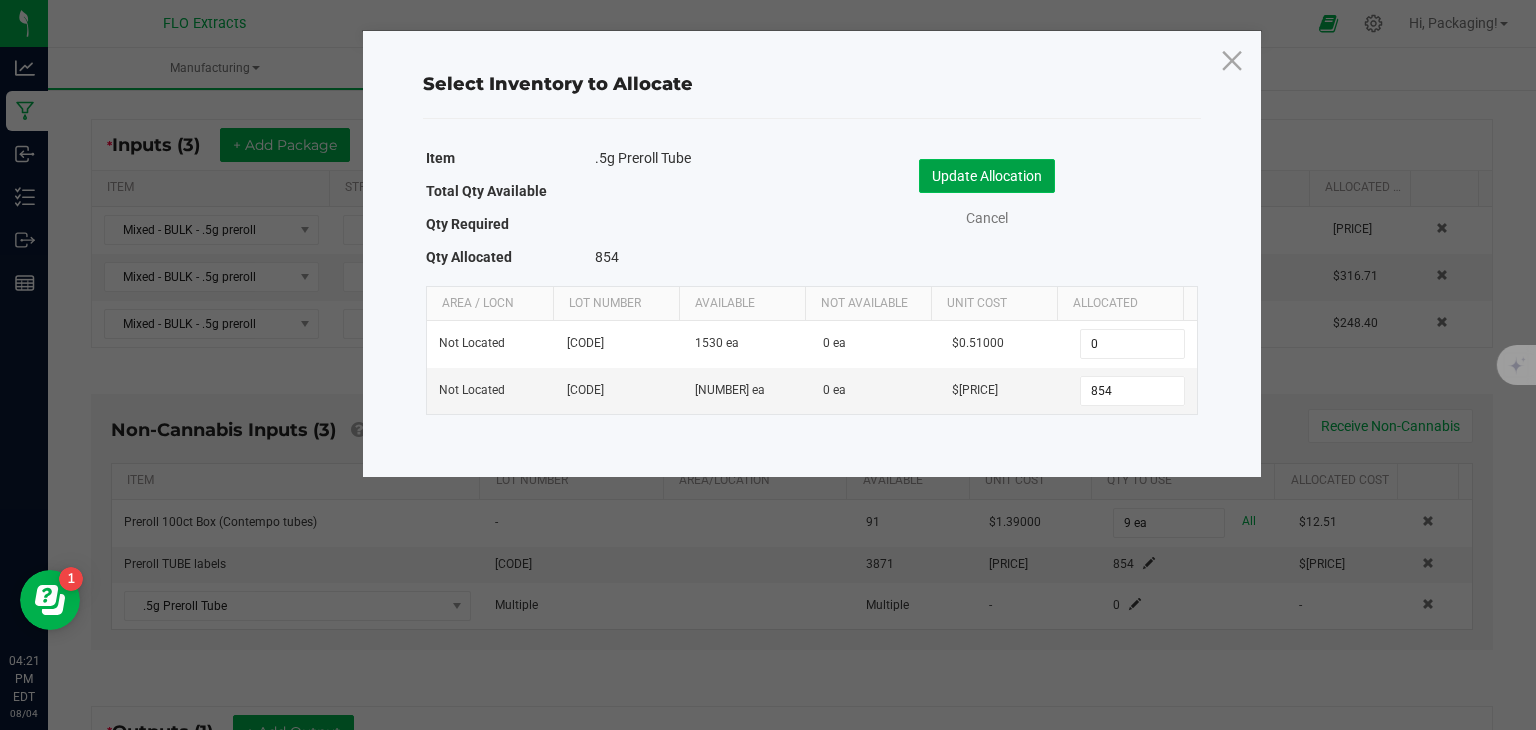 click on "Update Allocation" 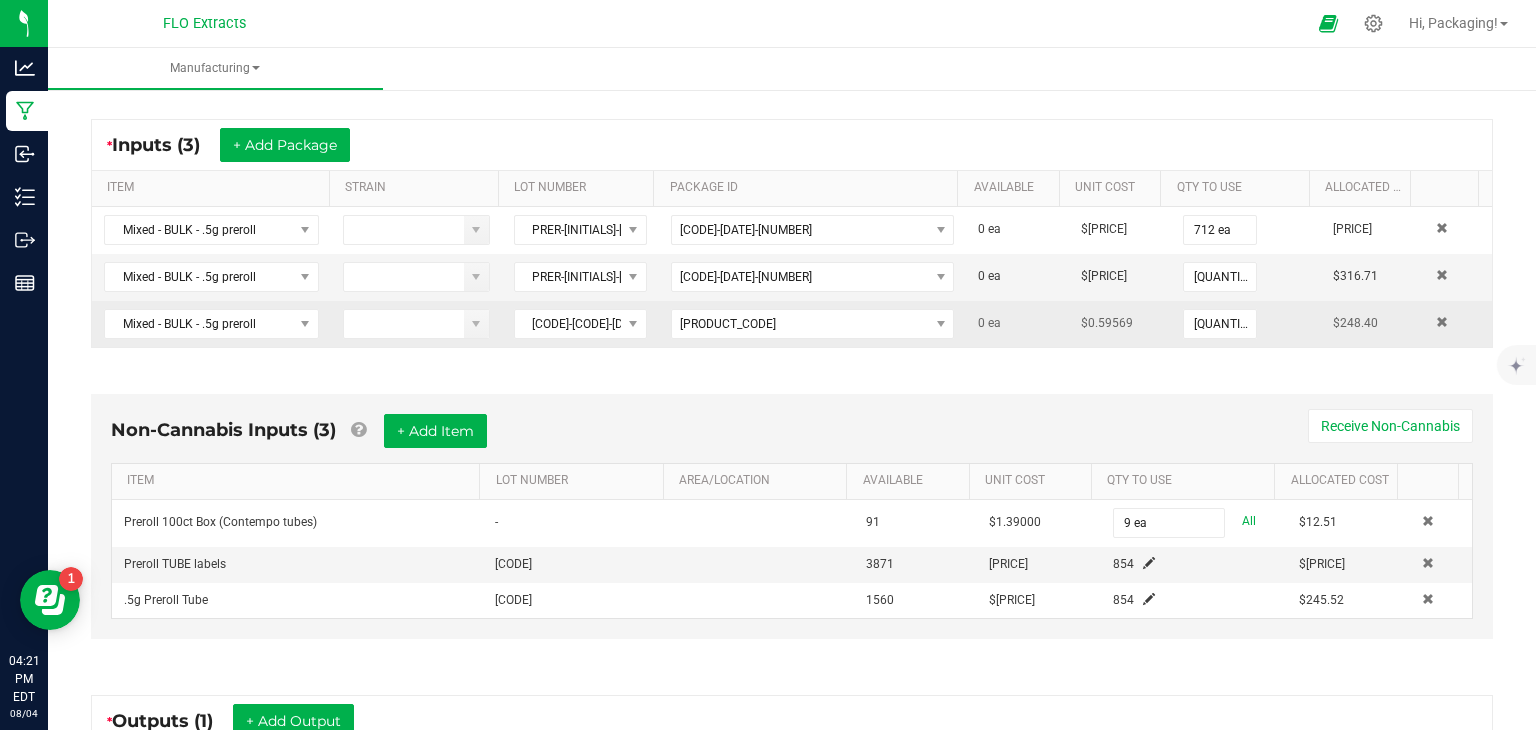 scroll, scrollTop: 694, scrollLeft: 0, axis: vertical 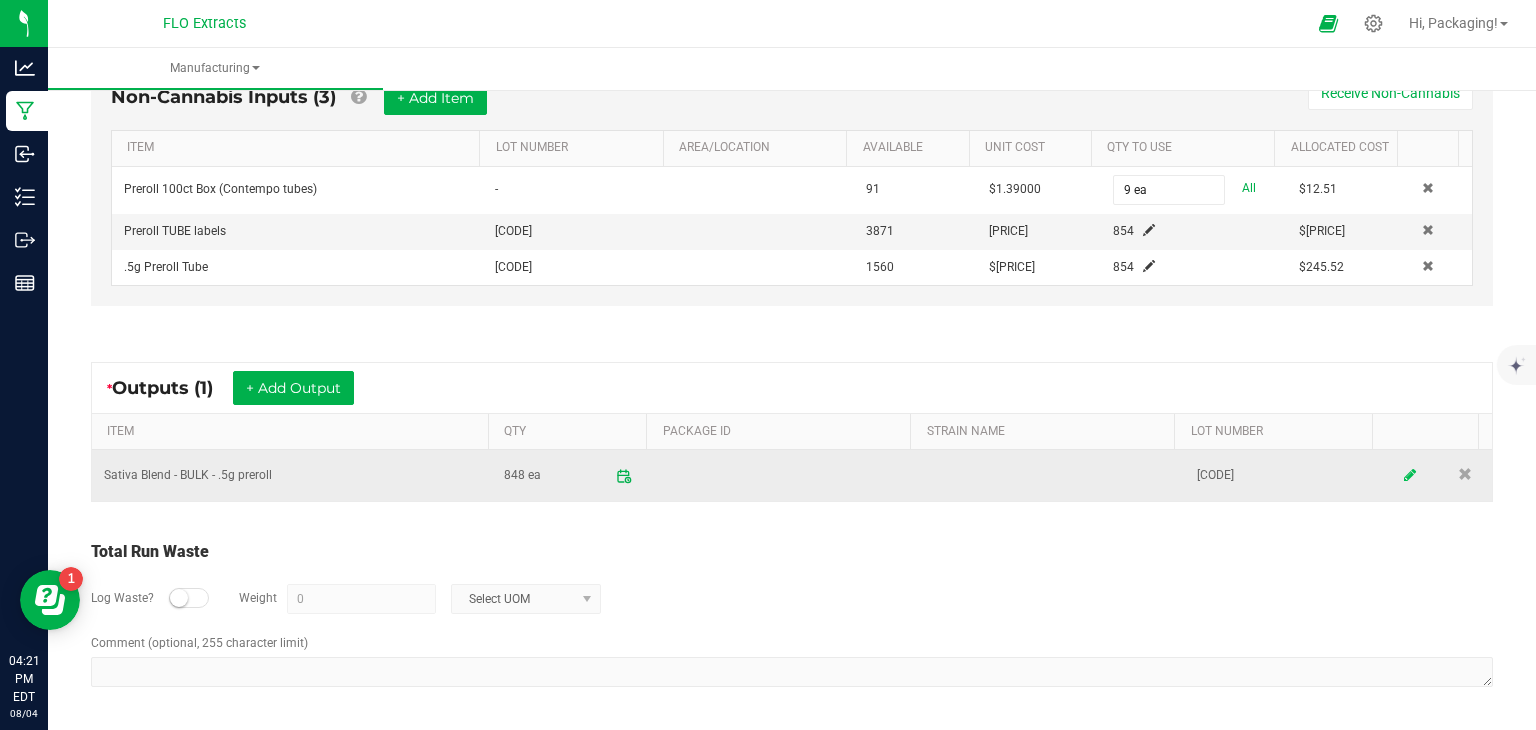 click at bounding box center [1411, 475] 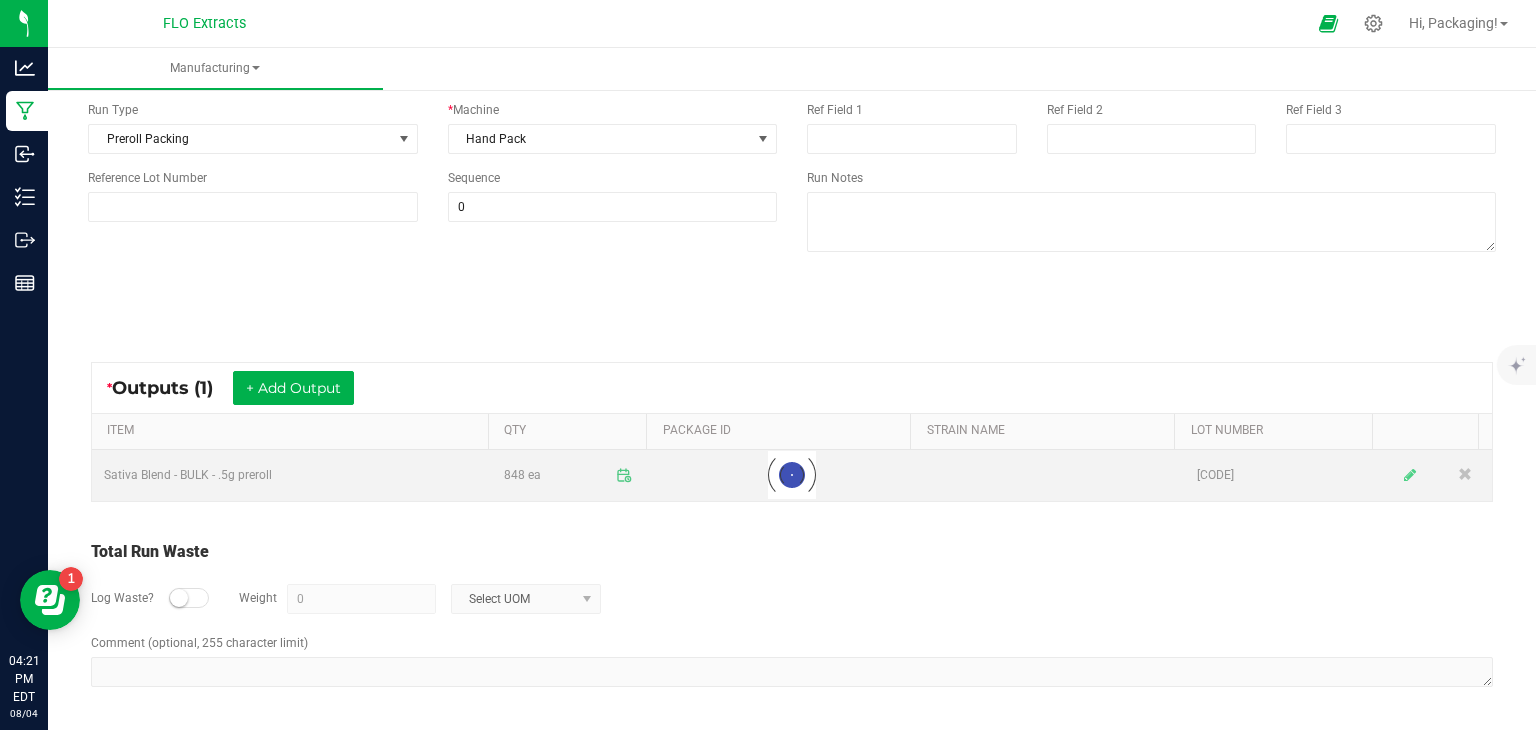 scroll, scrollTop: 176, scrollLeft: 0, axis: vertical 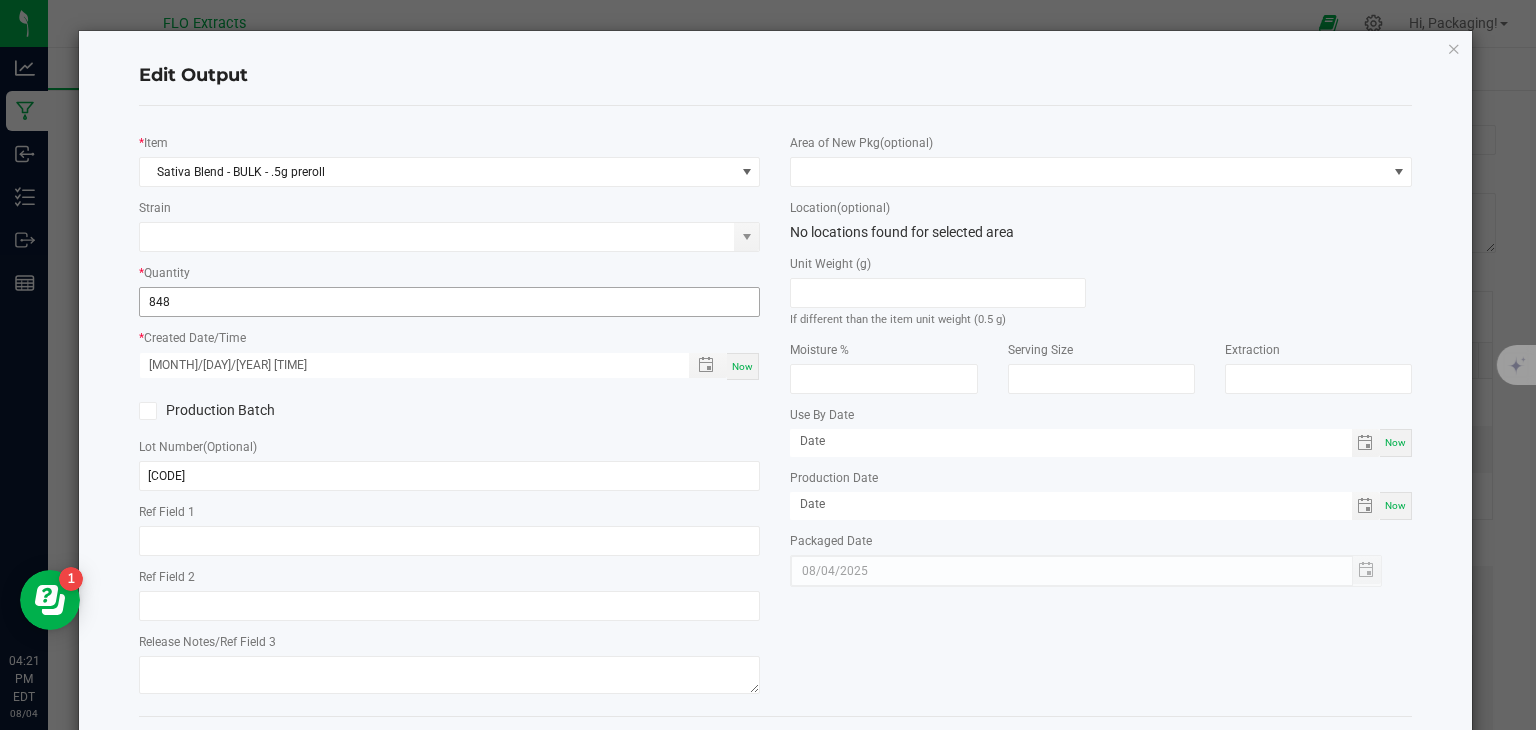 click on "848" at bounding box center [450, 302] 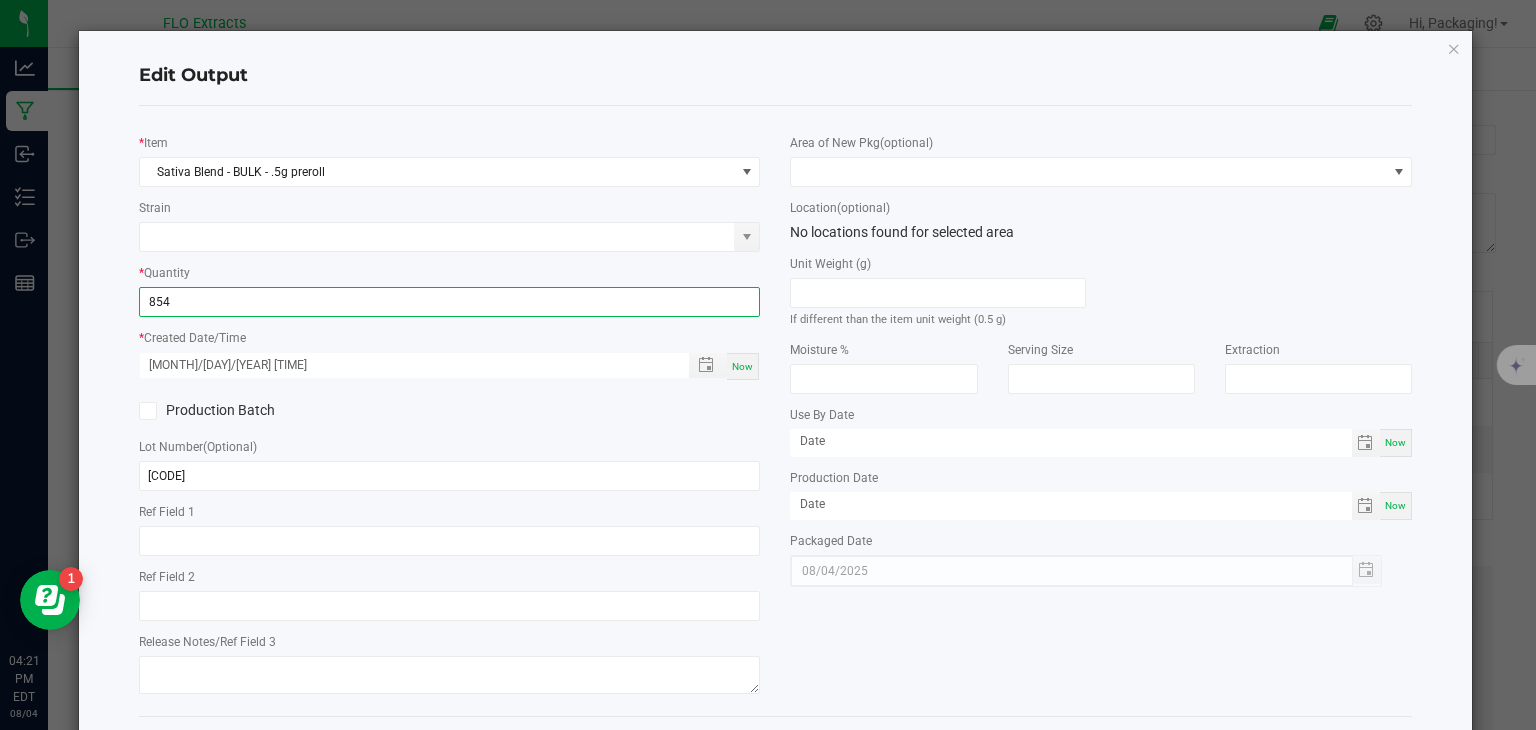 type on "[NUMBER] ea" 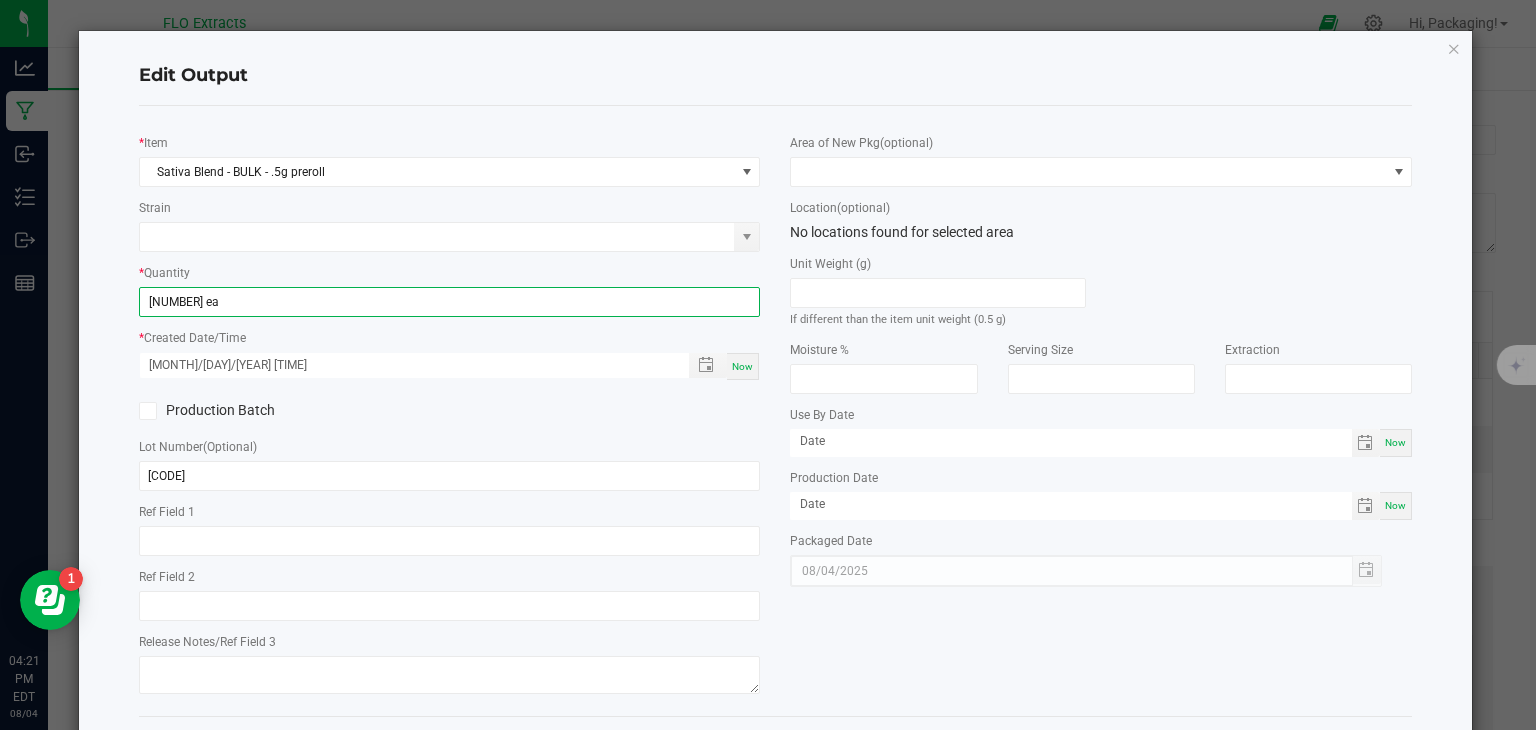 click on "Production Batch" 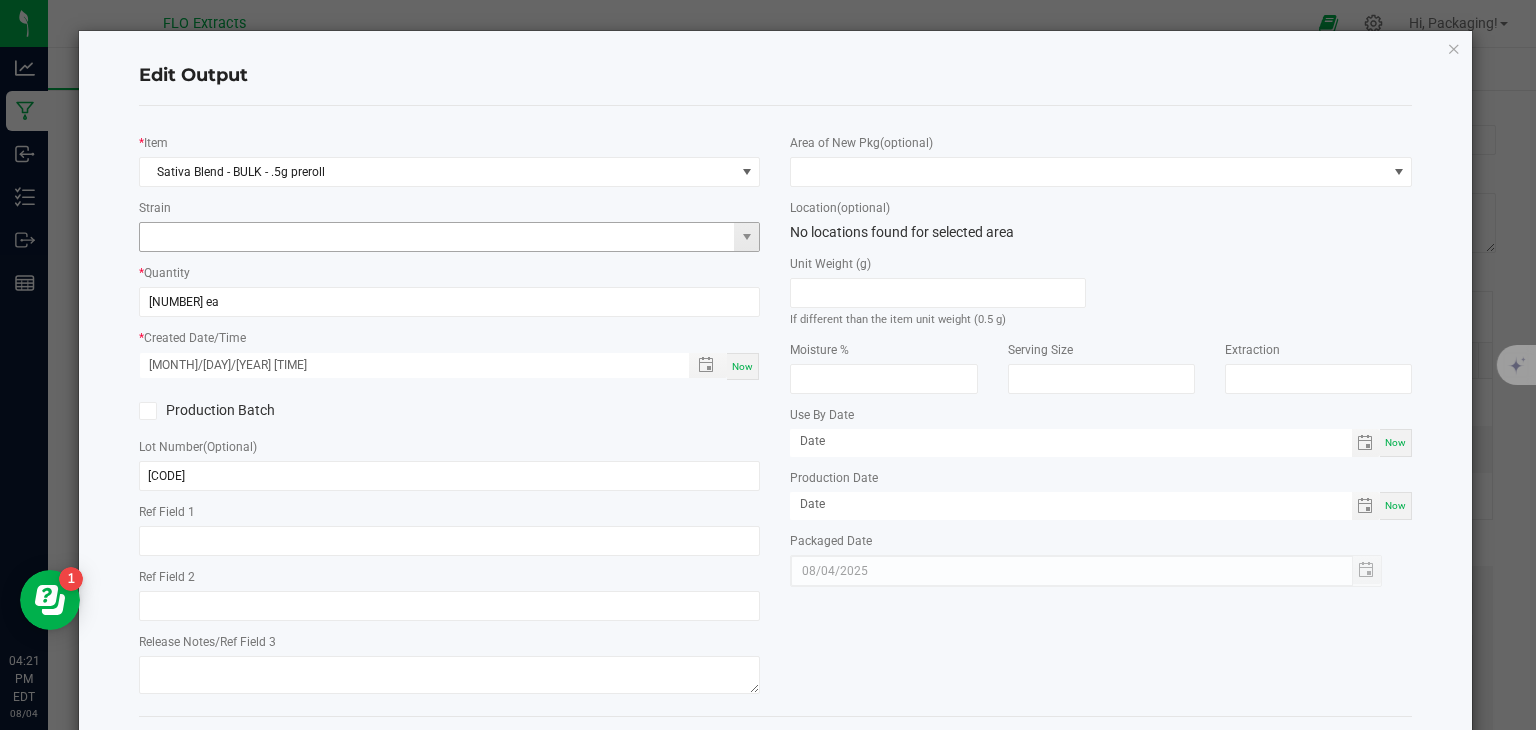 click 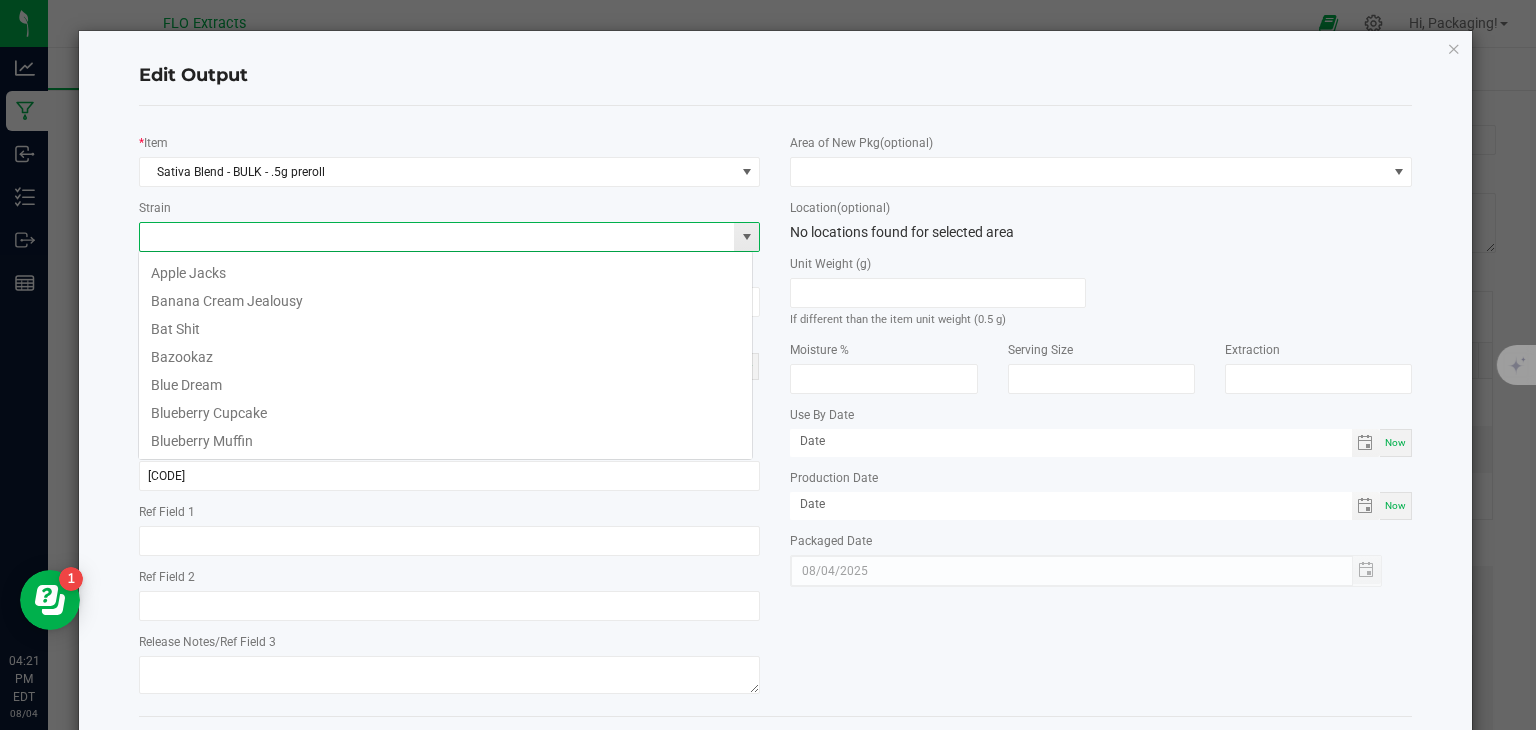 scroll, scrollTop: 99970, scrollLeft: 99384, axis: both 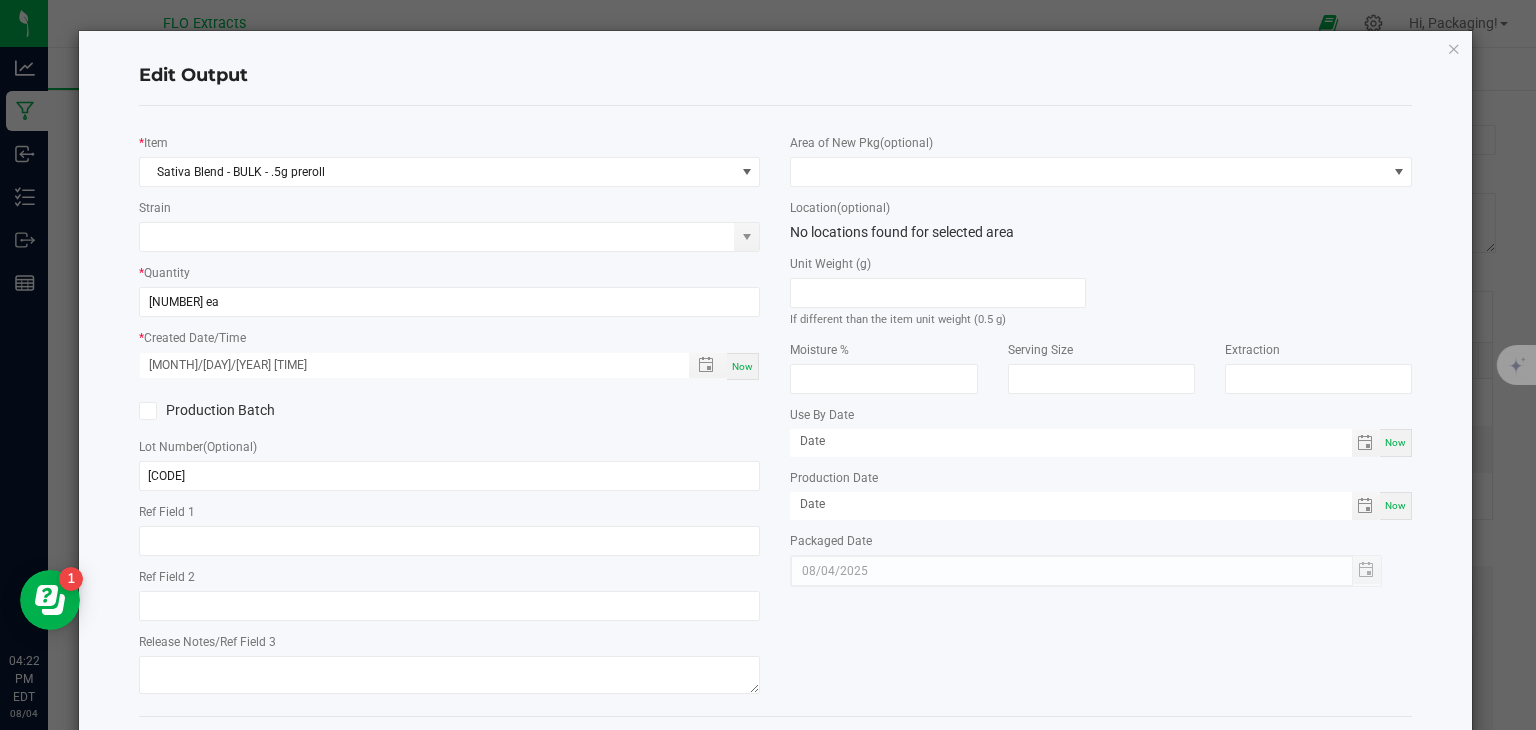 click on "*   Item  Sativa Blend - BULK - .5g preroll  Strain   *   Quantity  [NUMBER] ea  *   Created Date/Time  [DATE] [TIME] Now  Production Batch   Lot Number  (Optional) [LOT_NUMBER]     Ref Field 1   Ref Field 2   Release Notes/Ref Field 3   Area of New Pkg  (optional)  Location  (optional) No locations found for selected area  Unit Weight (g)   If different than the item unit weight (0.5 g)   Moisture %   Serving Size   Extraction   Use By Date  Now  Production Date  Now  Packaged Date  [DATE]" 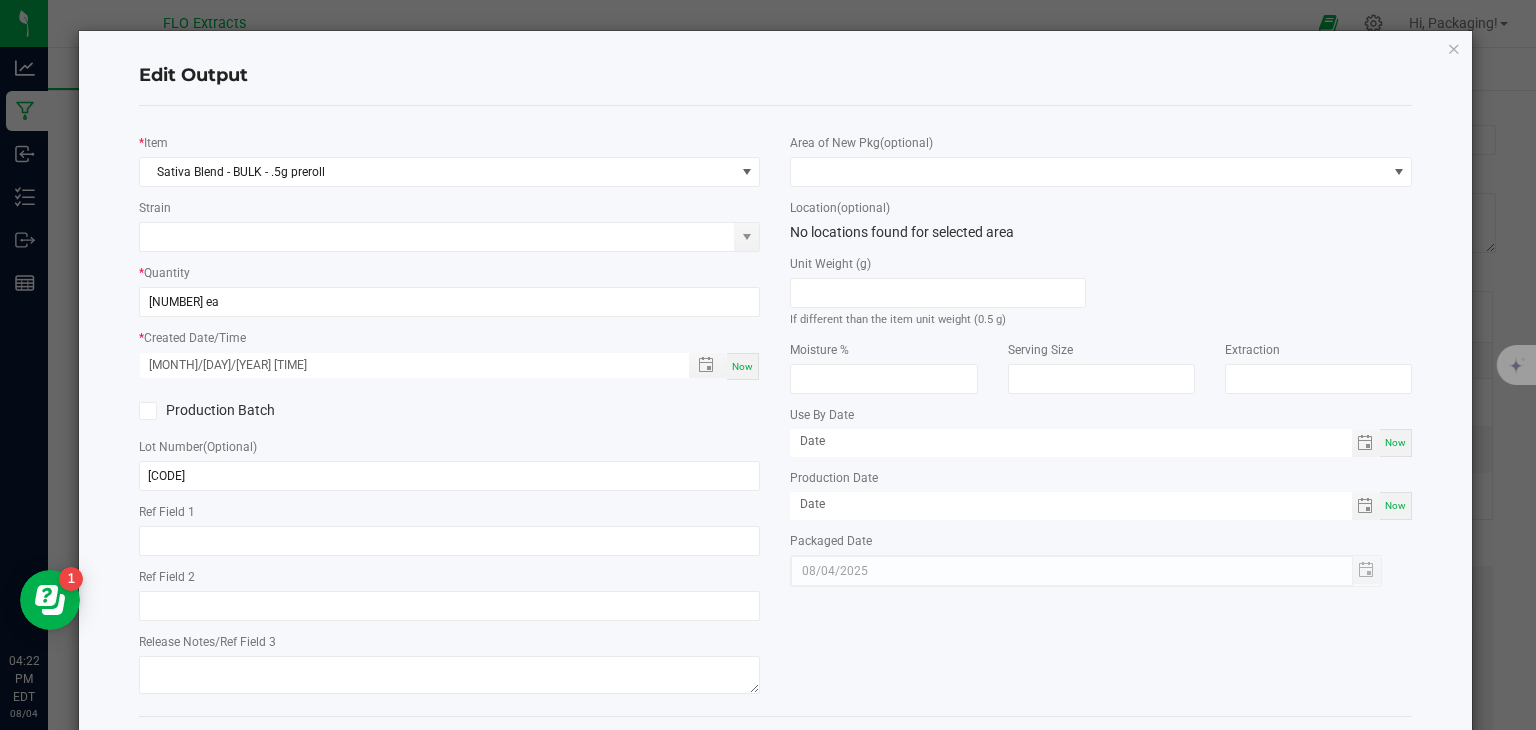 scroll, scrollTop: 87, scrollLeft: 0, axis: vertical 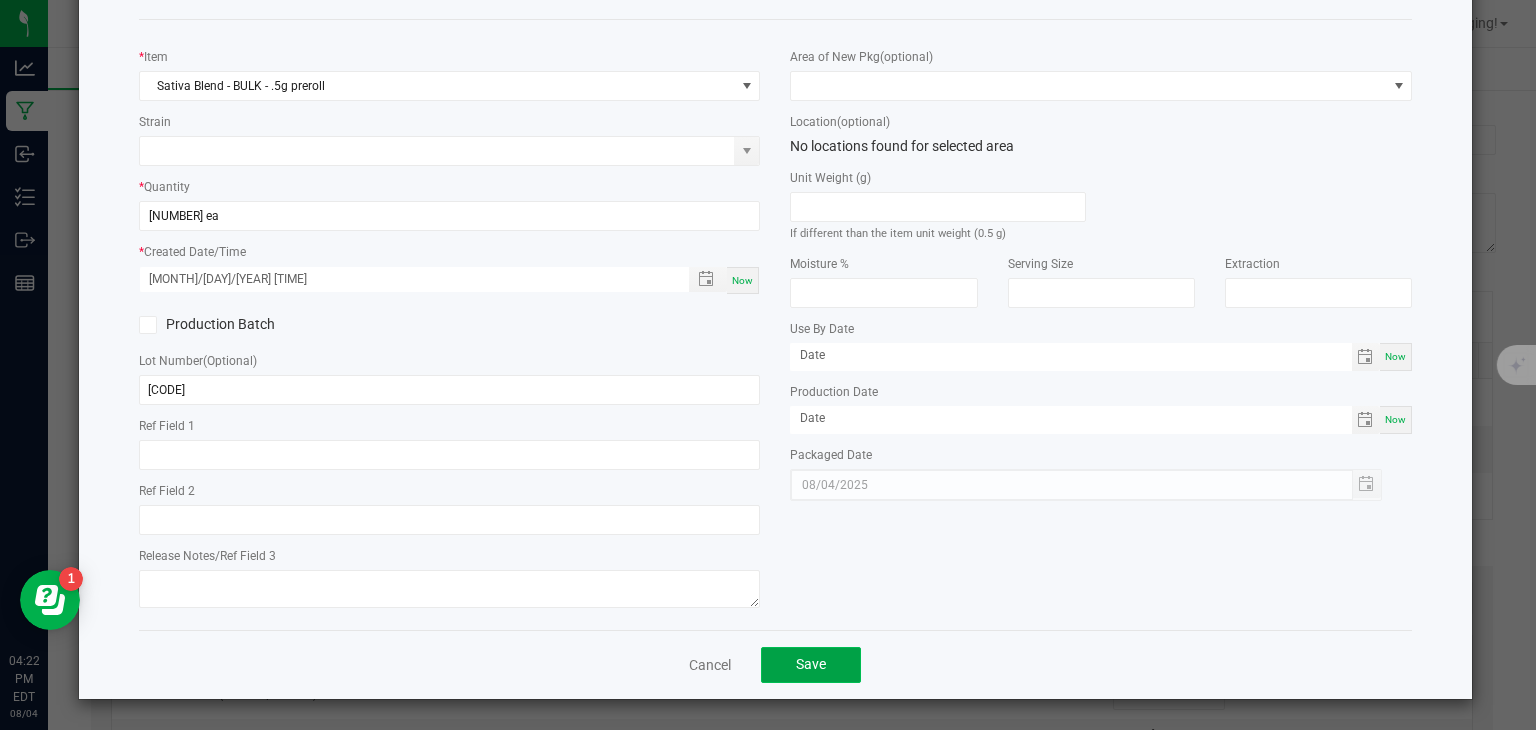 click on "Save" 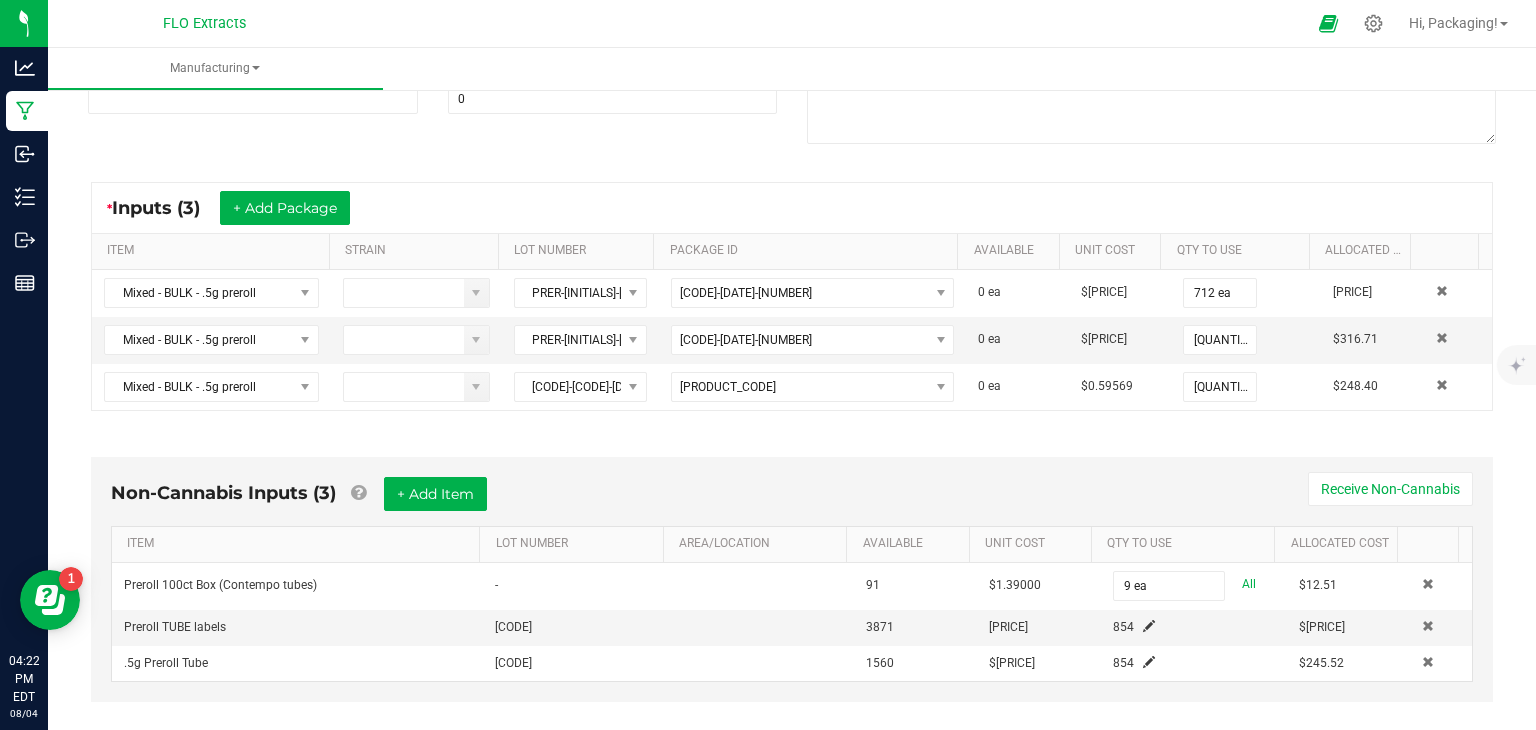 scroll, scrollTop: 0, scrollLeft: 0, axis: both 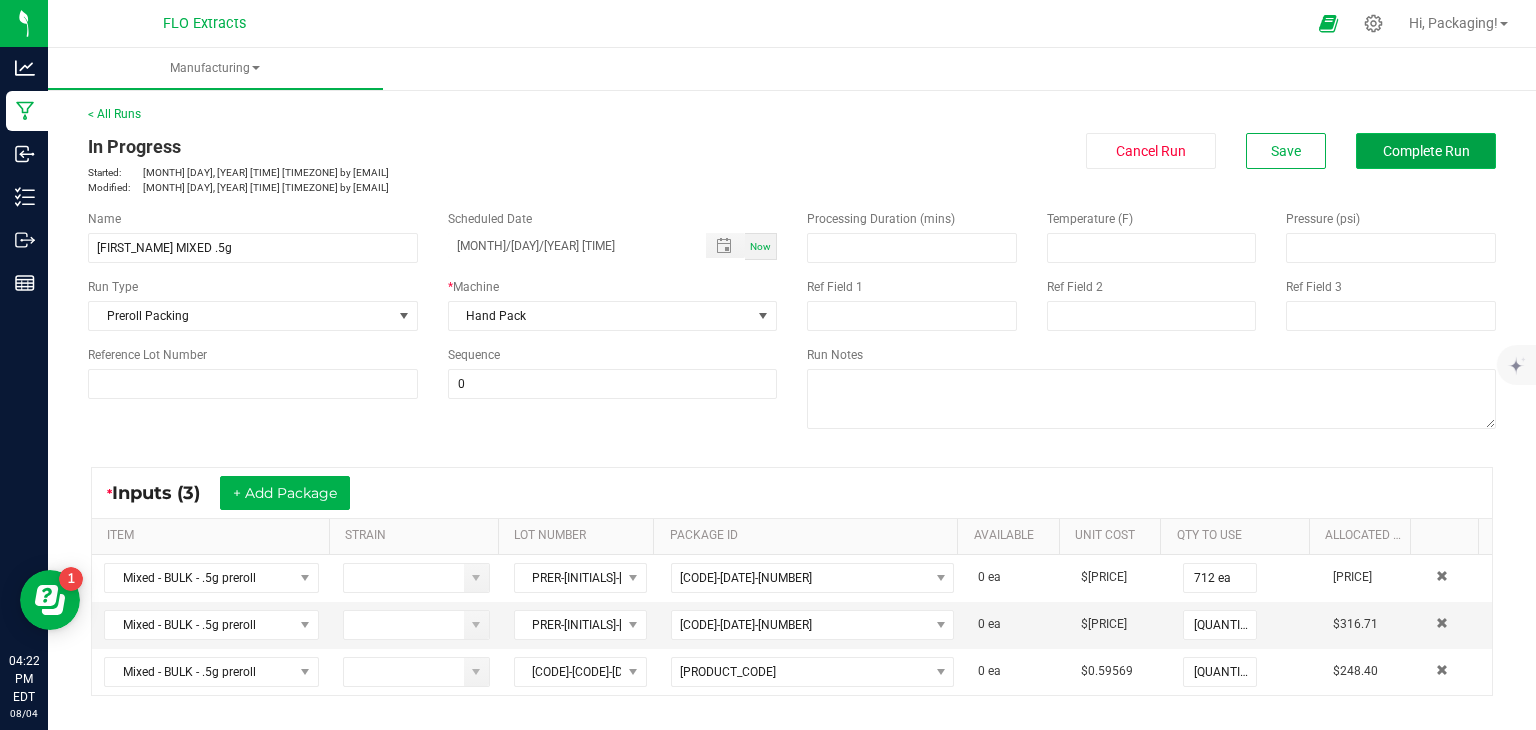 click on "Complete Run" at bounding box center (1426, 151) 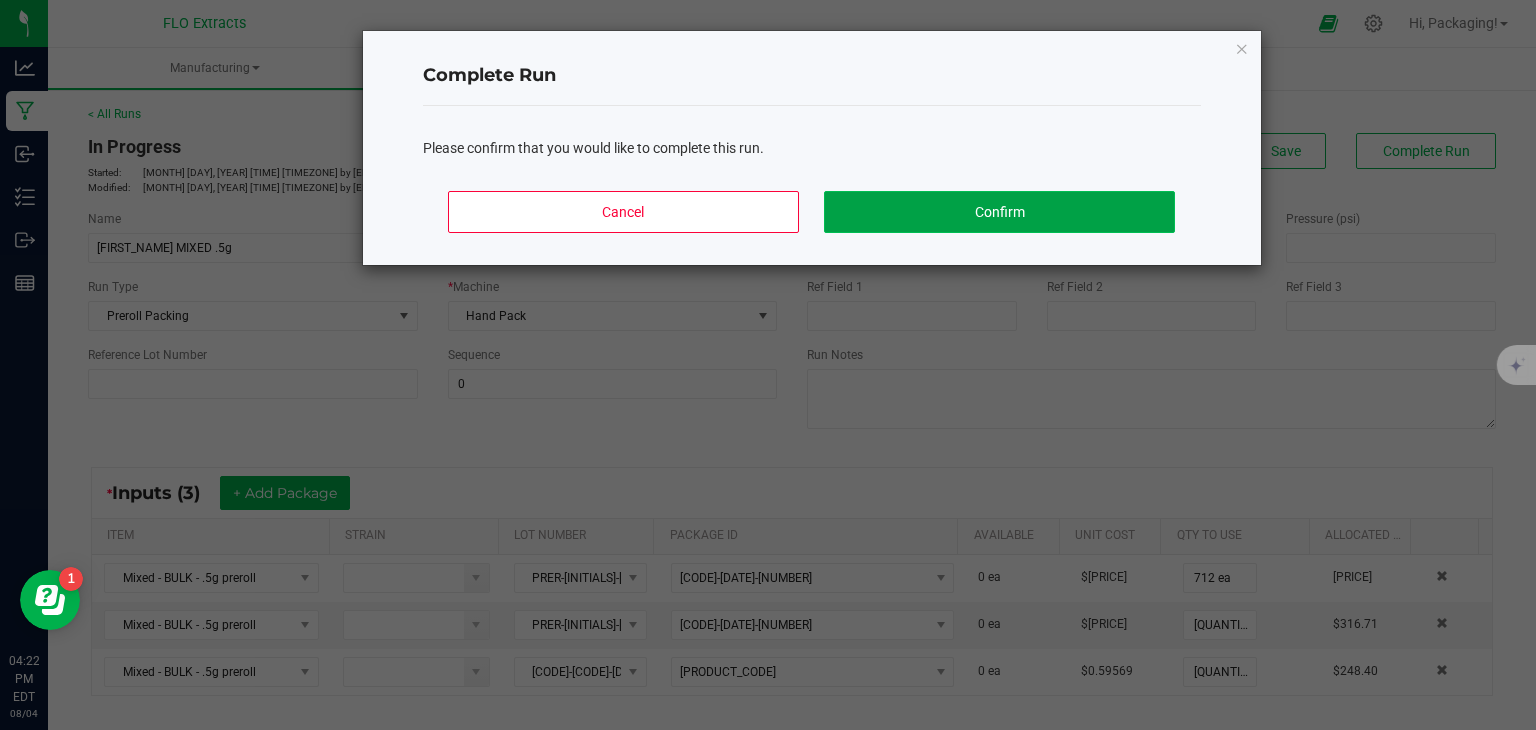click on "Confirm" 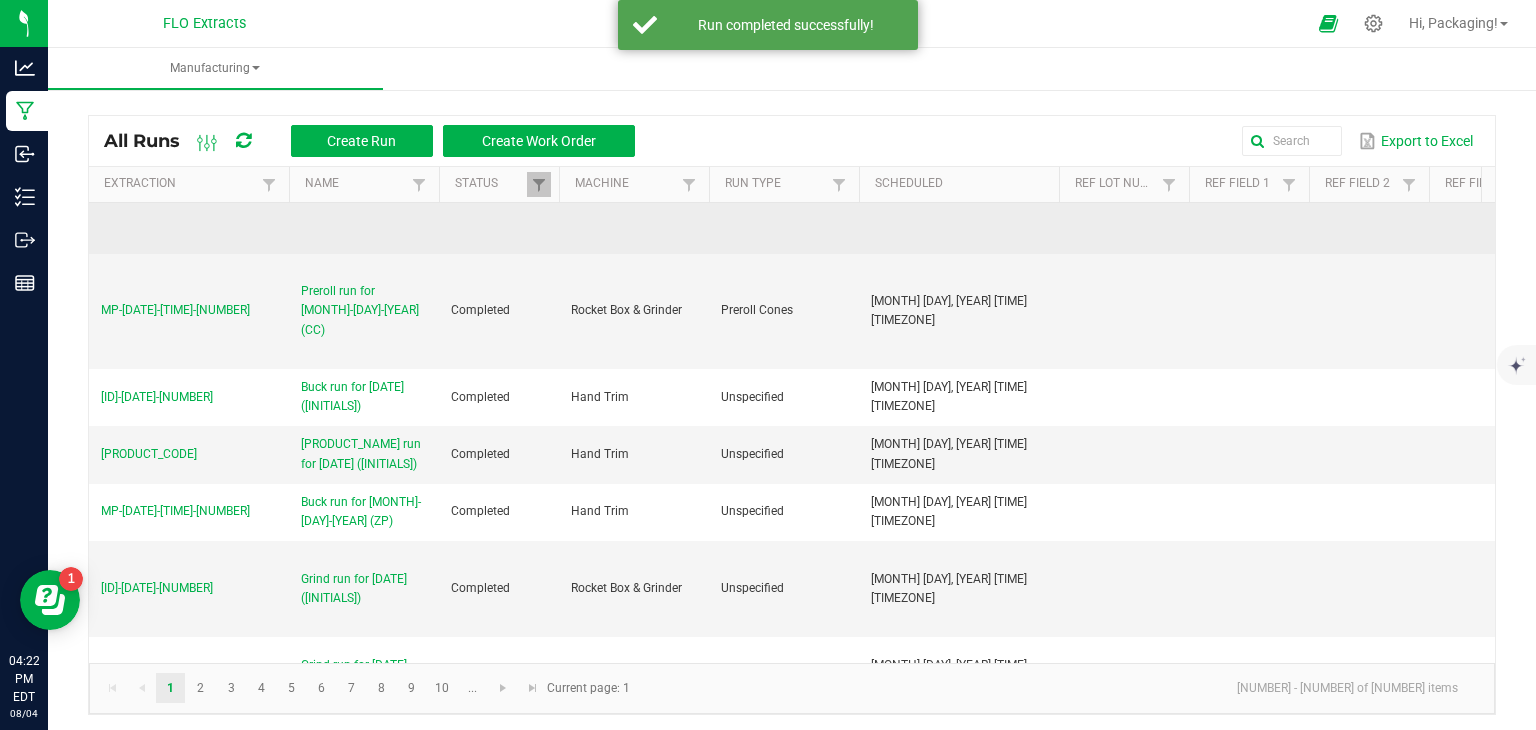 scroll, scrollTop: 0, scrollLeft: 0, axis: both 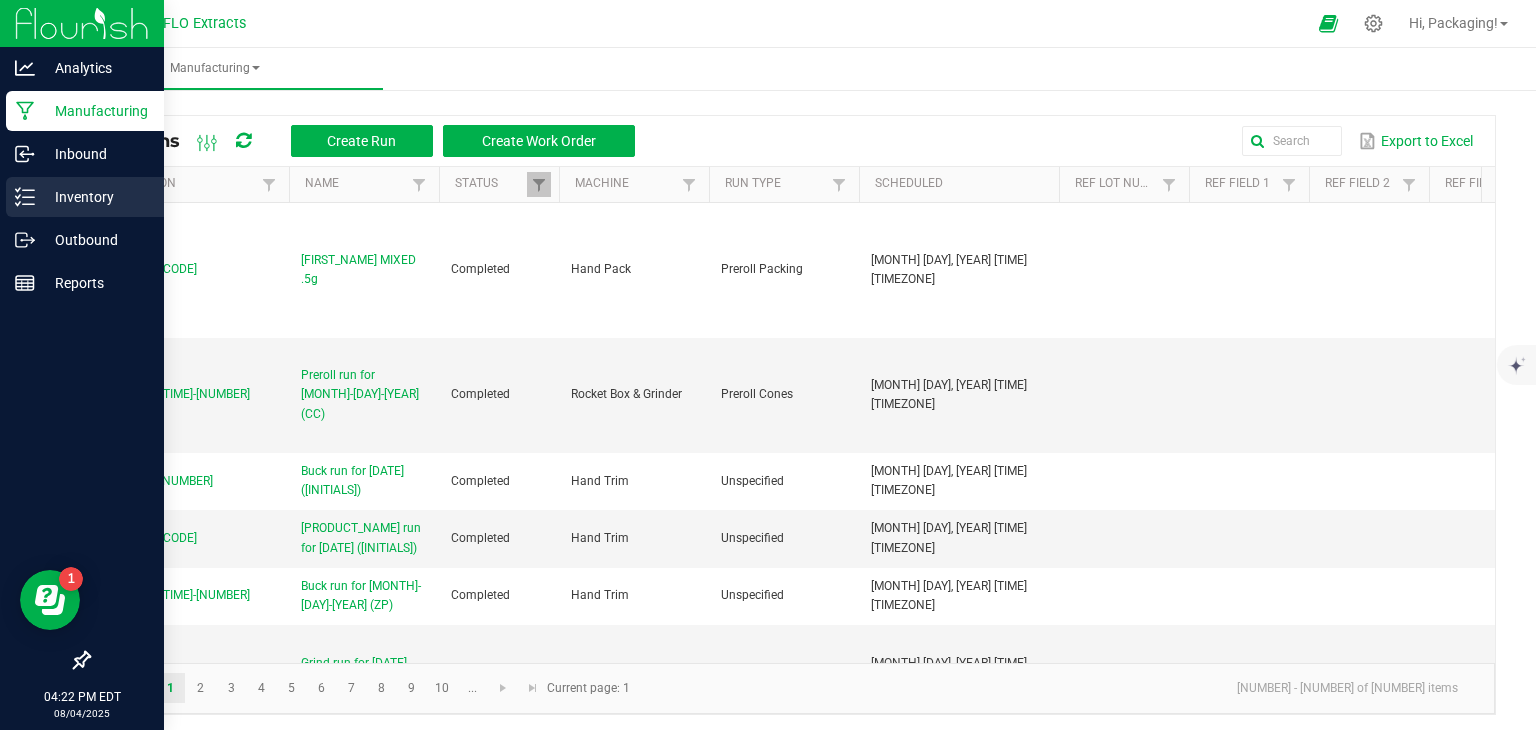 click on "Inventory" at bounding box center [95, 197] 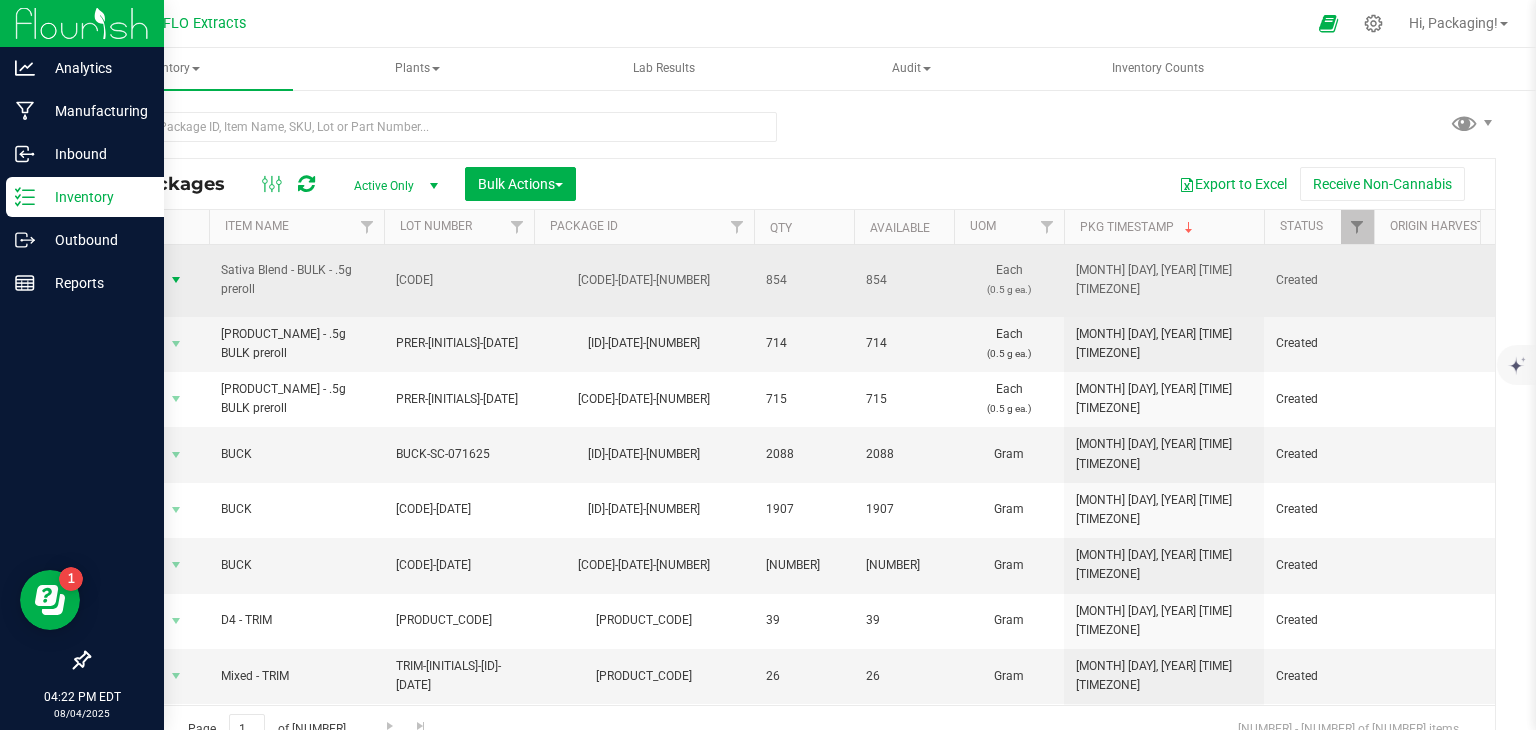 click on "Action" at bounding box center (136, 280) 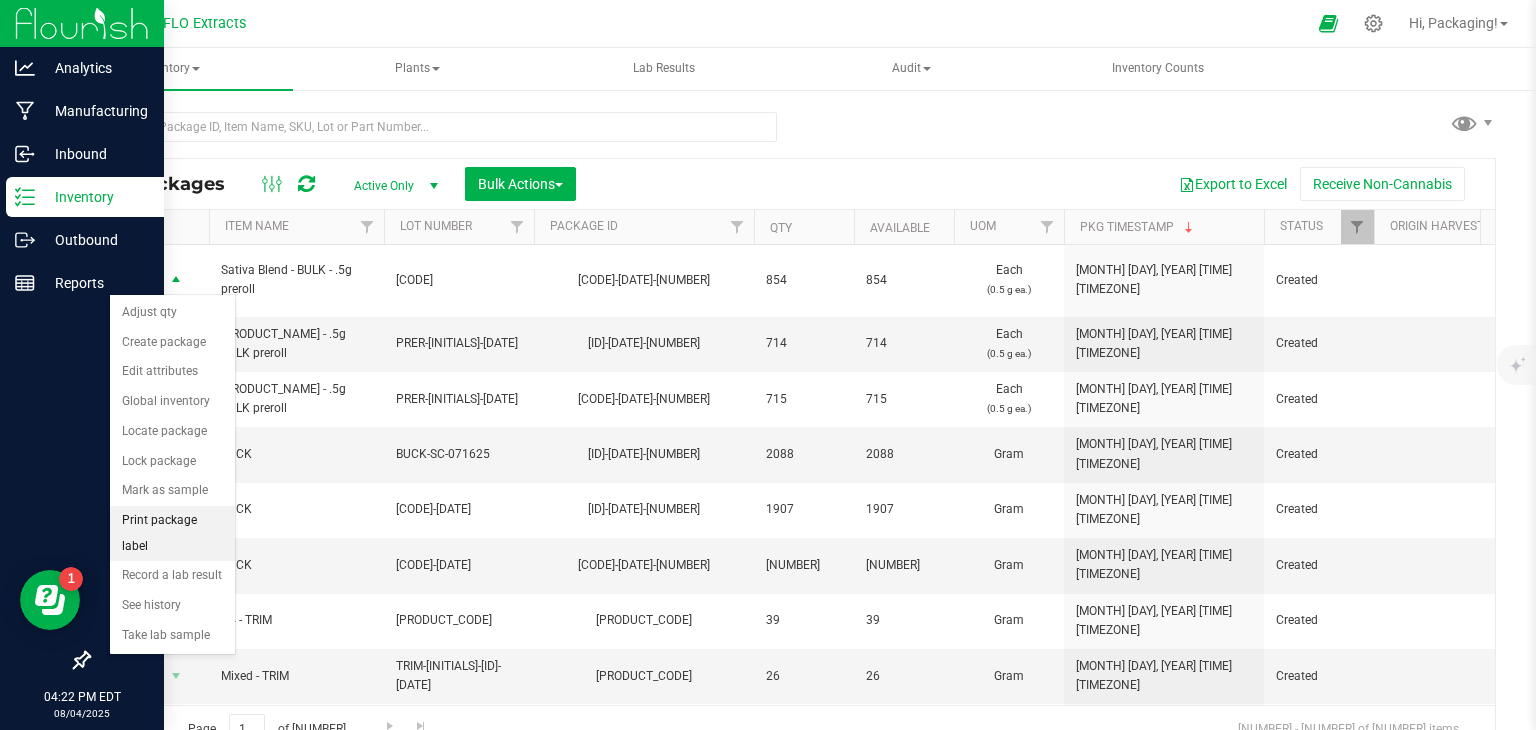 click on "Print package label" at bounding box center [172, 533] 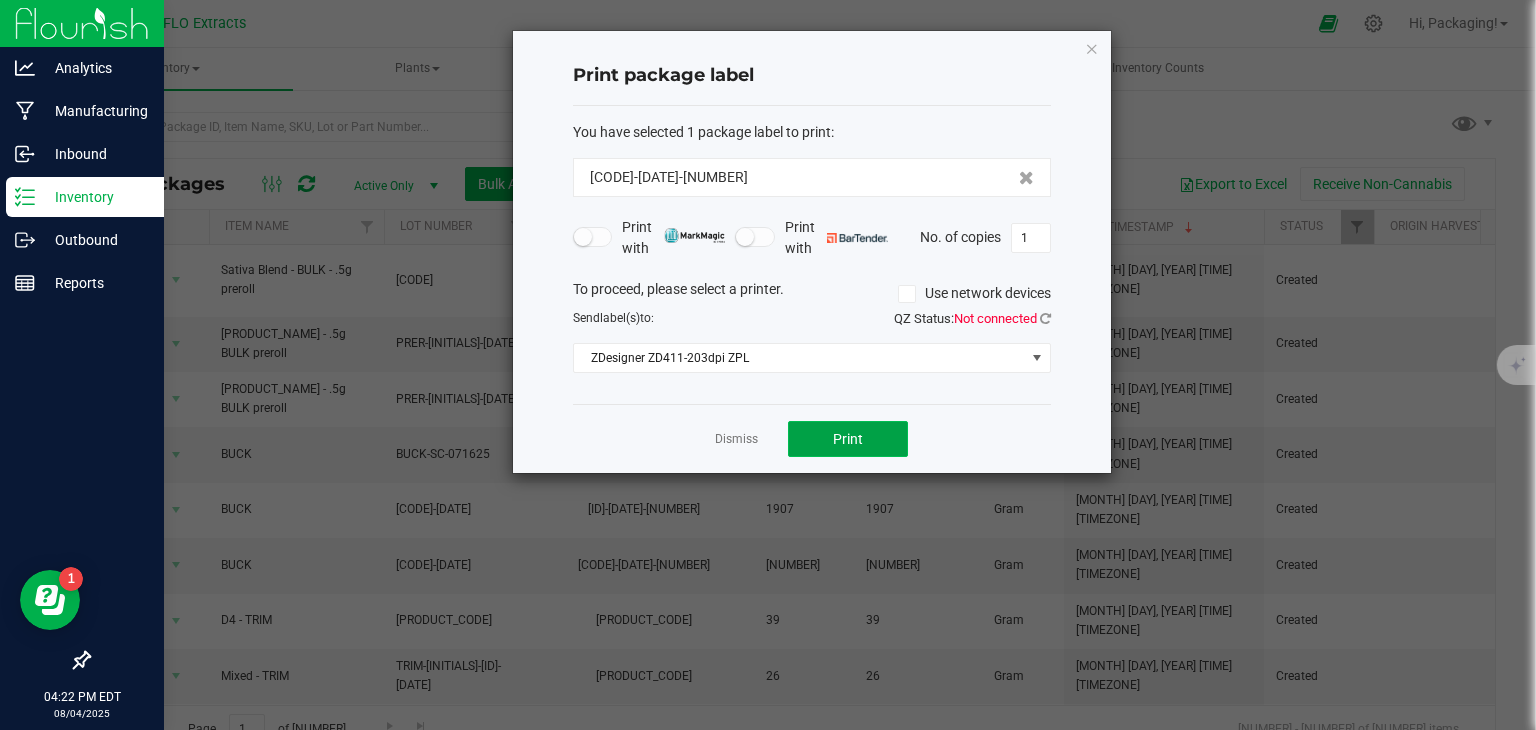 click on "Print" 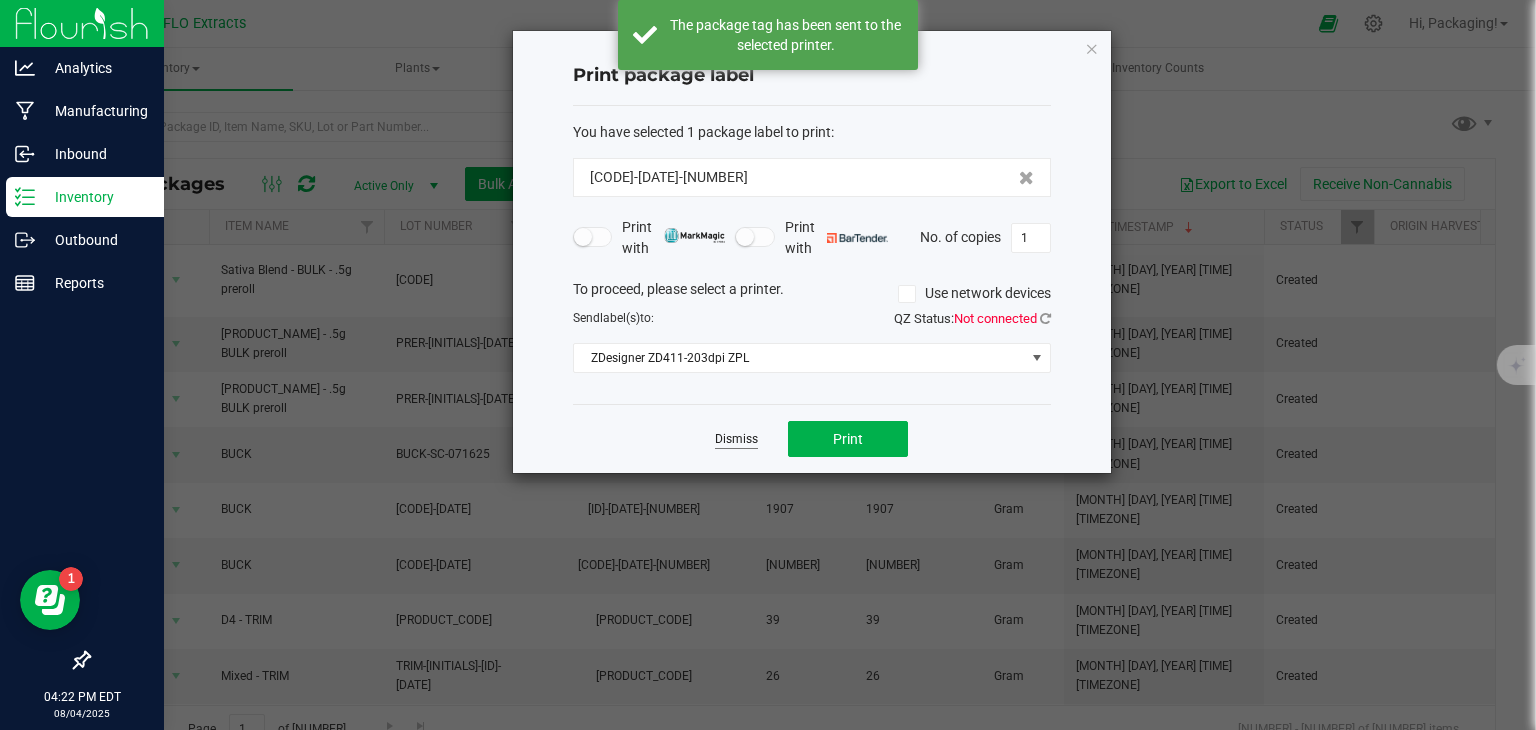 click on "Dismiss" 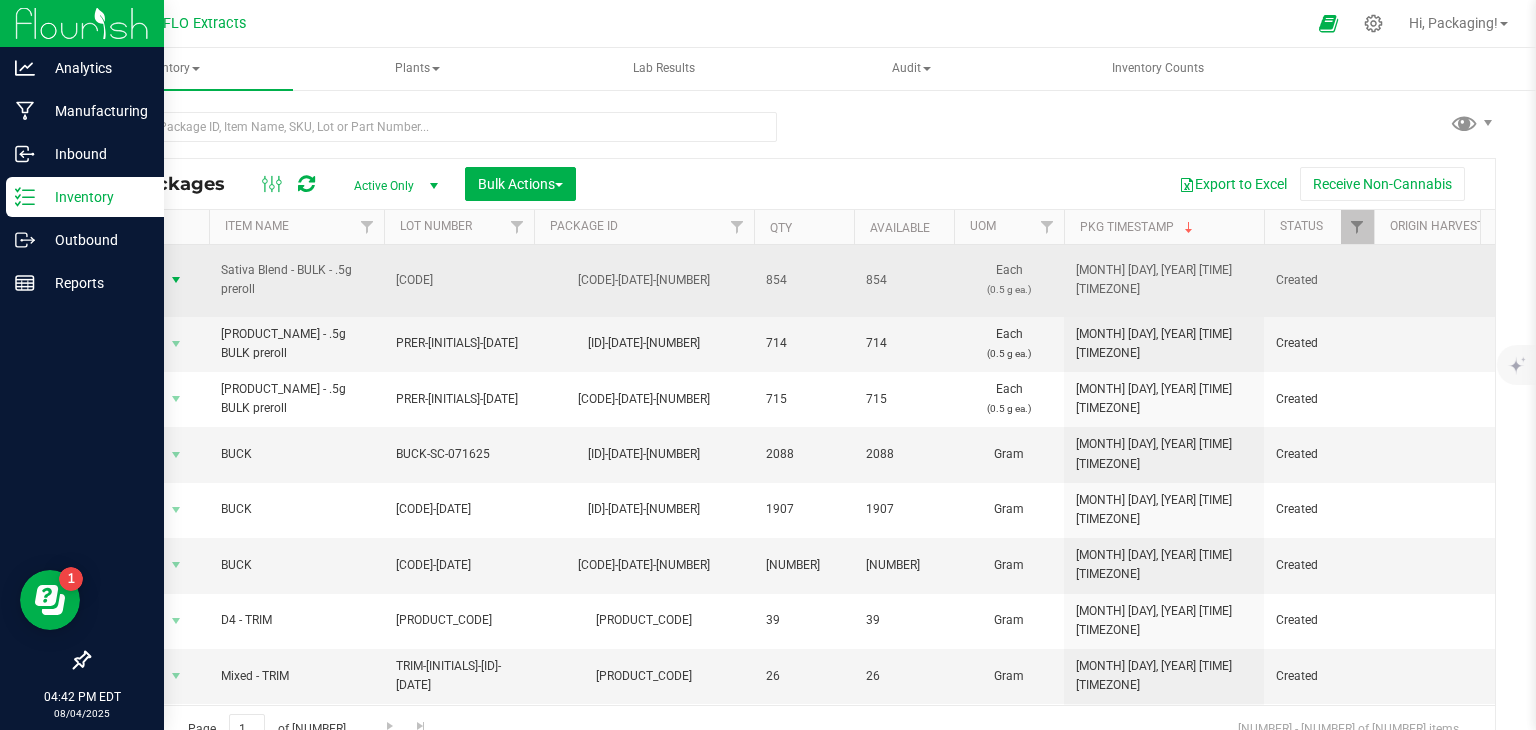 click on "Action" at bounding box center [136, 280] 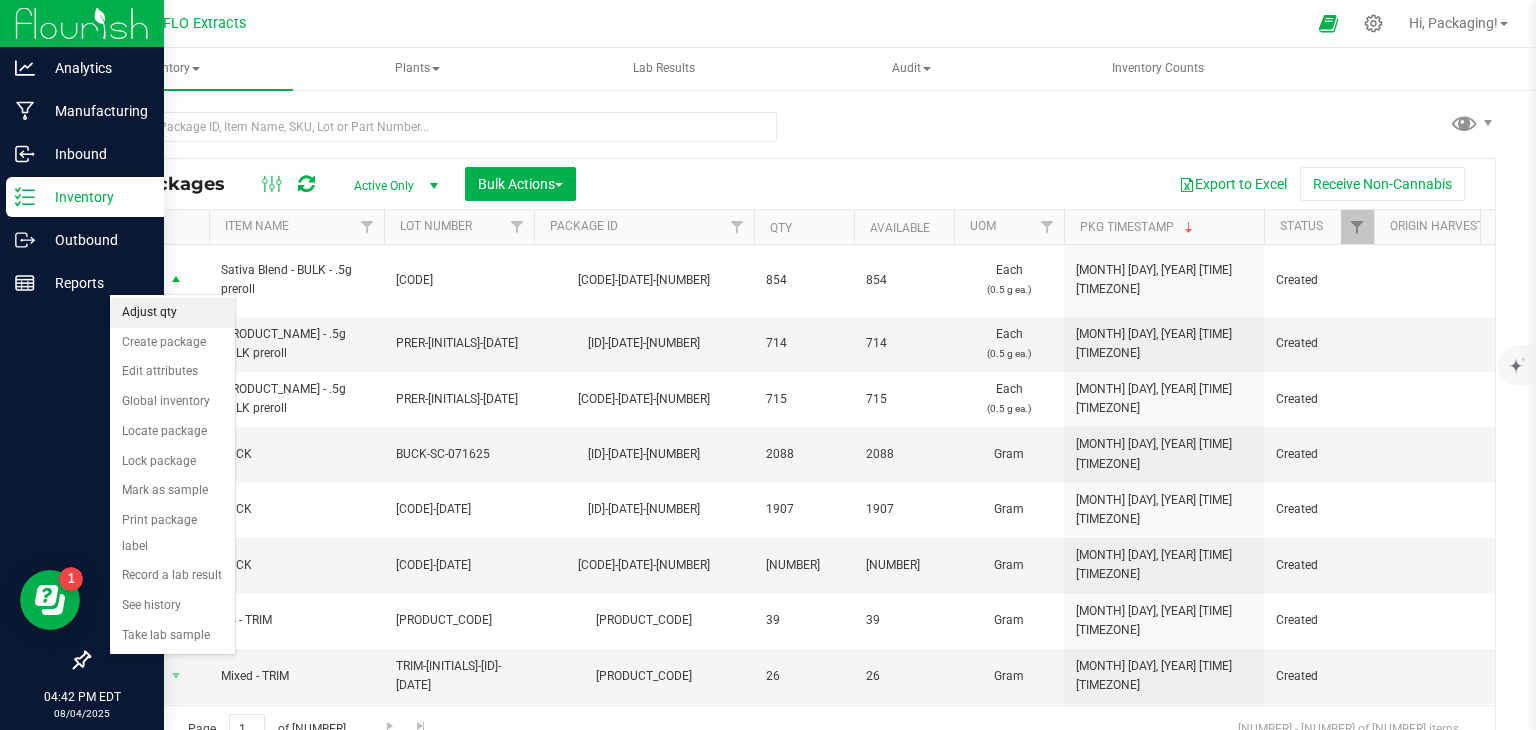 click on "Adjust qty" at bounding box center (172, 313) 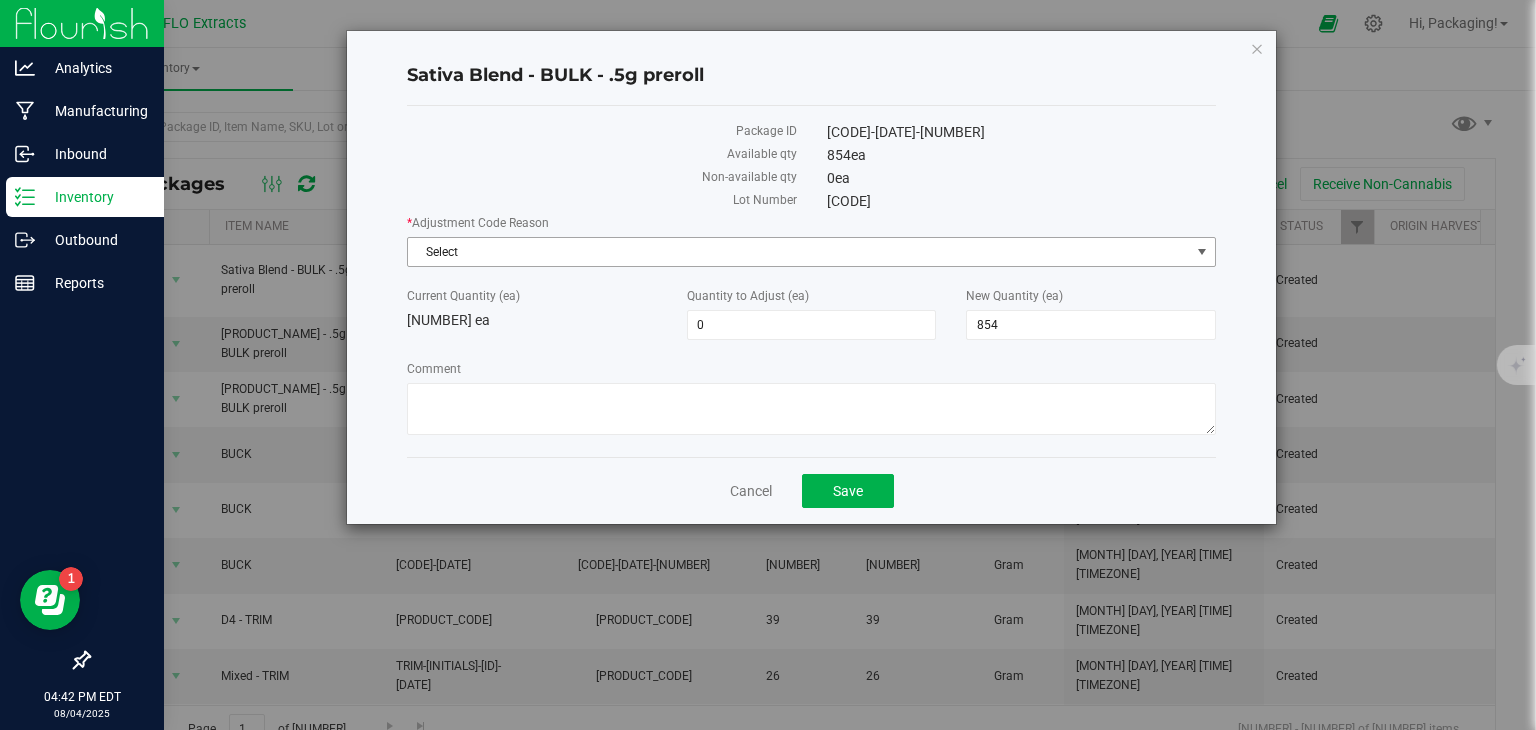click at bounding box center [1202, 252] 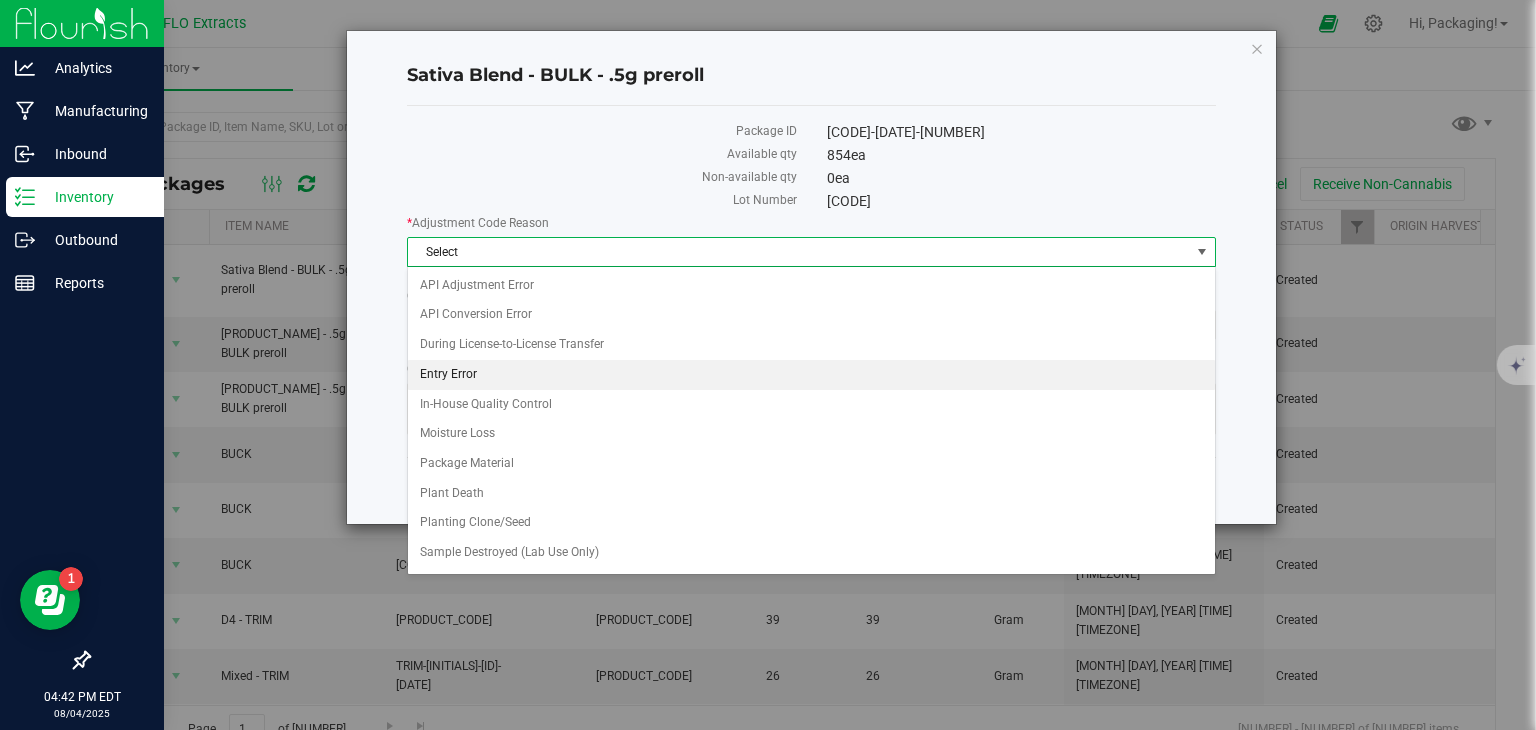 click on "Entry Error" at bounding box center (811, 375) 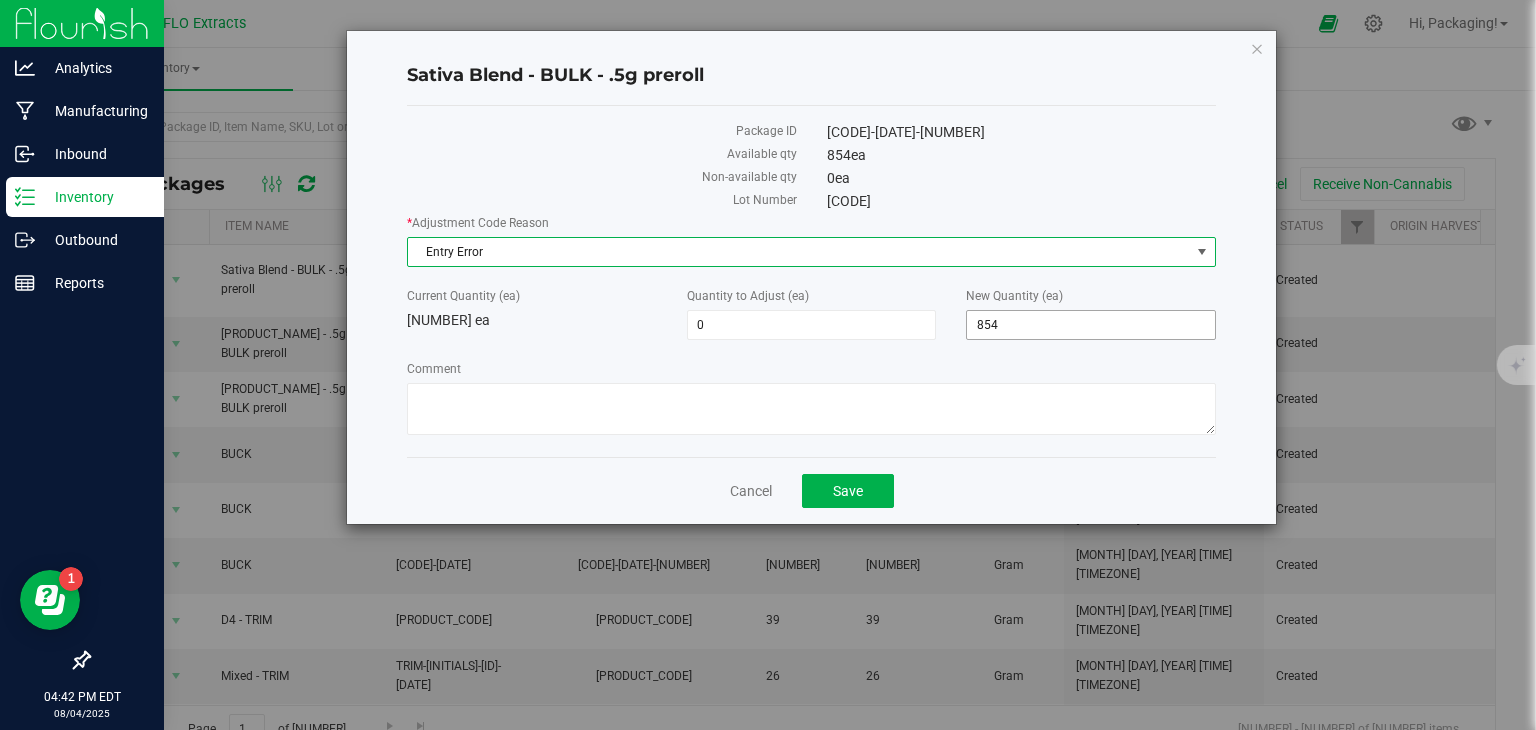 click on "854 854" at bounding box center (1091, 325) 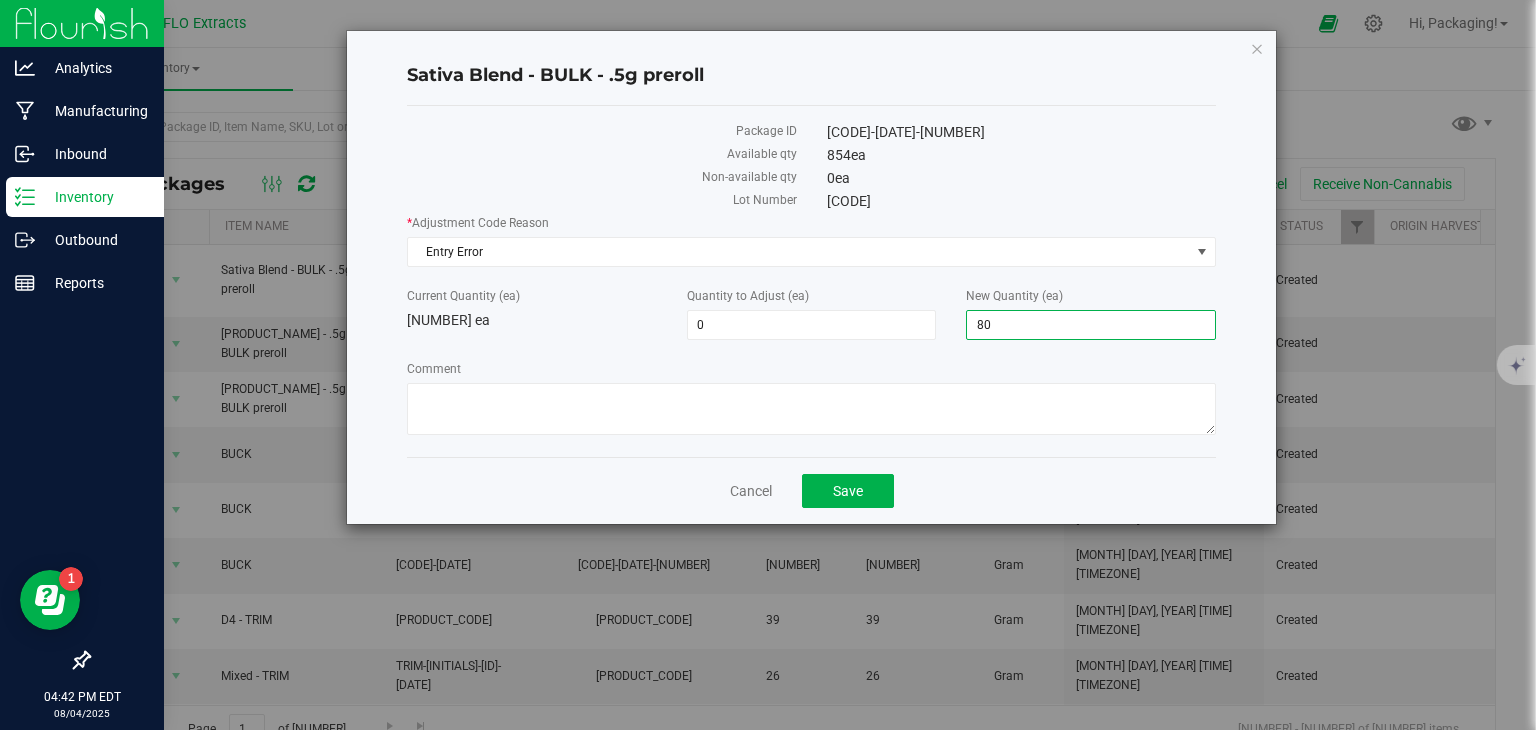 type on "800" 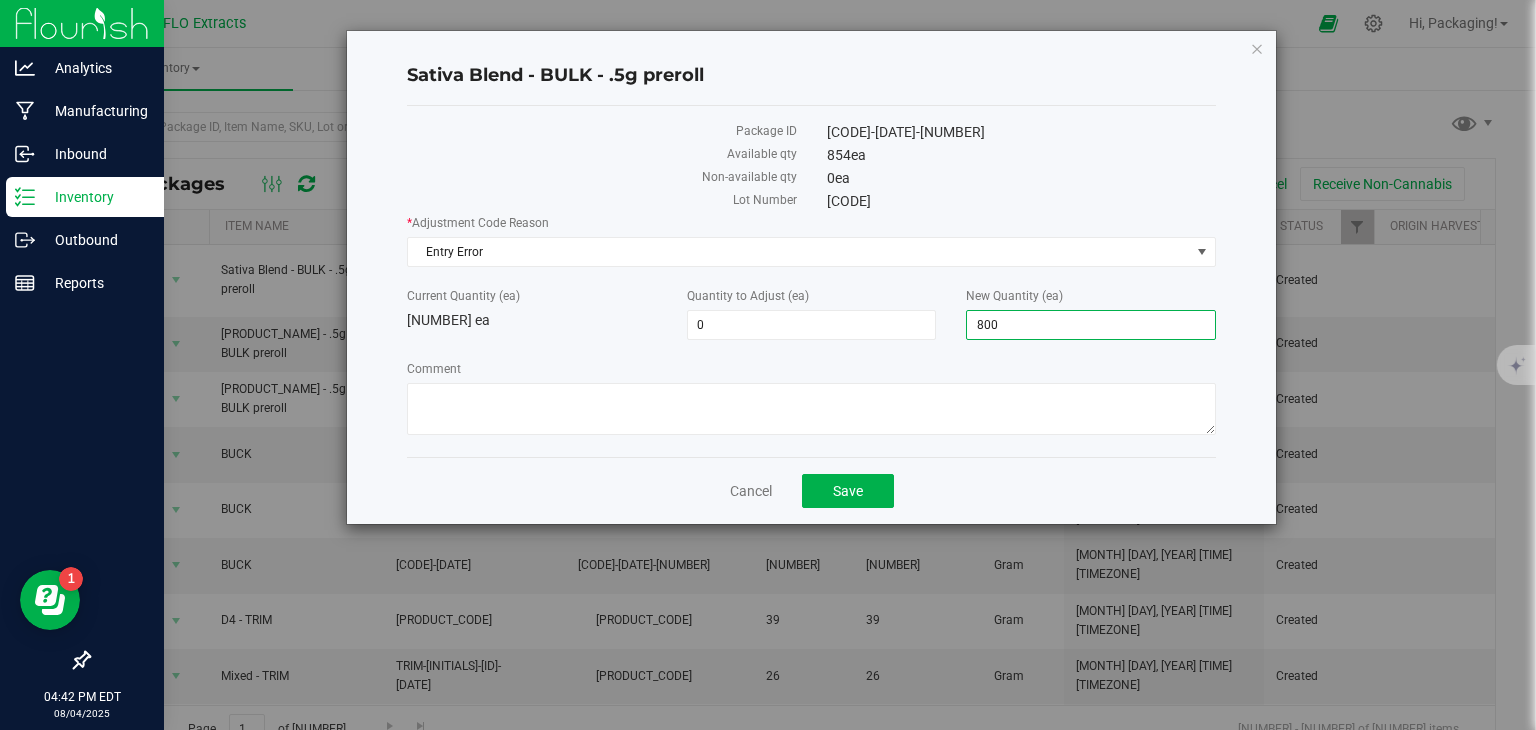 type on "-54" 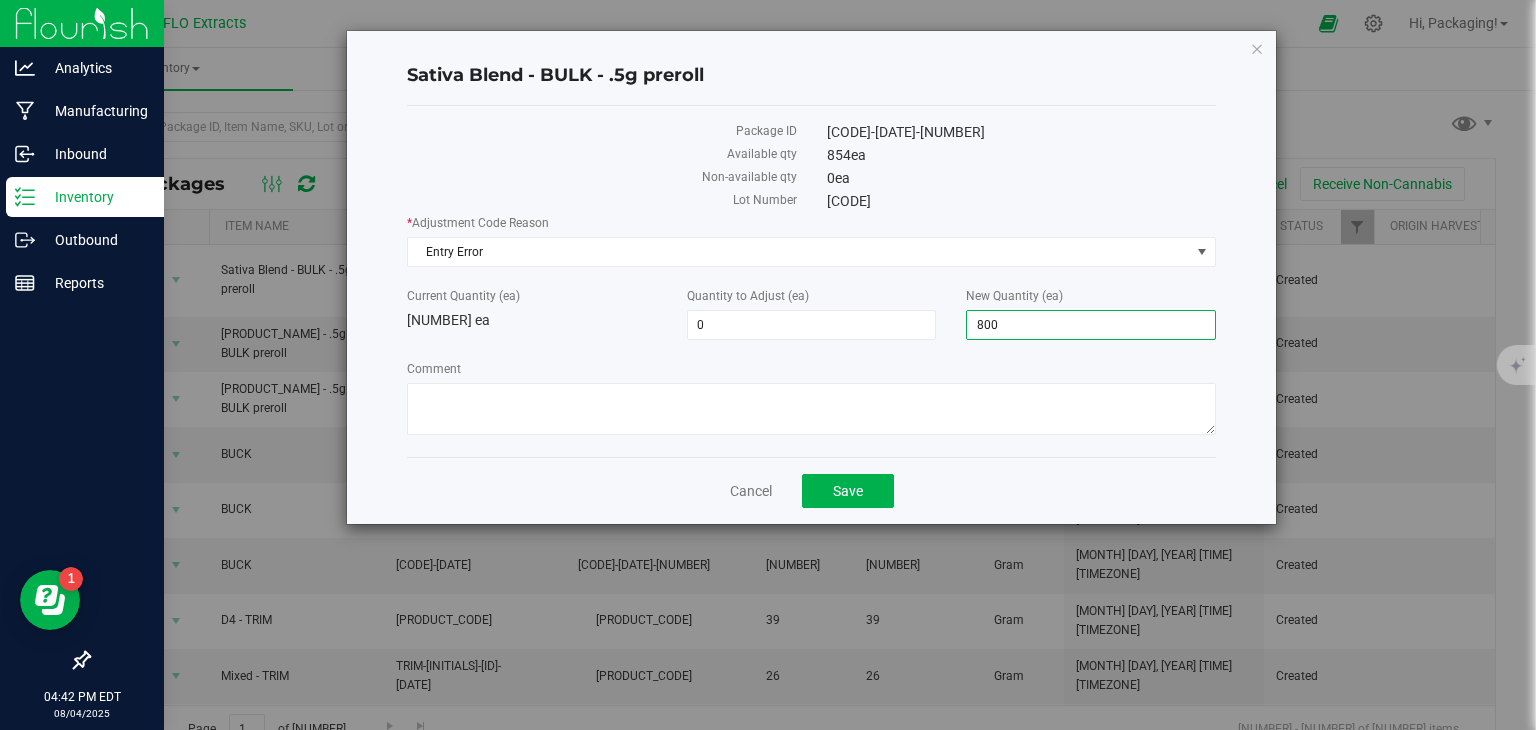 type on "800" 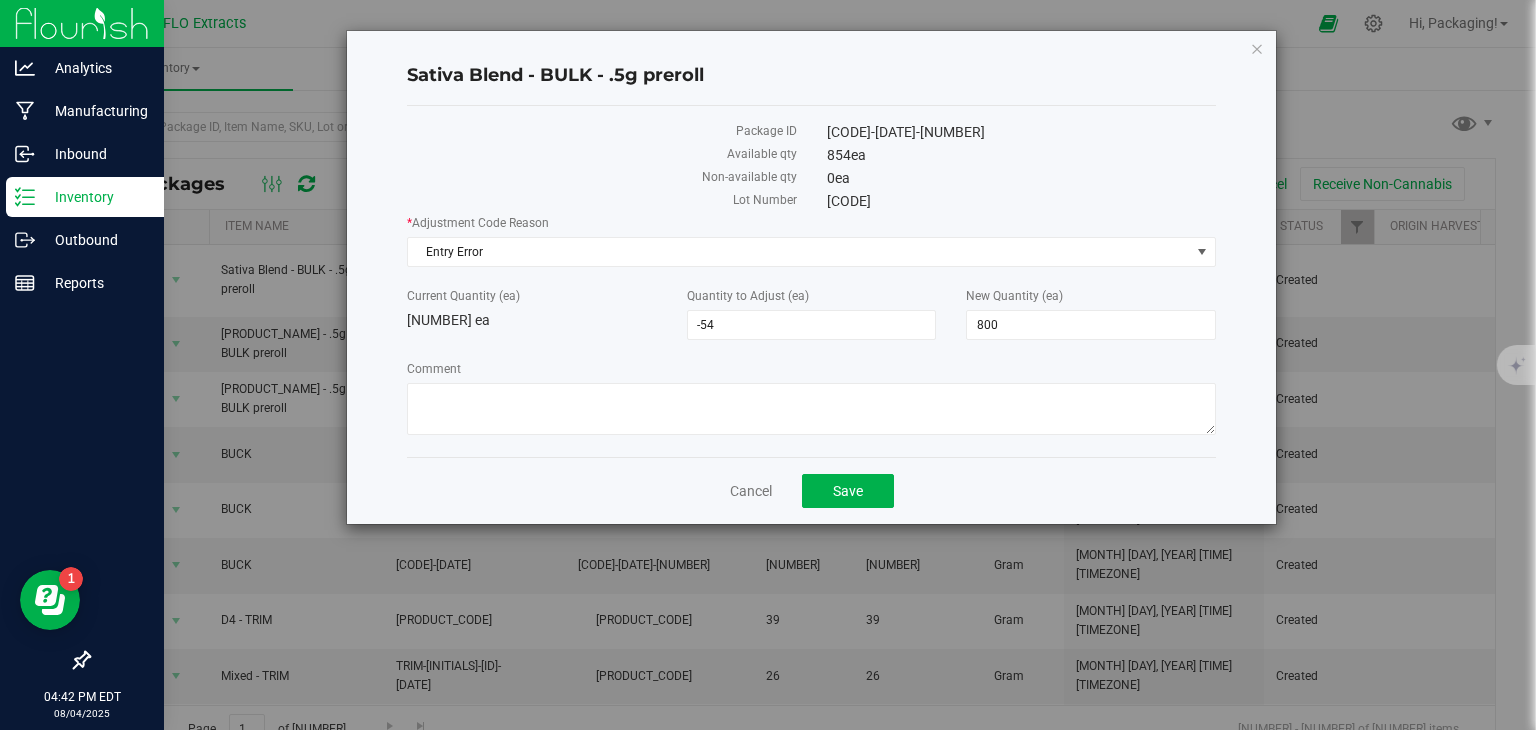 click on "Cancel
Save" at bounding box center [811, 490] 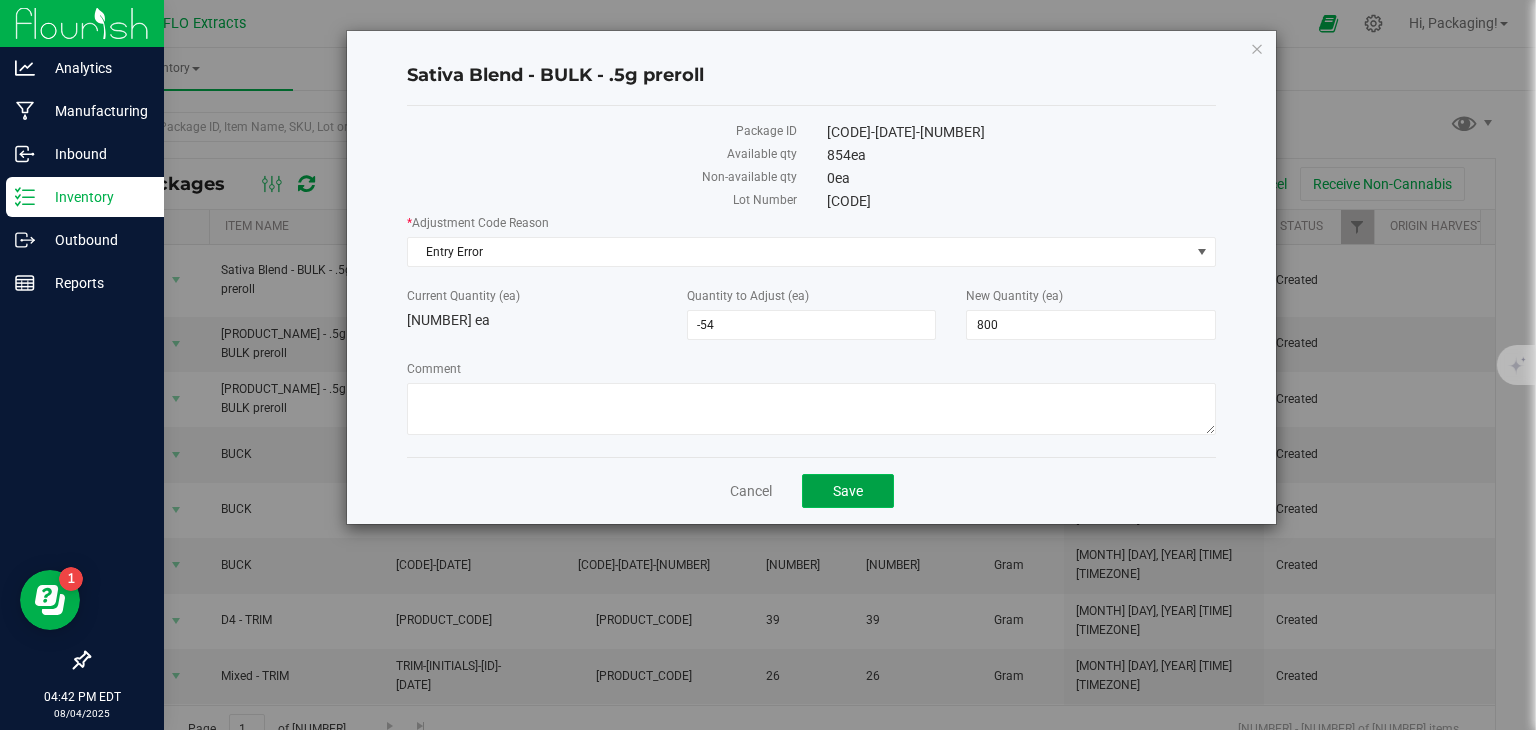 click on "Save" 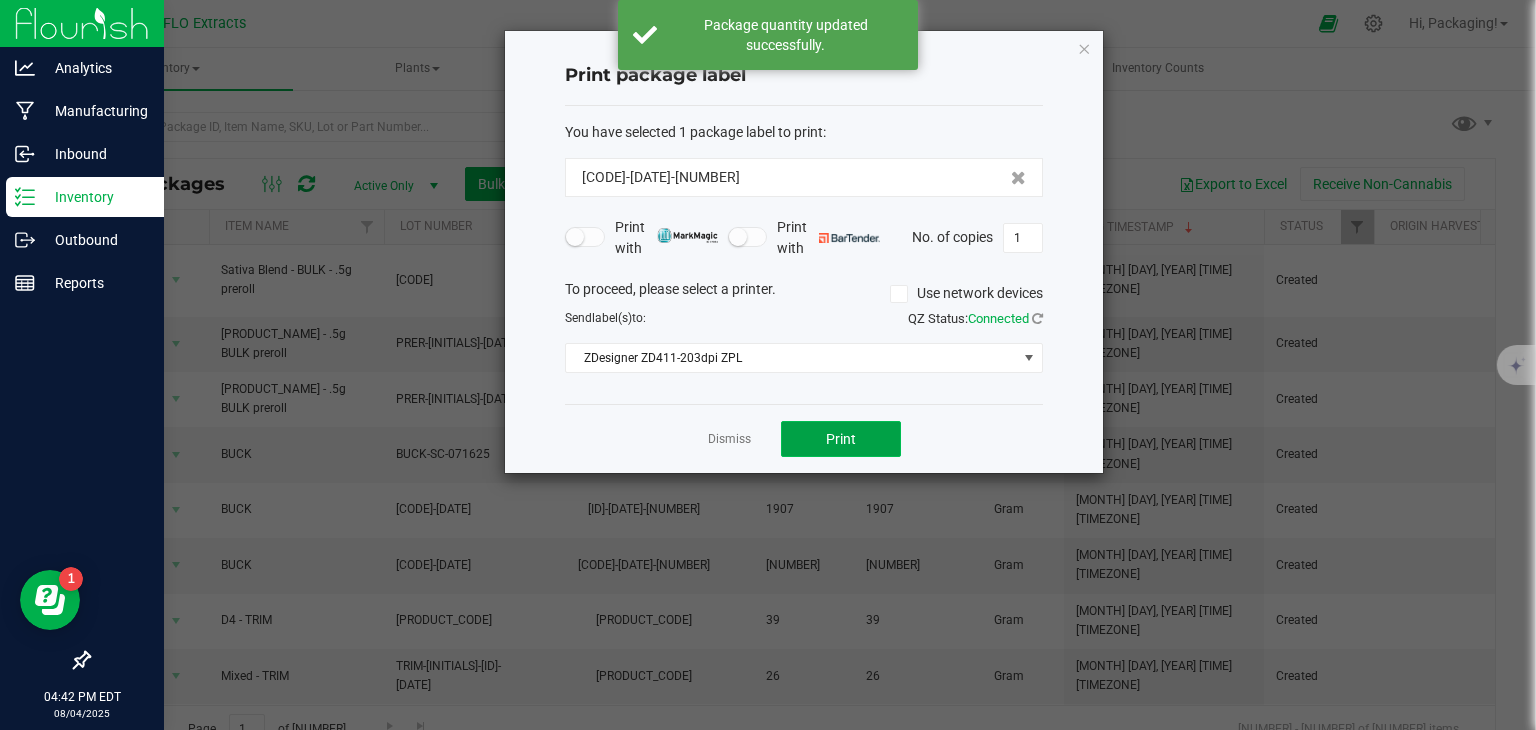 click on "Print" 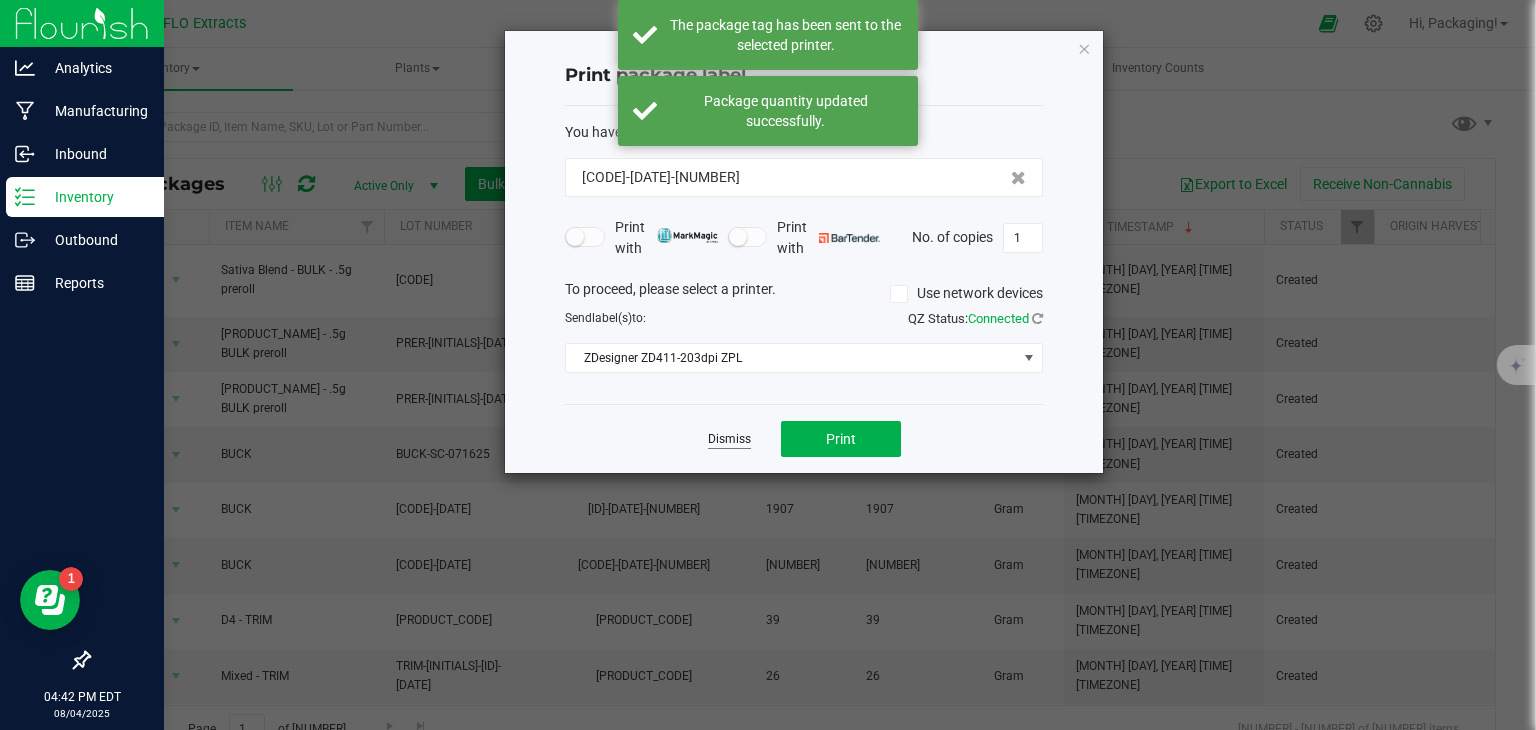 click on "Dismiss" 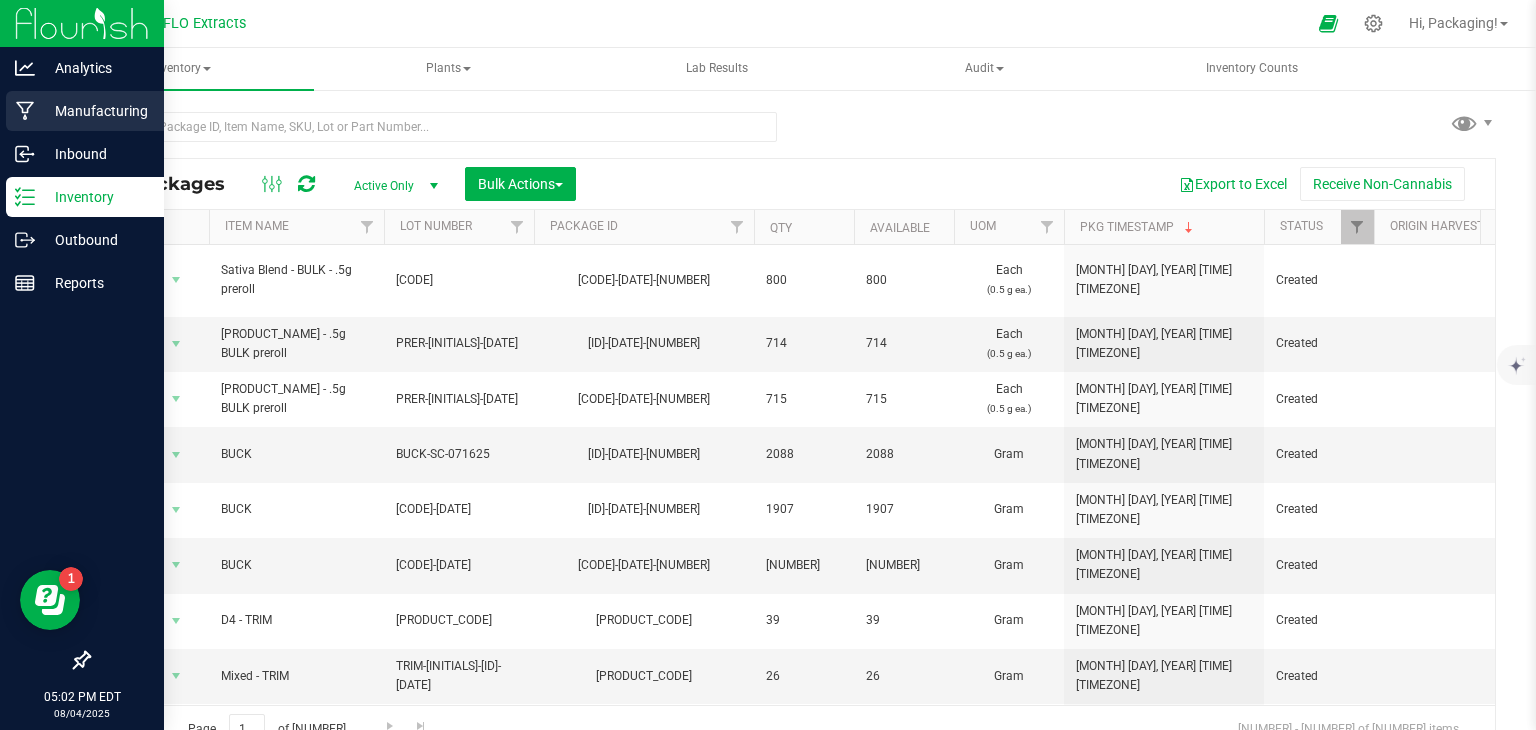click on "Manufacturing" at bounding box center [95, 111] 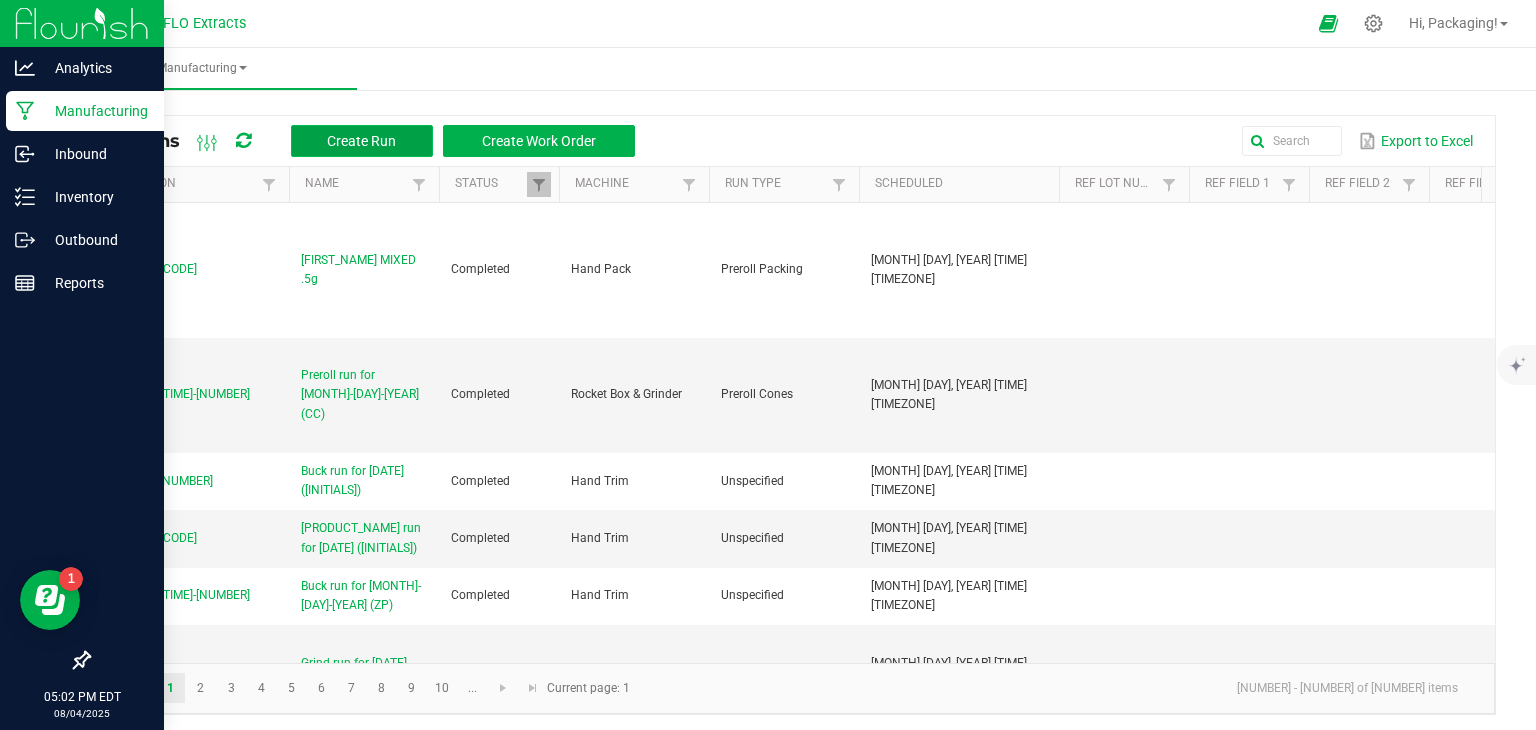 click on "Create Run" at bounding box center (361, 141) 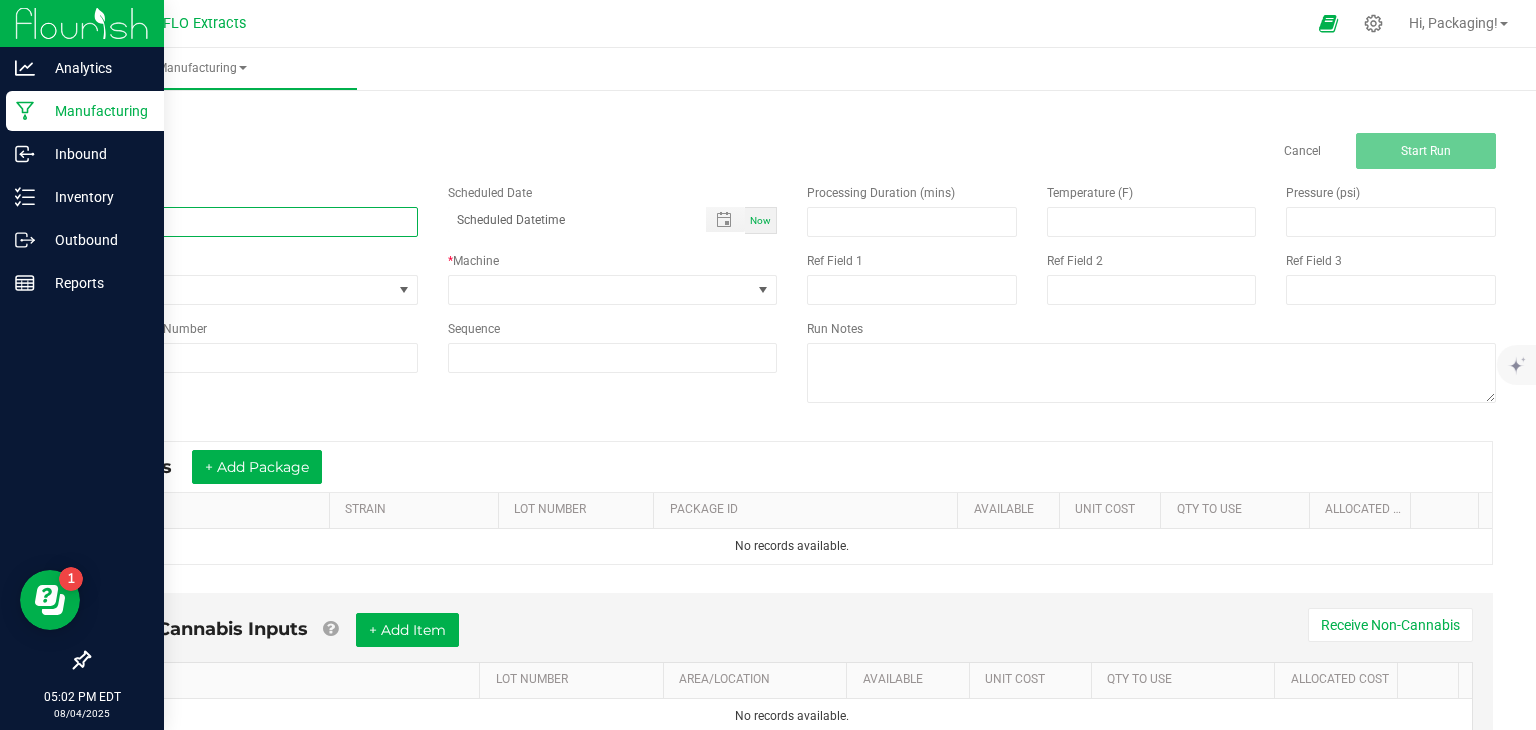 click at bounding box center [253, 222] 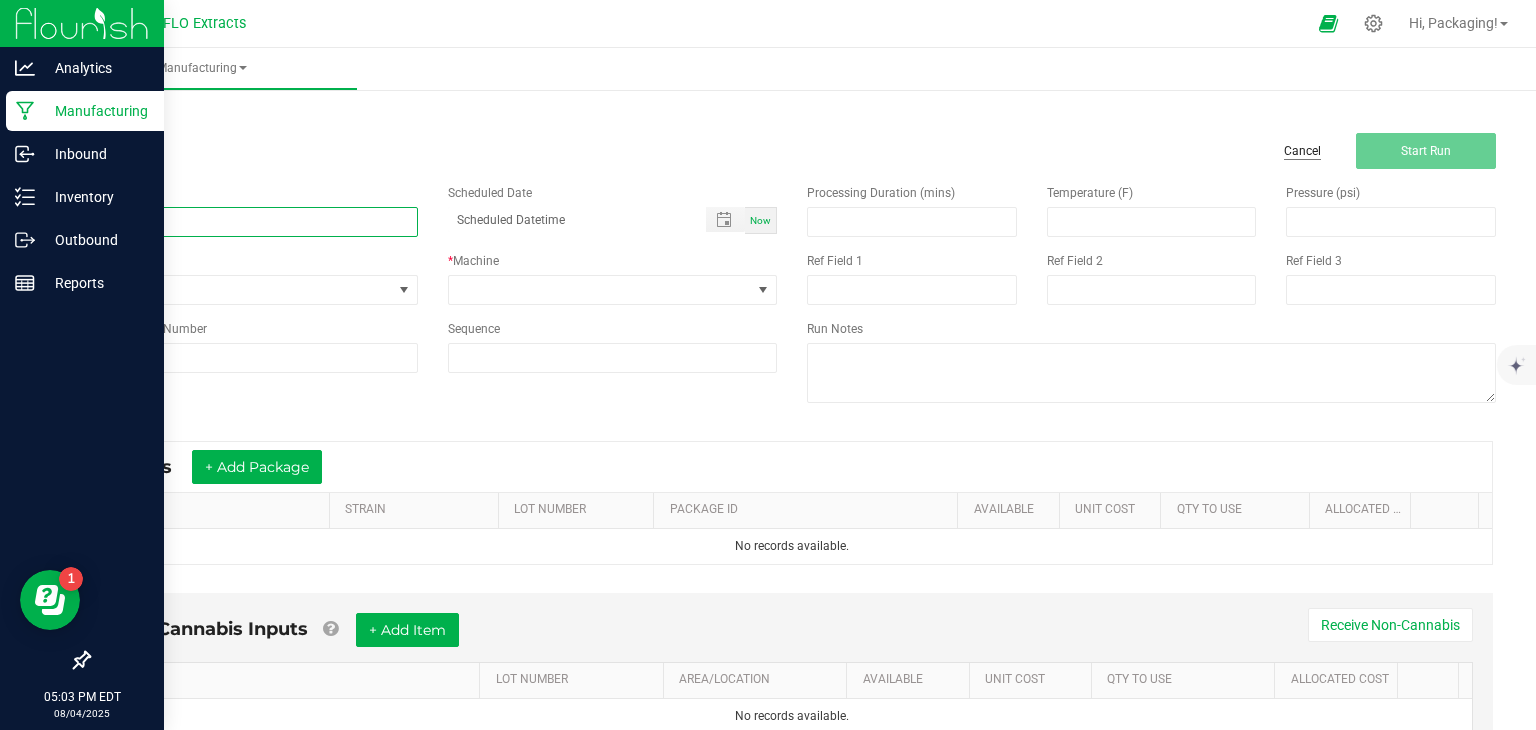 type on "[NAME]" 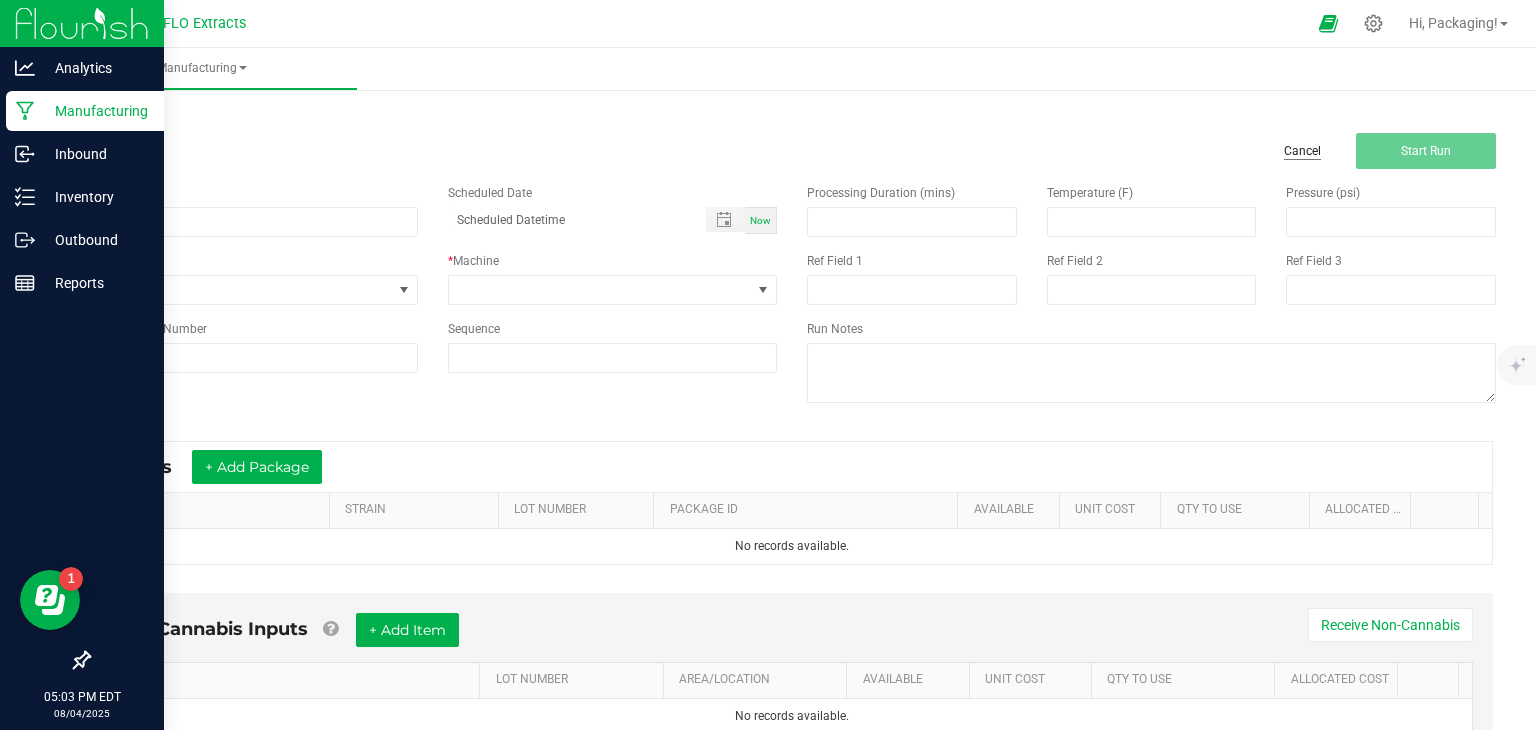 click on "Cancel" at bounding box center (1302, 151) 